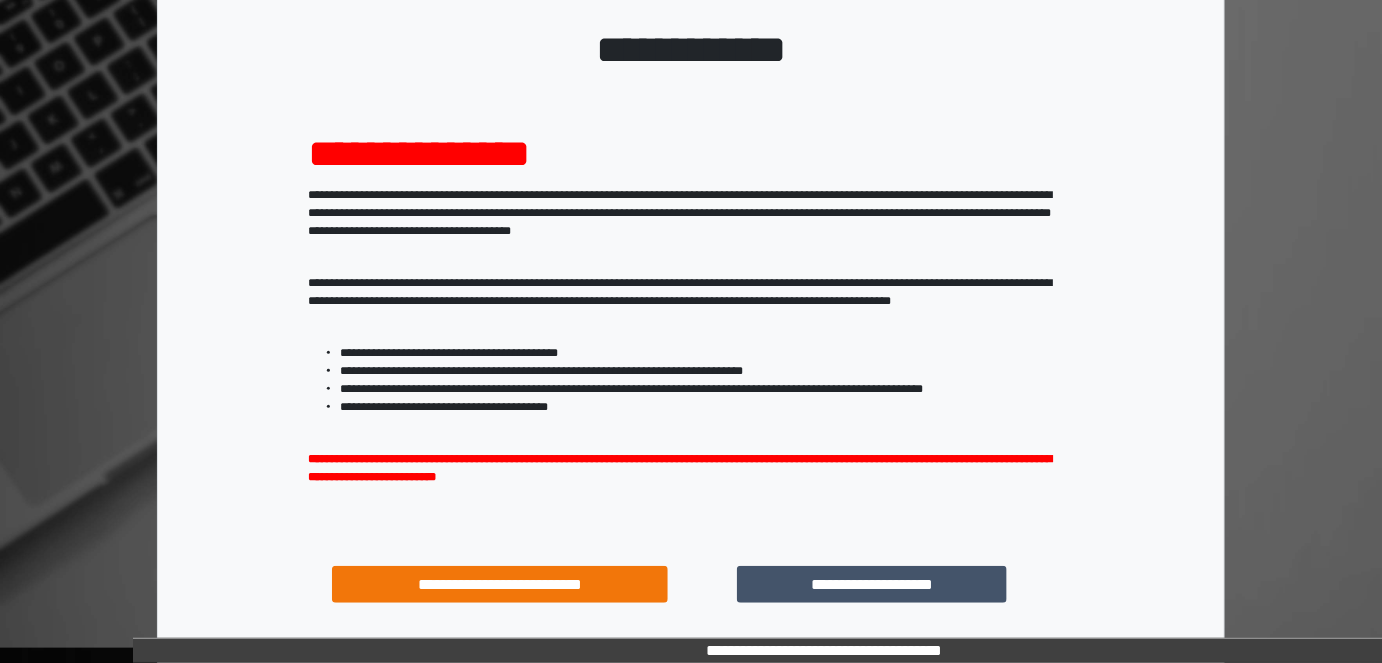 scroll, scrollTop: 264, scrollLeft: 0, axis: vertical 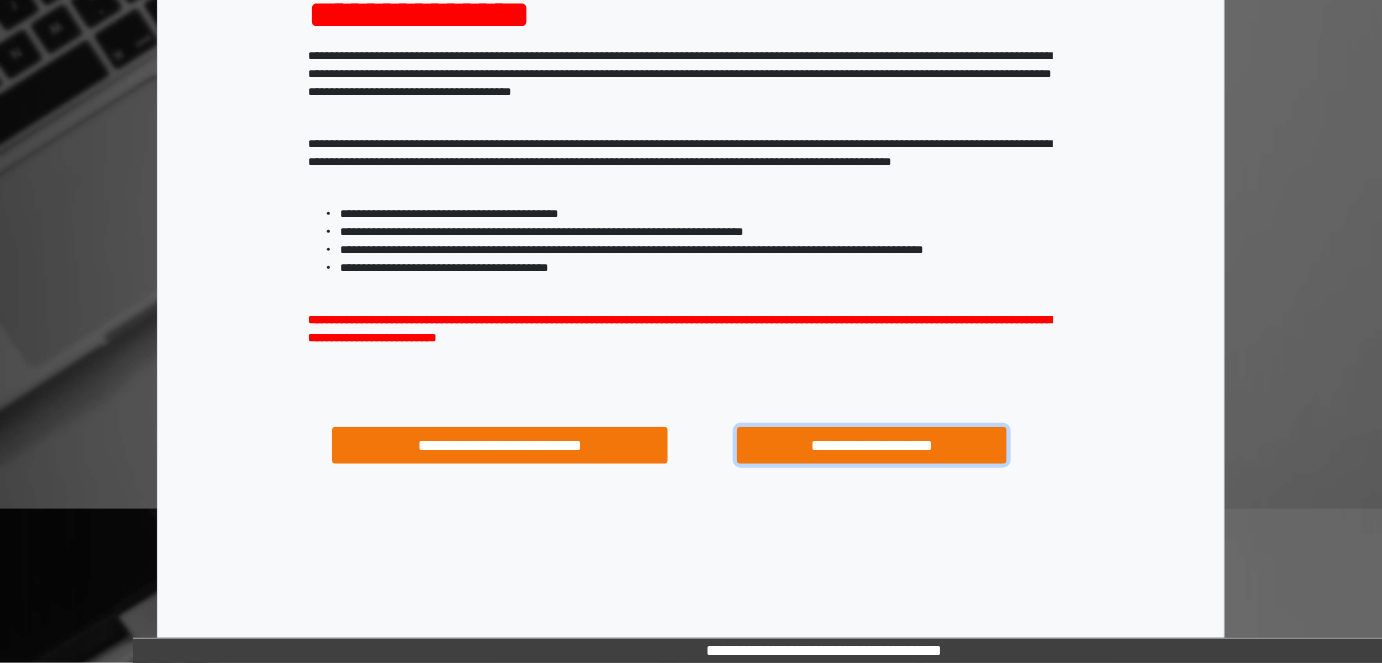 click on "**********" at bounding box center [871, 445] 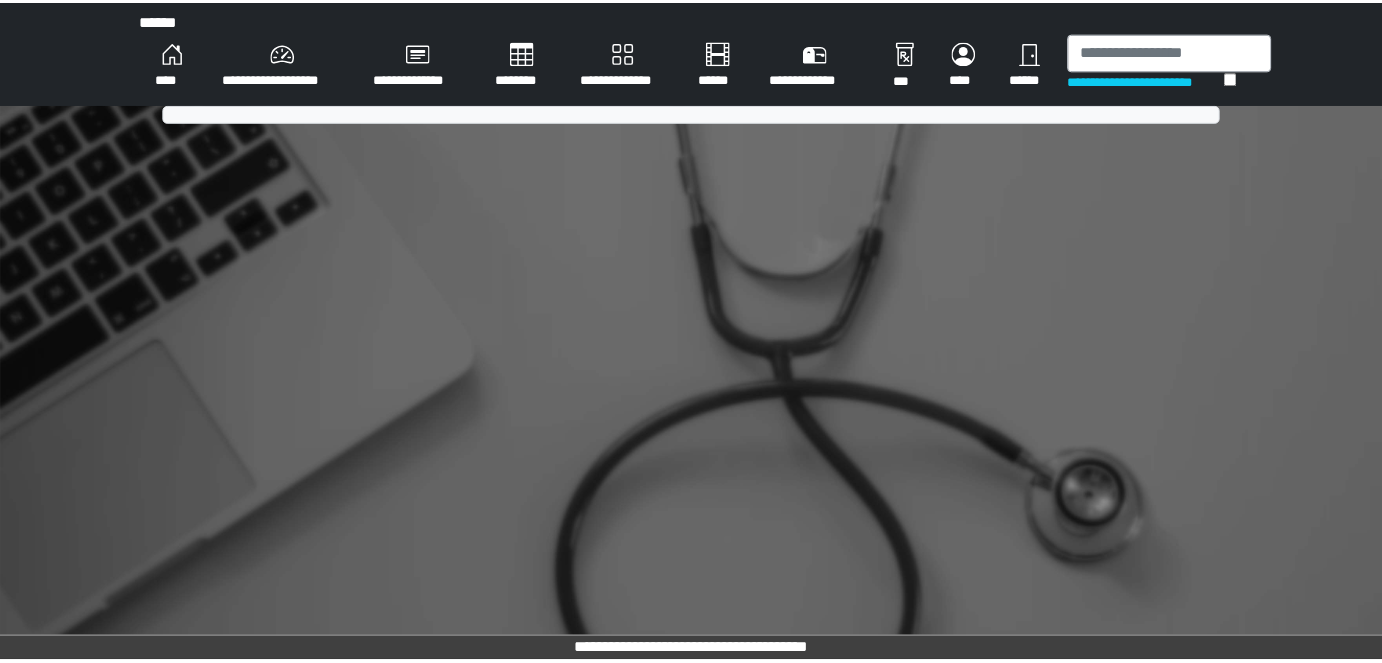 scroll, scrollTop: 0, scrollLeft: 0, axis: both 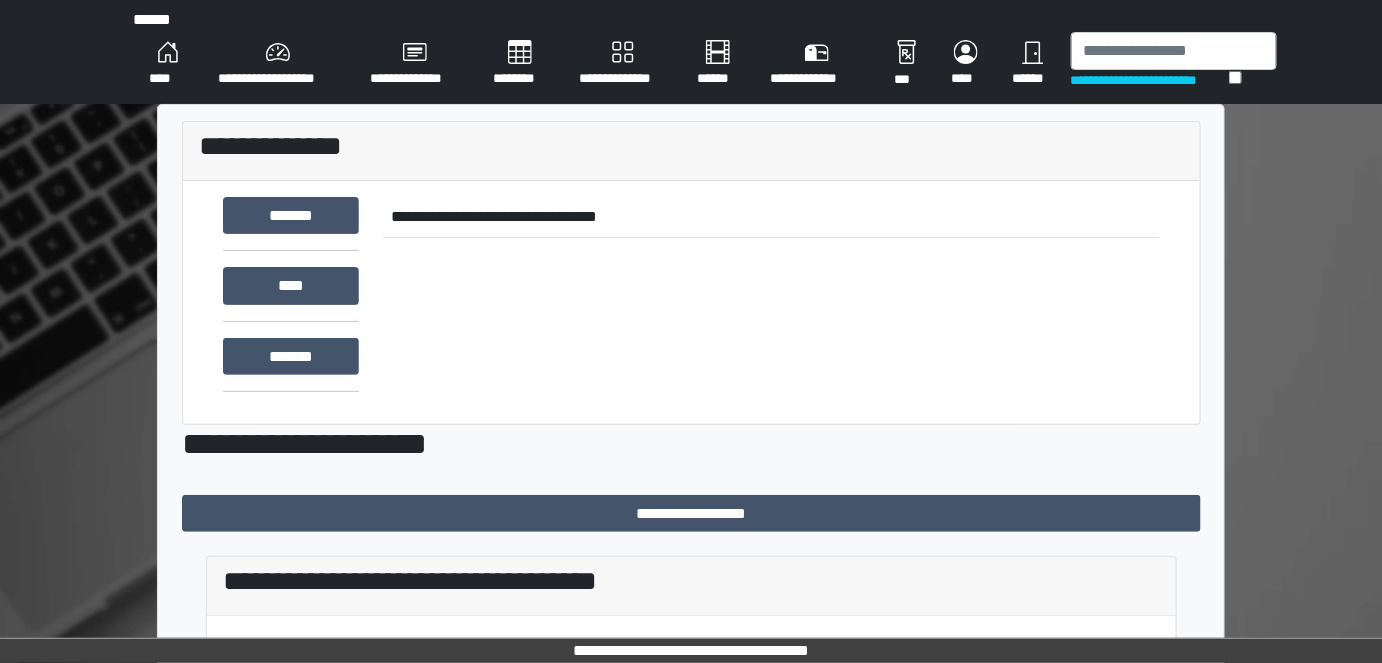 click on "**********" at bounding box center [278, 64] 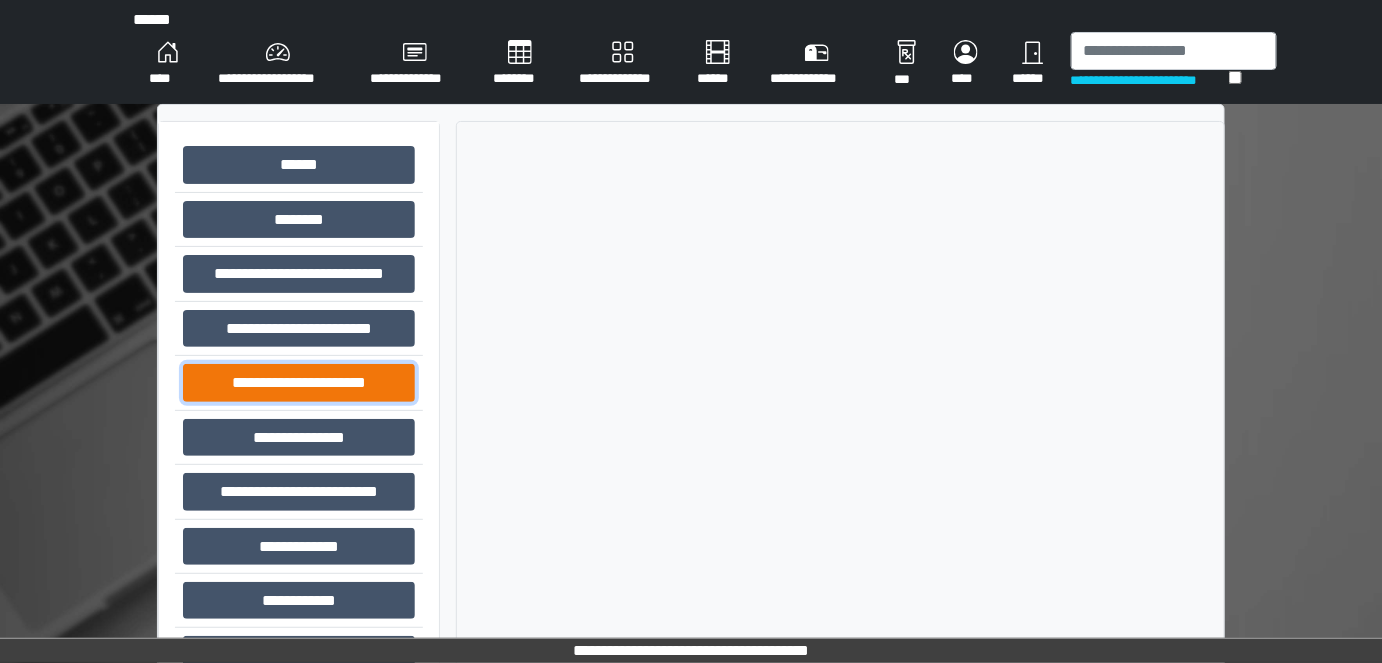 click on "**********" at bounding box center [299, 382] 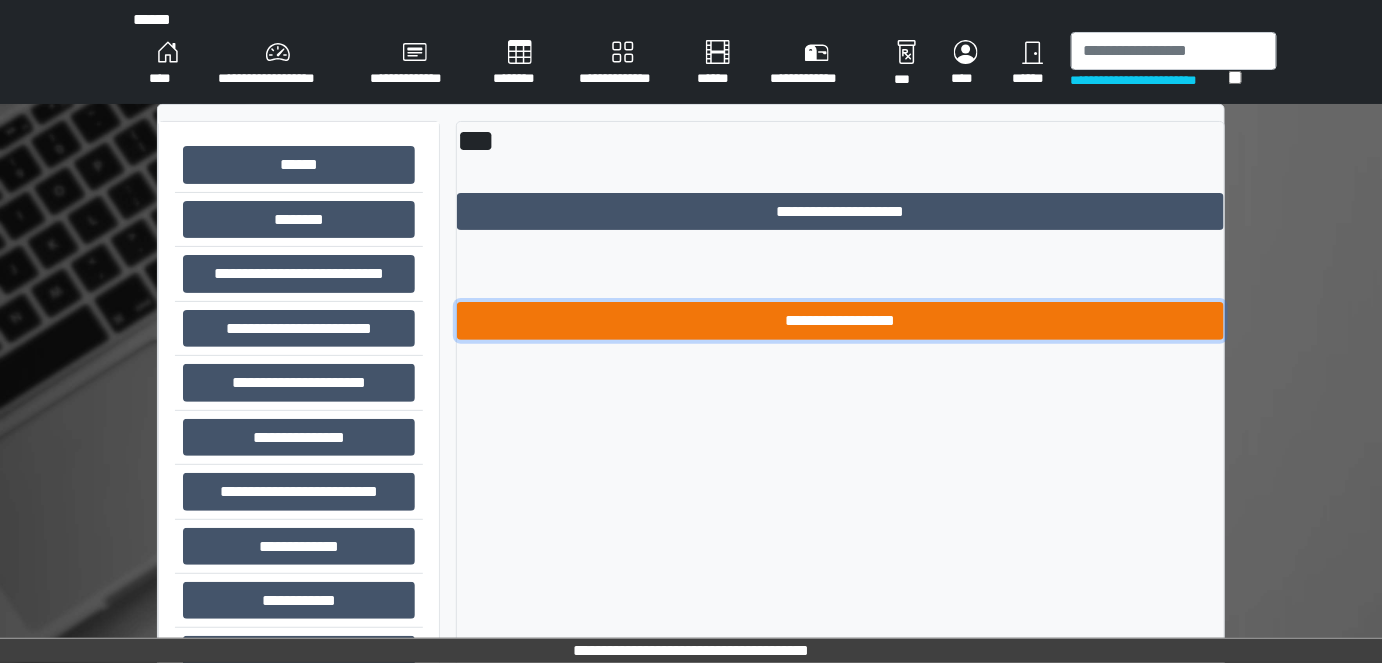 click on "**********" at bounding box center (841, 320) 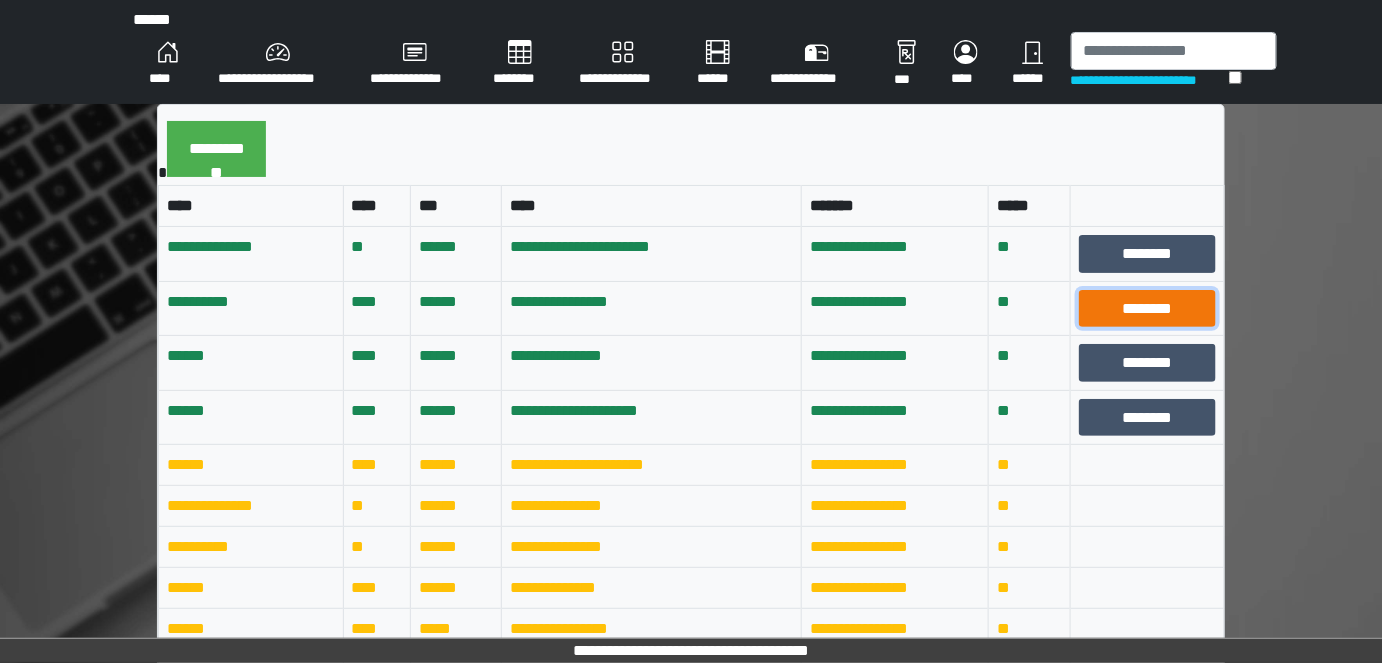 click on "********" at bounding box center [1147, 308] 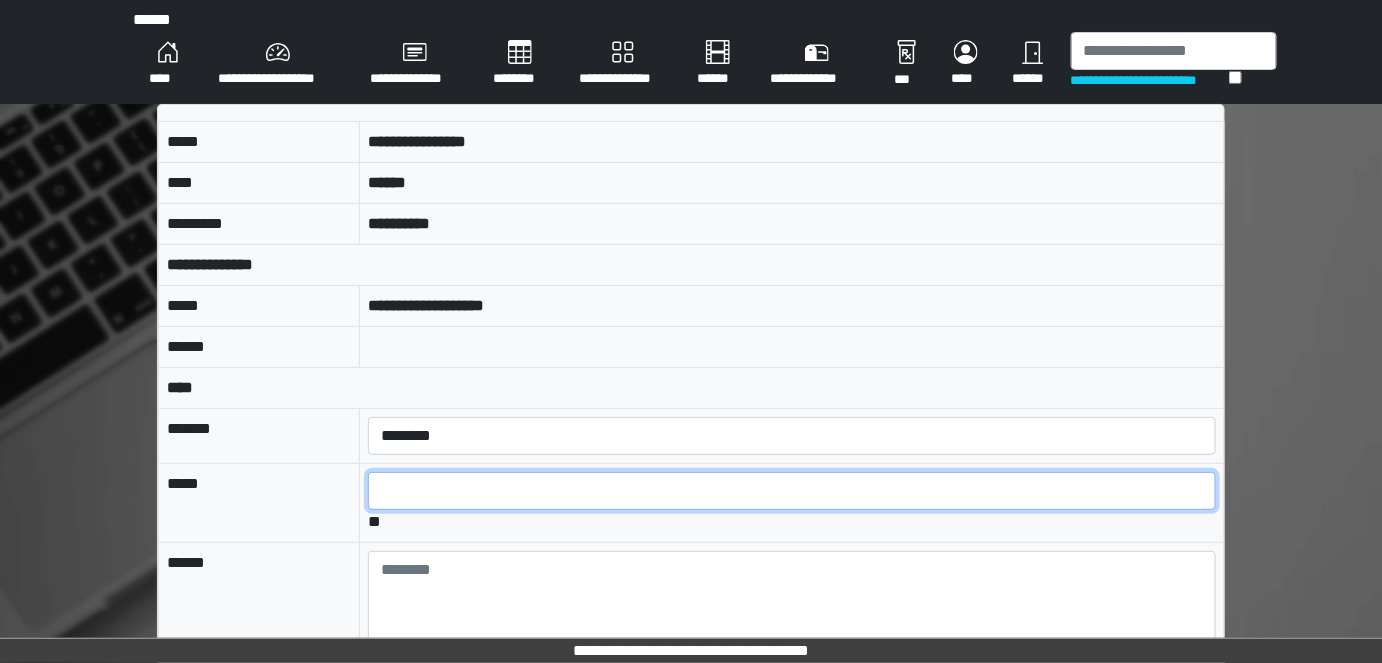 click at bounding box center [792, 491] 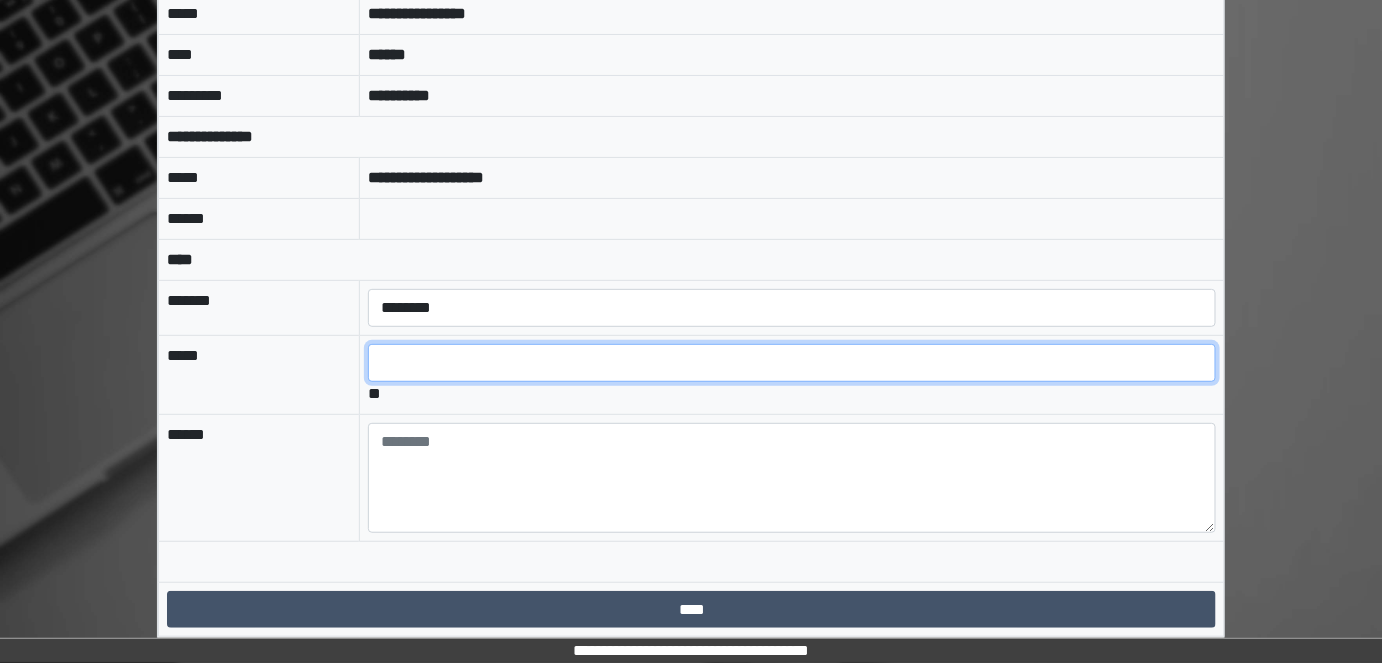 scroll, scrollTop: 130, scrollLeft: 0, axis: vertical 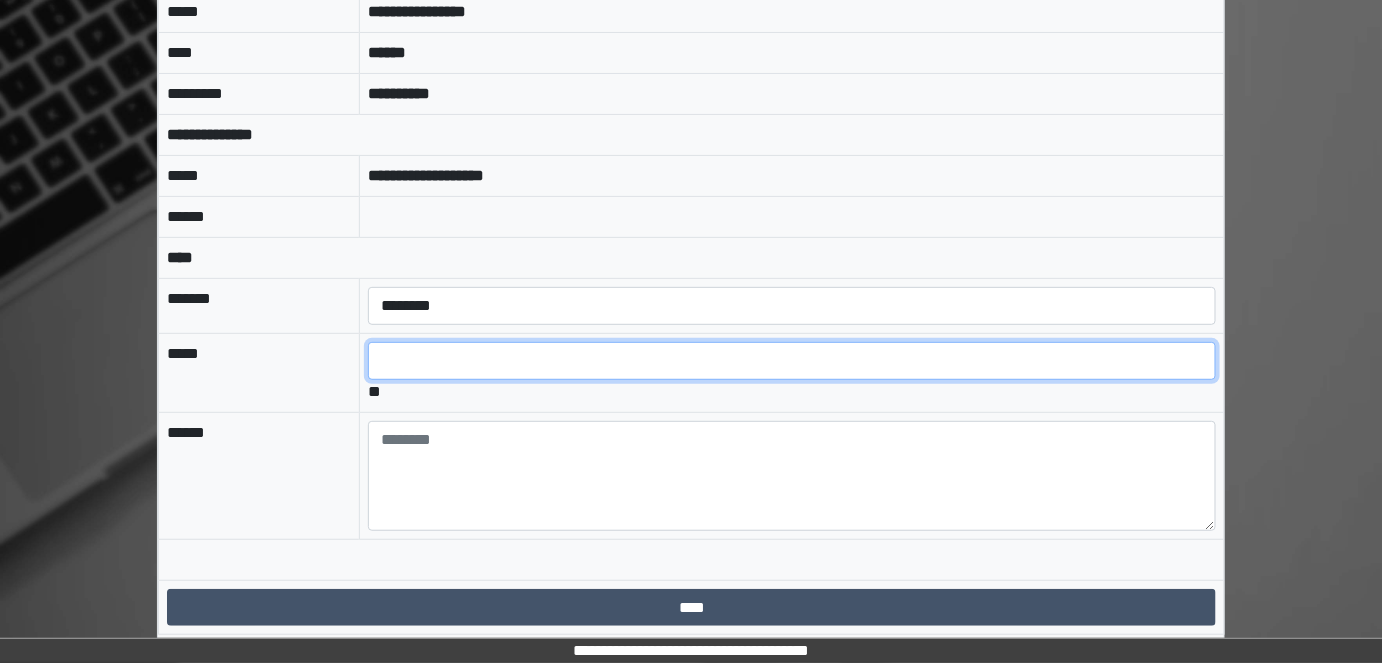 type on "*" 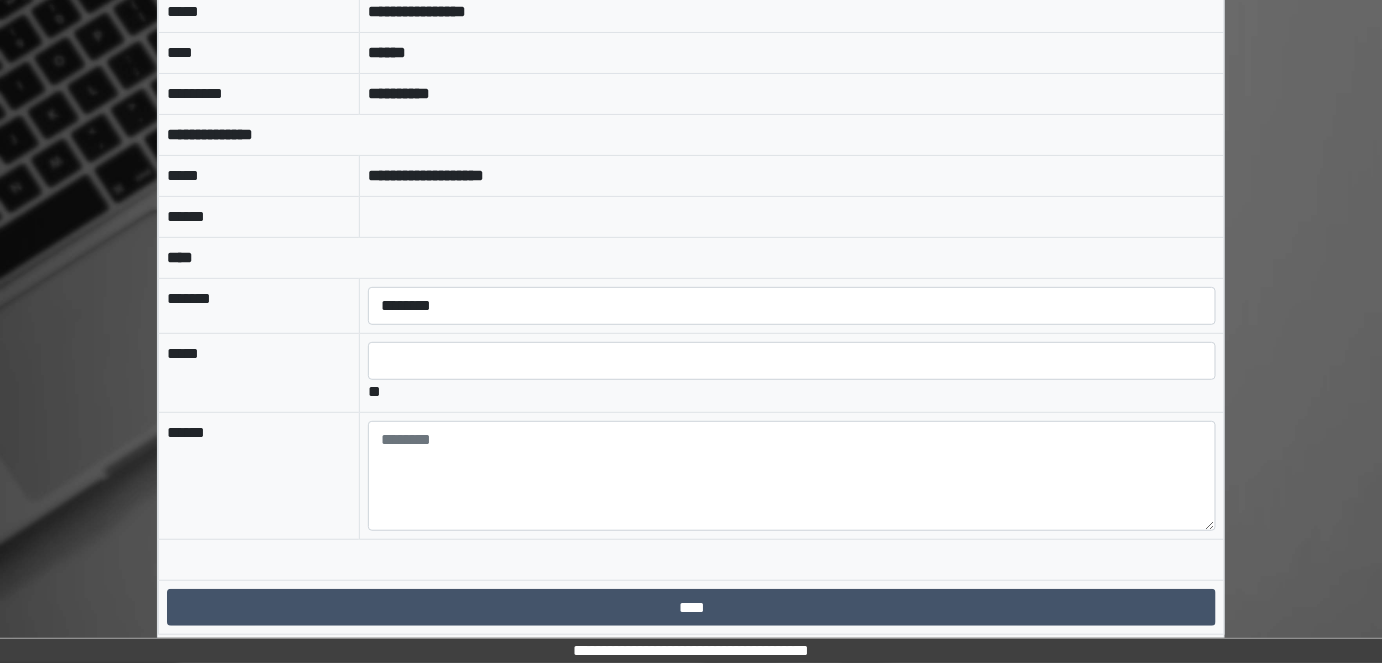 click on "****" at bounding box center [692, 607] 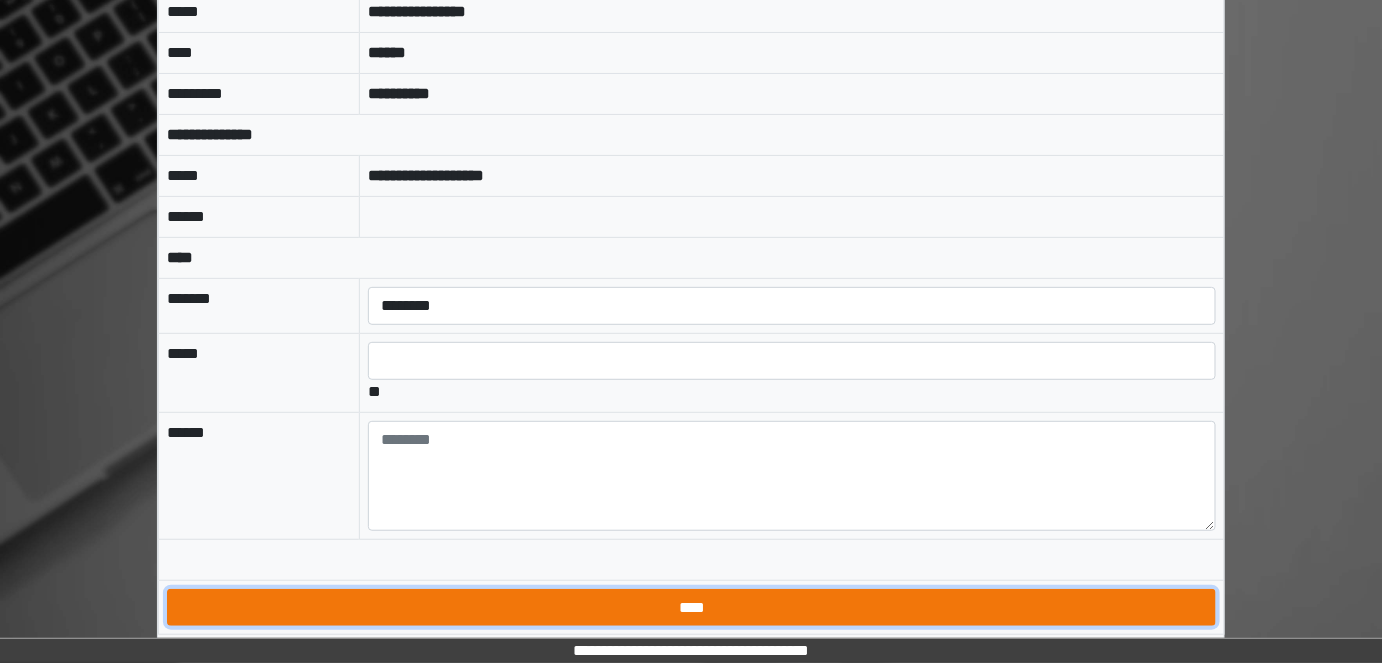 click on "****" at bounding box center (691, 607) 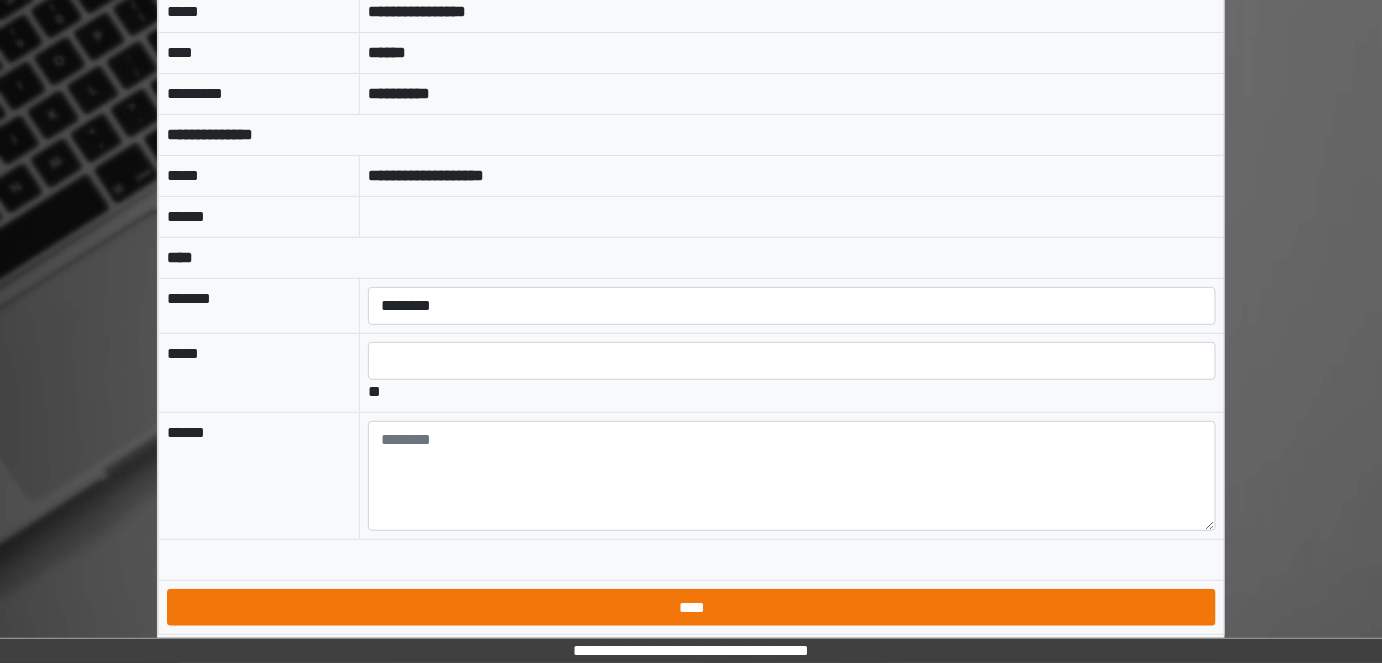 scroll, scrollTop: 0, scrollLeft: 0, axis: both 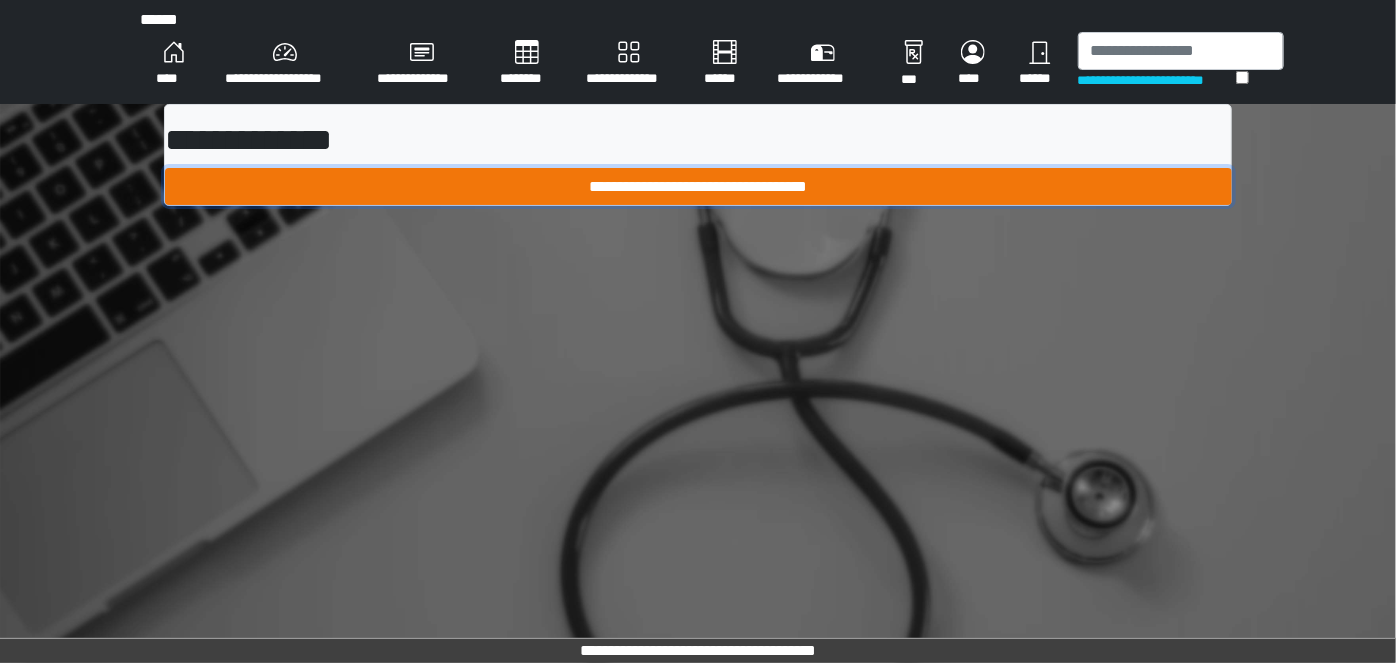 click on "**********" at bounding box center (698, 186) 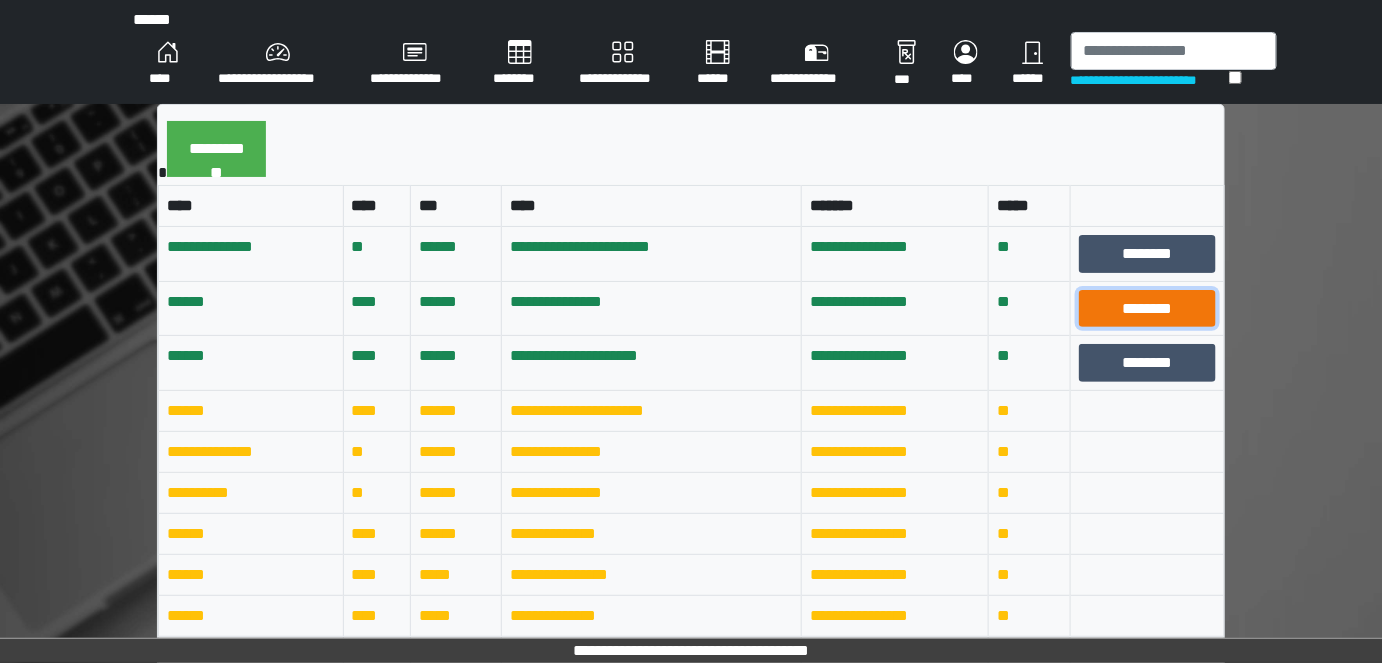 click on "********" at bounding box center [1147, 308] 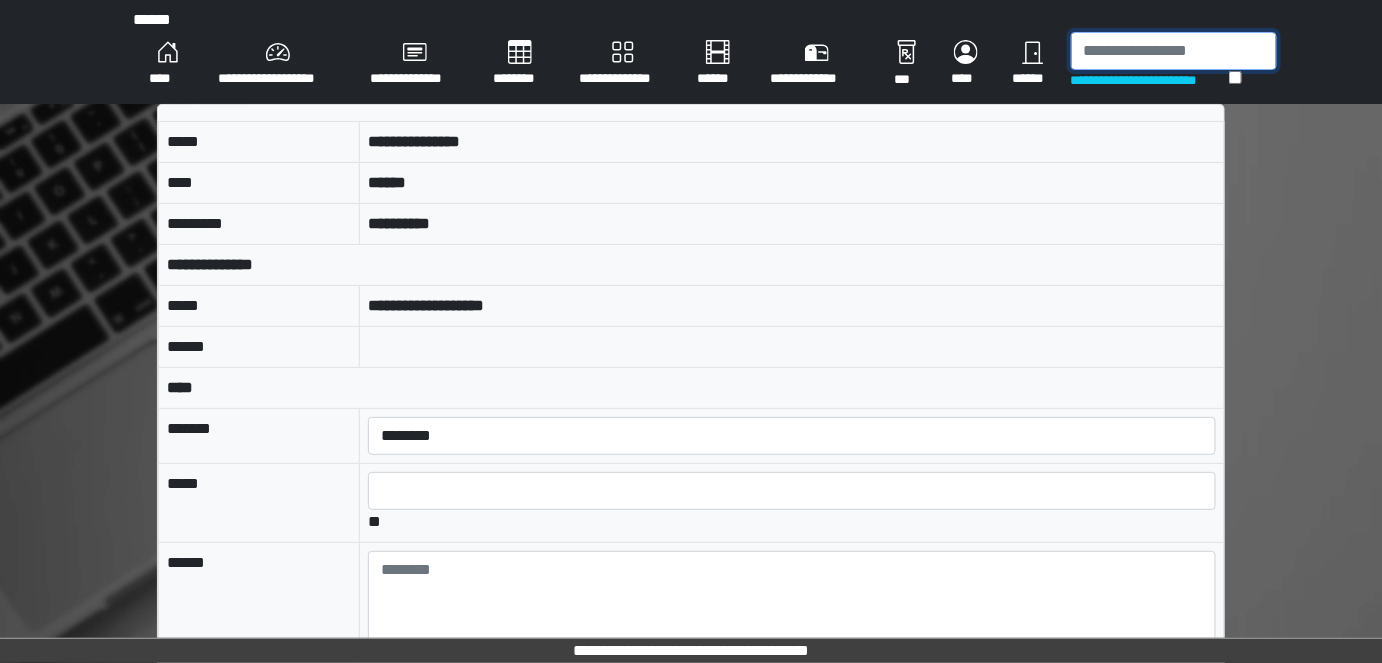 click at bounding box center (1174, 51) 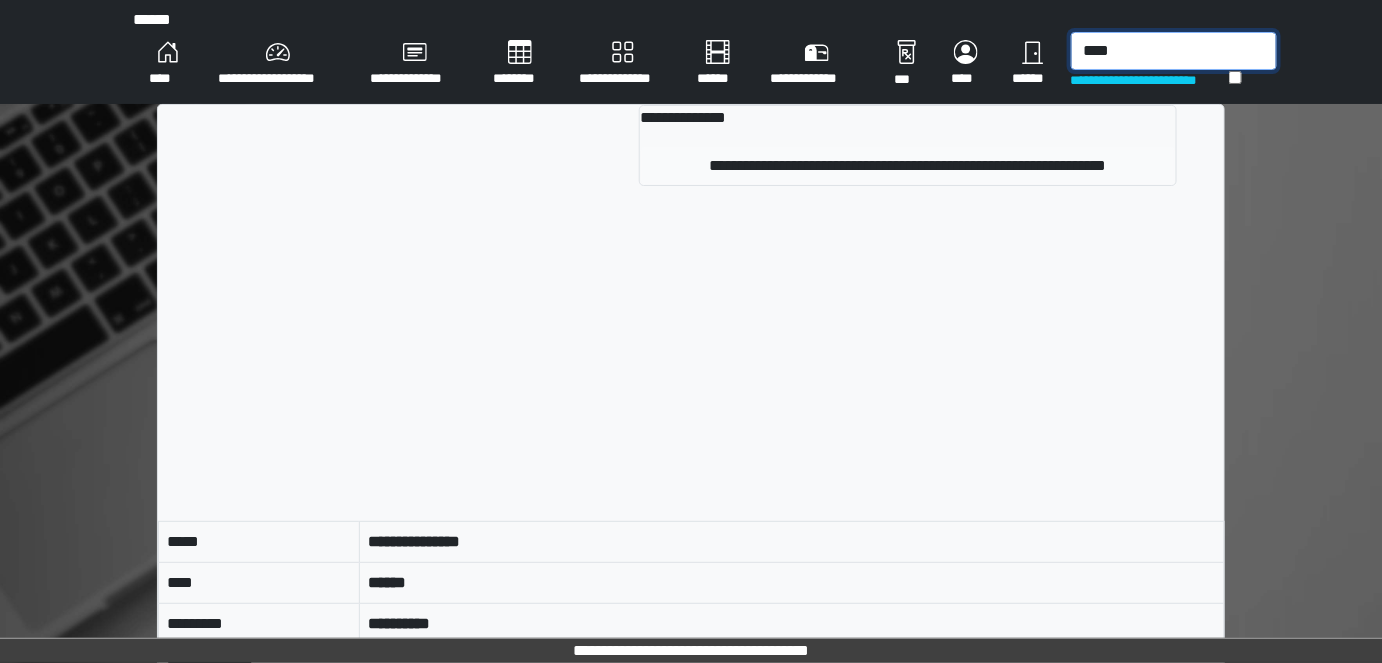 type on "****" 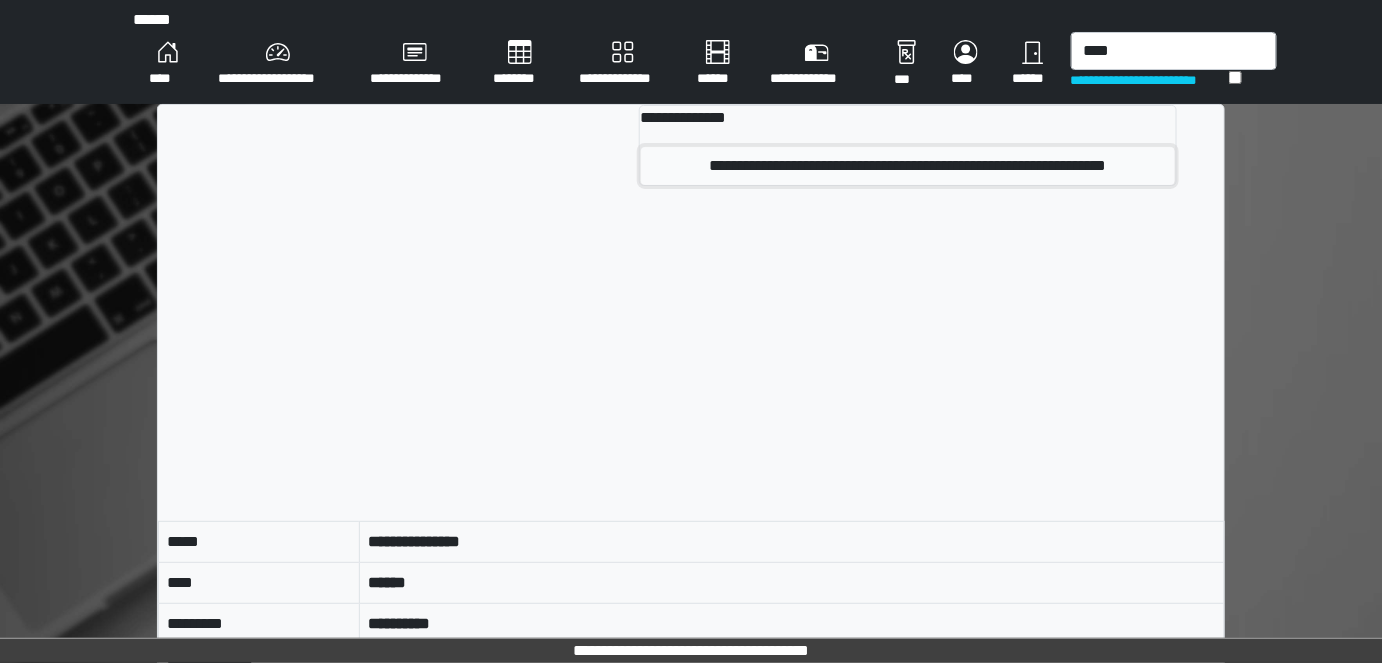 click on "**********" at bounding box center [908, 166] 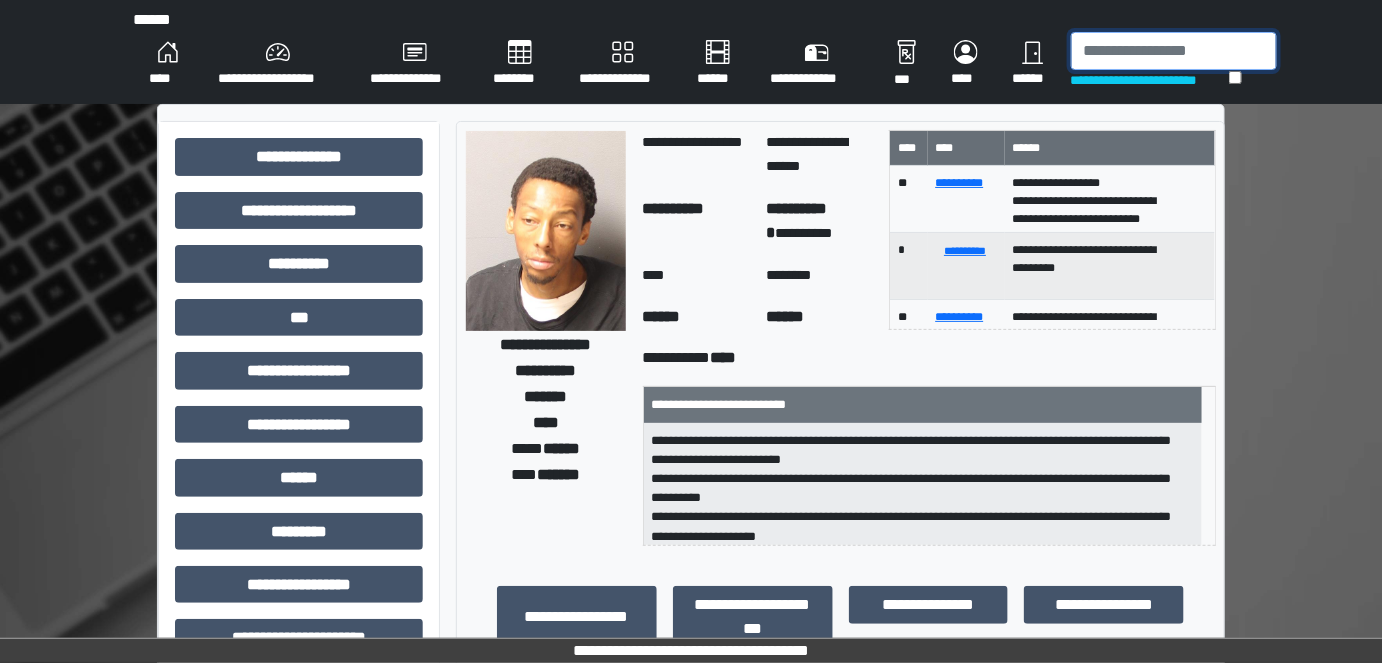click at bounding box center (1174, 51) 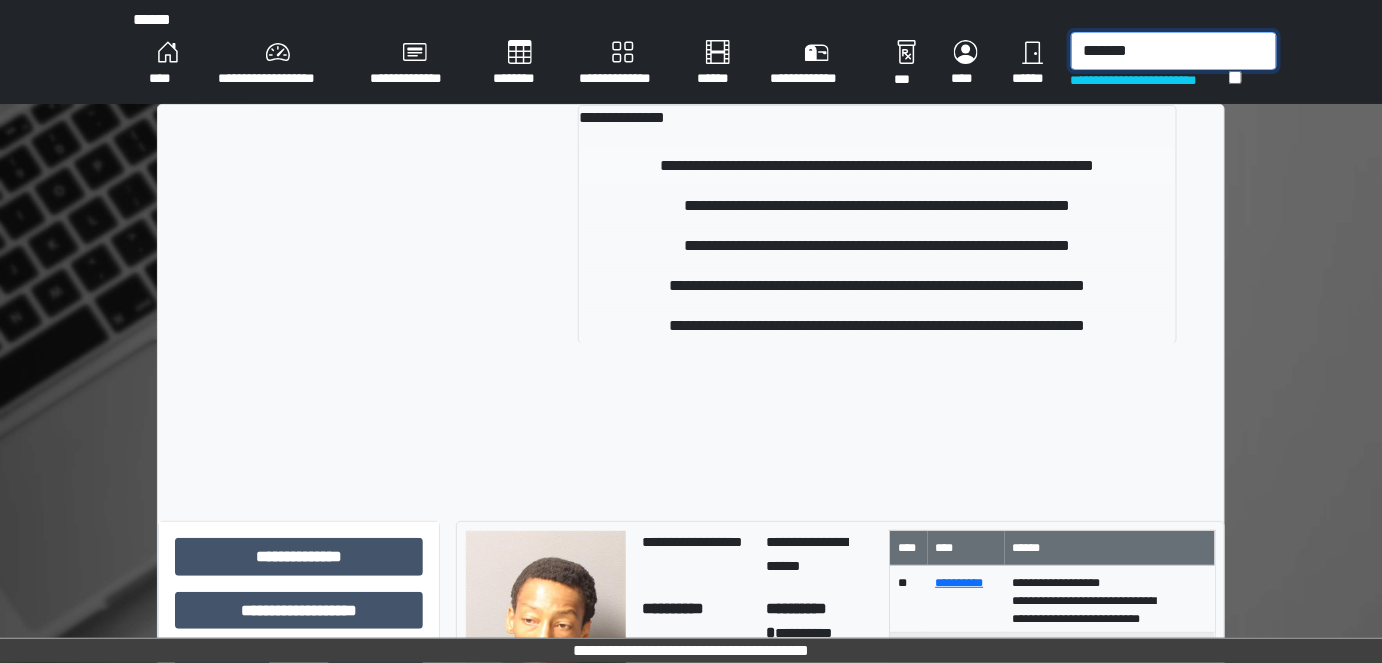 type on "*******" 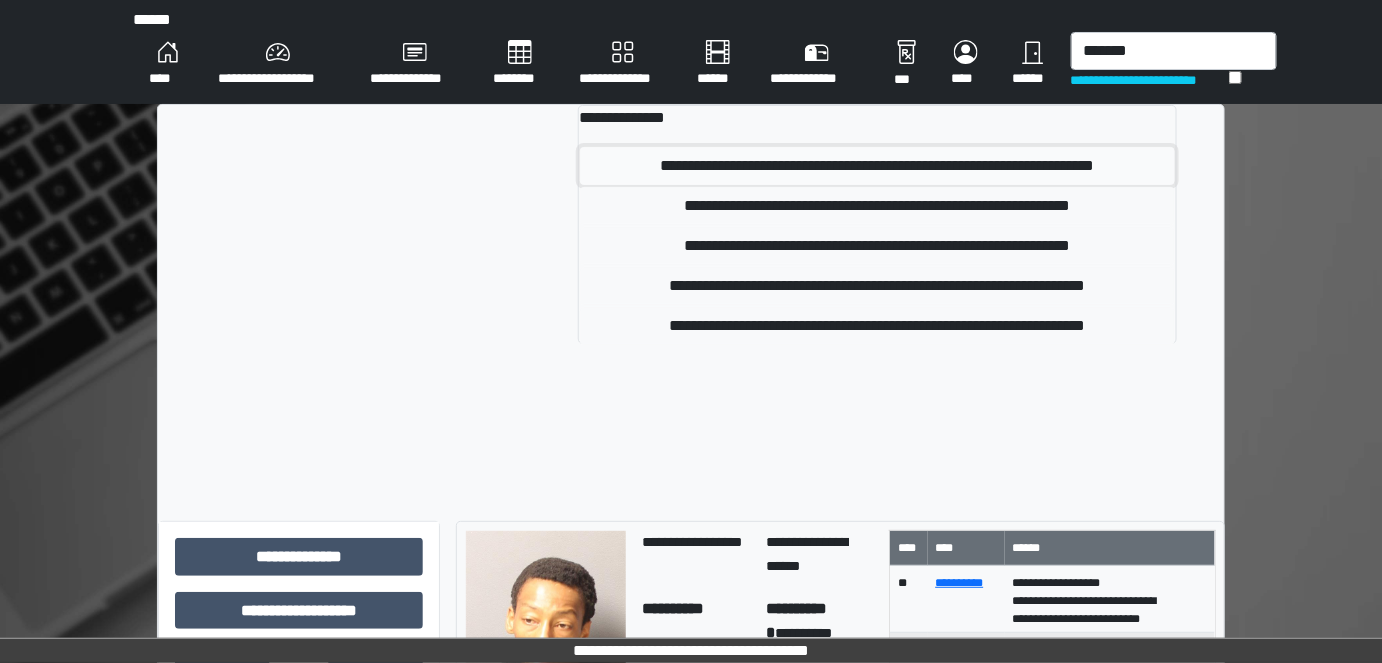 click on "**********" at bounding box center (877, 166) 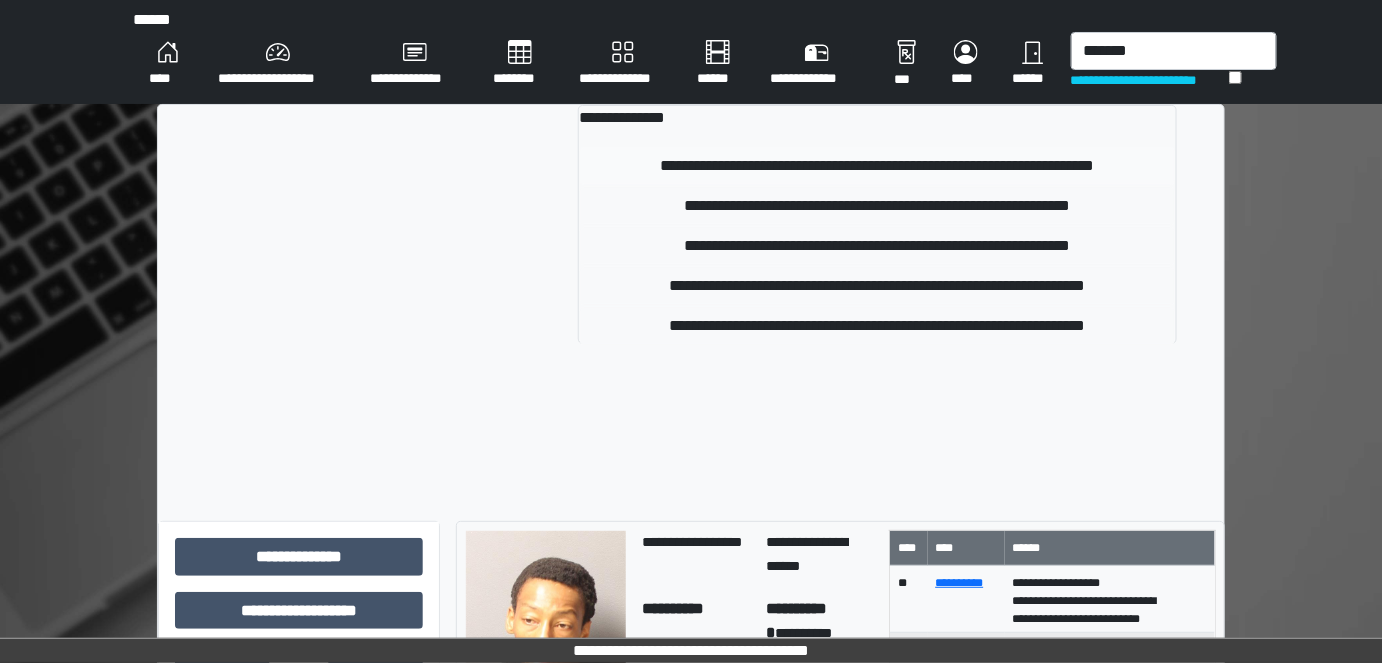 type 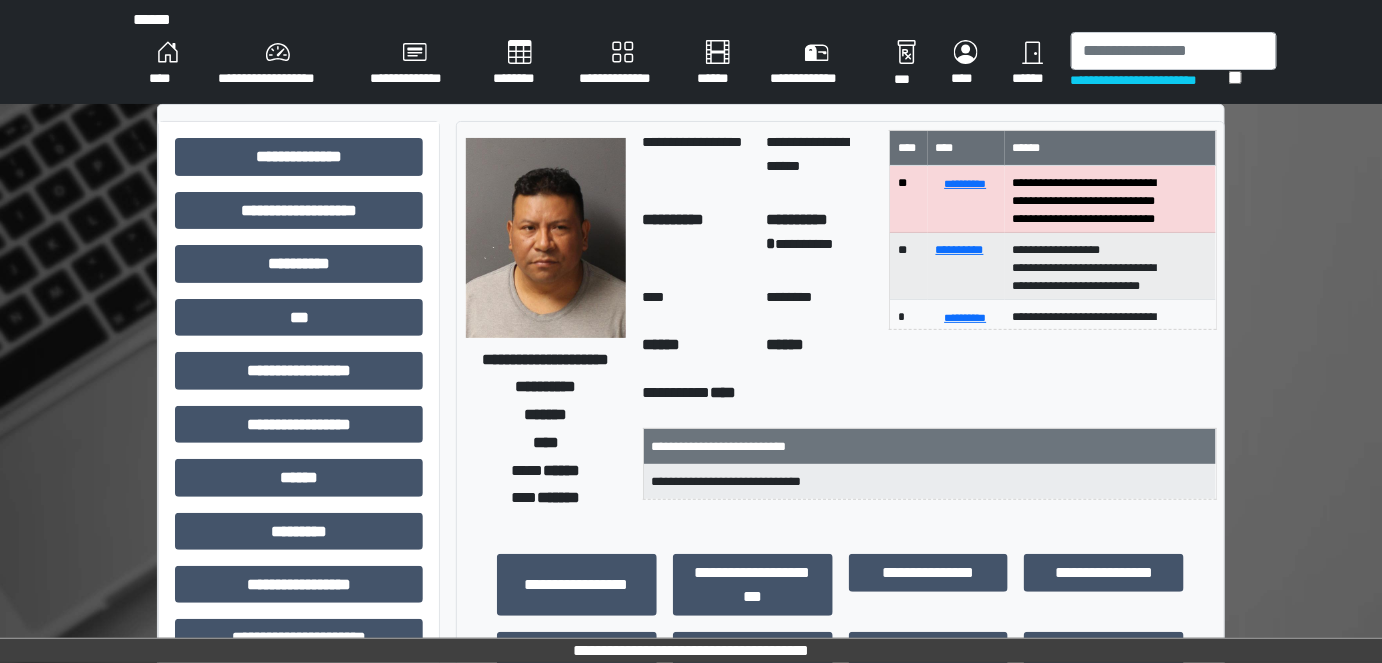 click on "****" at bounding box center [167, 64] 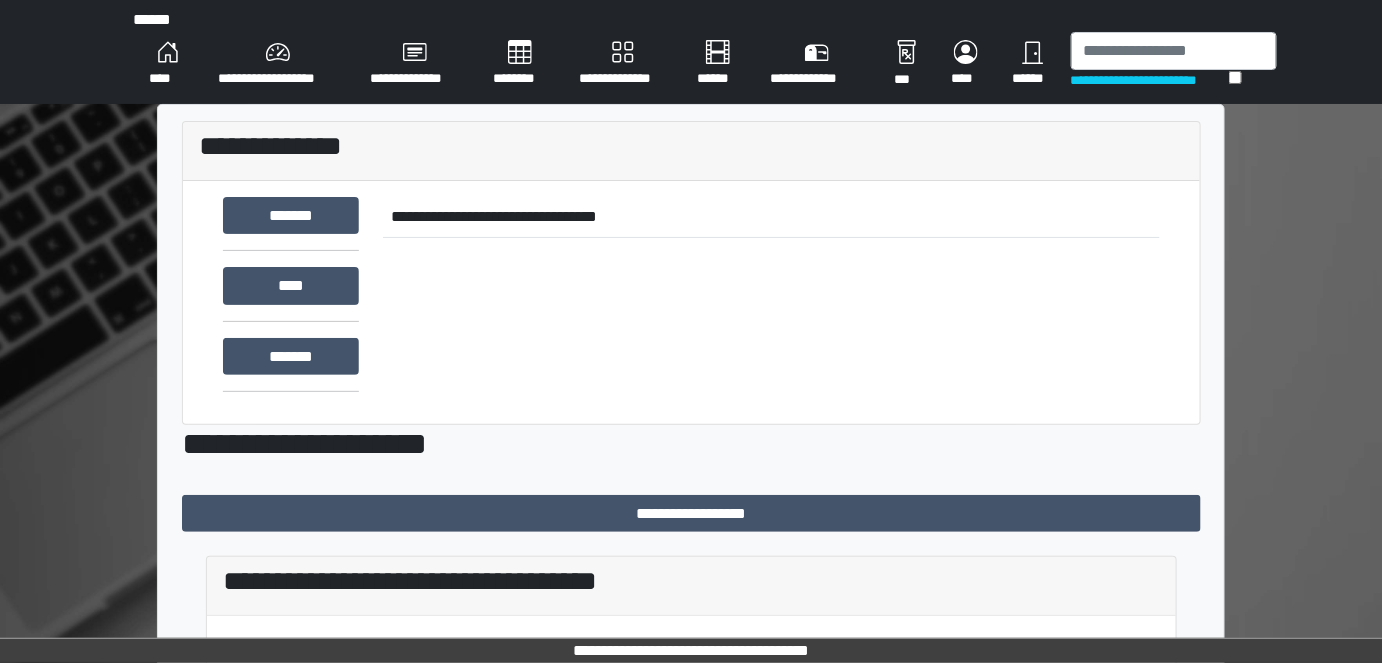 click on "**********" at bounding box center (278, 64) 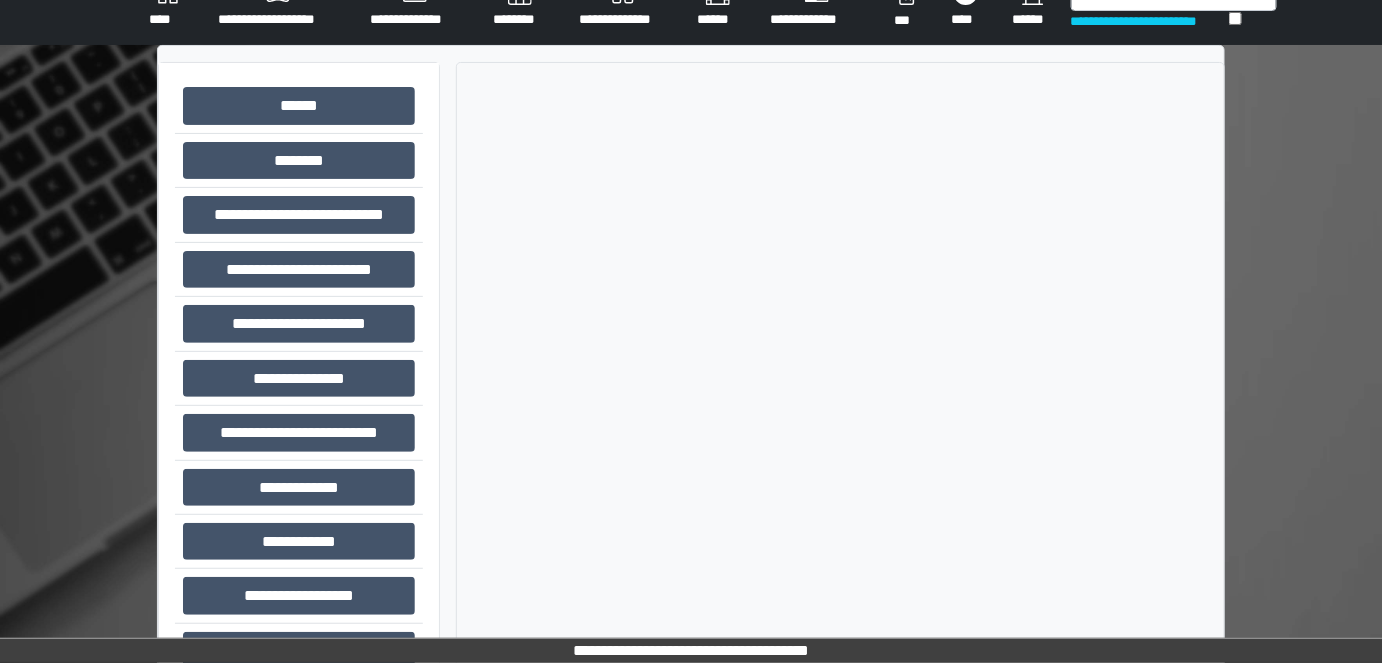 scroll, scrollTop: 90, scrollLeft: 0, axis: vertical 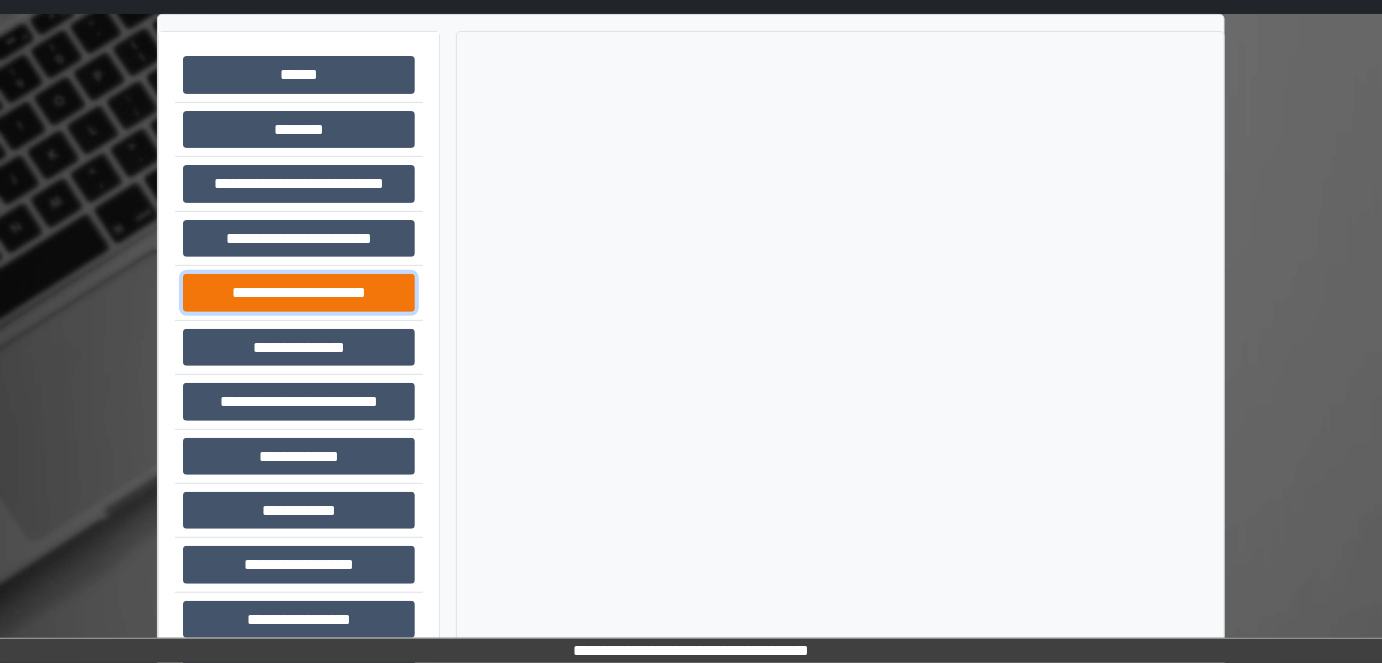 click on "**********" at bounding box center (299, 292) 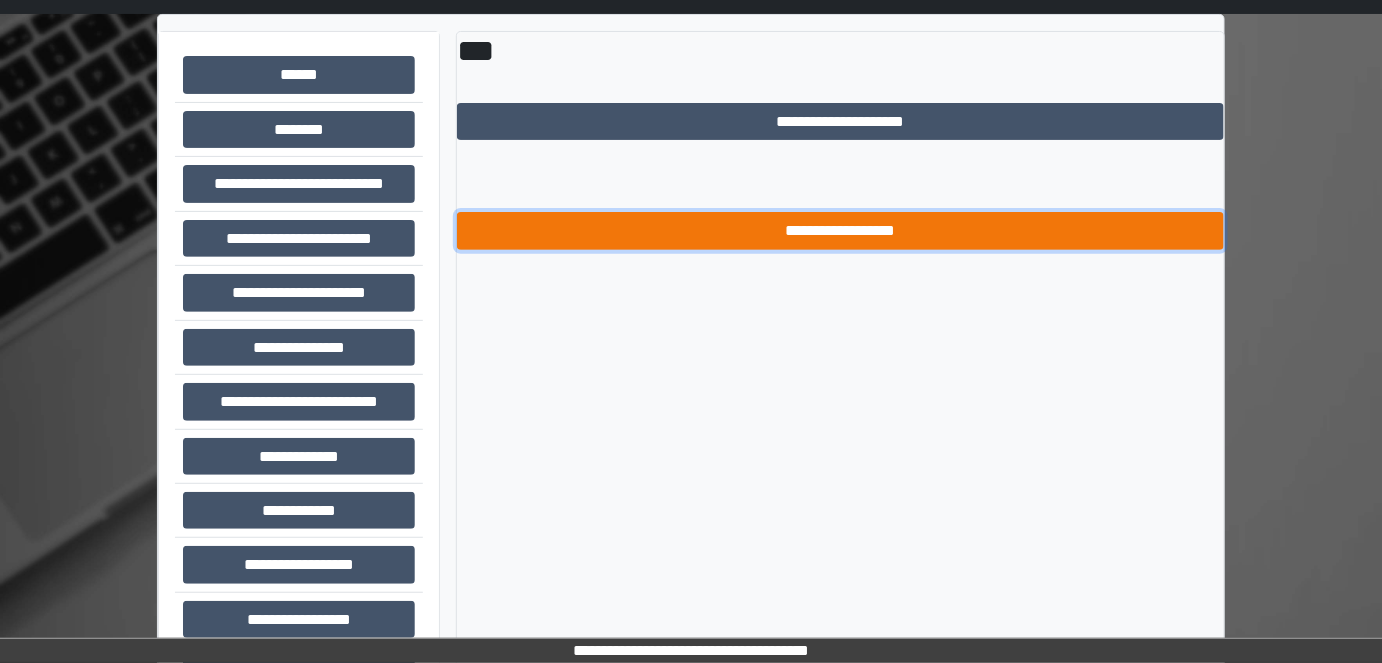 click on "**********" at bounding box center [841, 230] 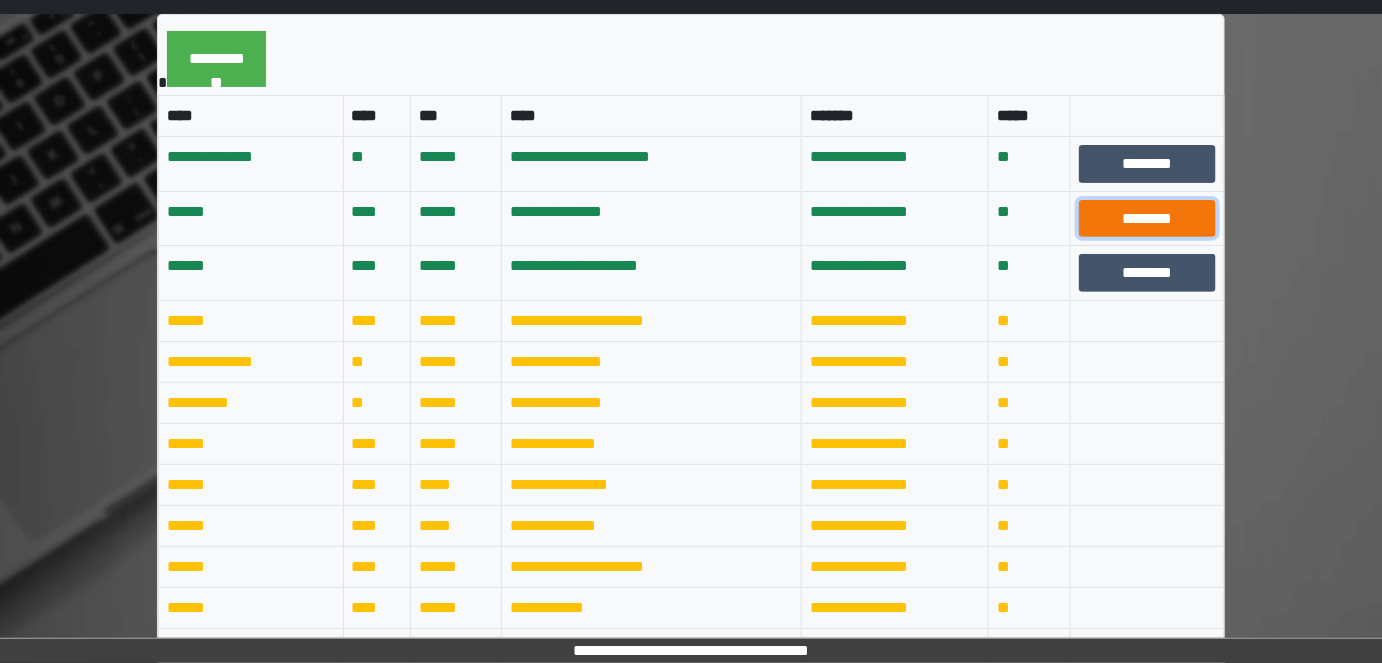click on "********" at bounding box center (1147, 218) 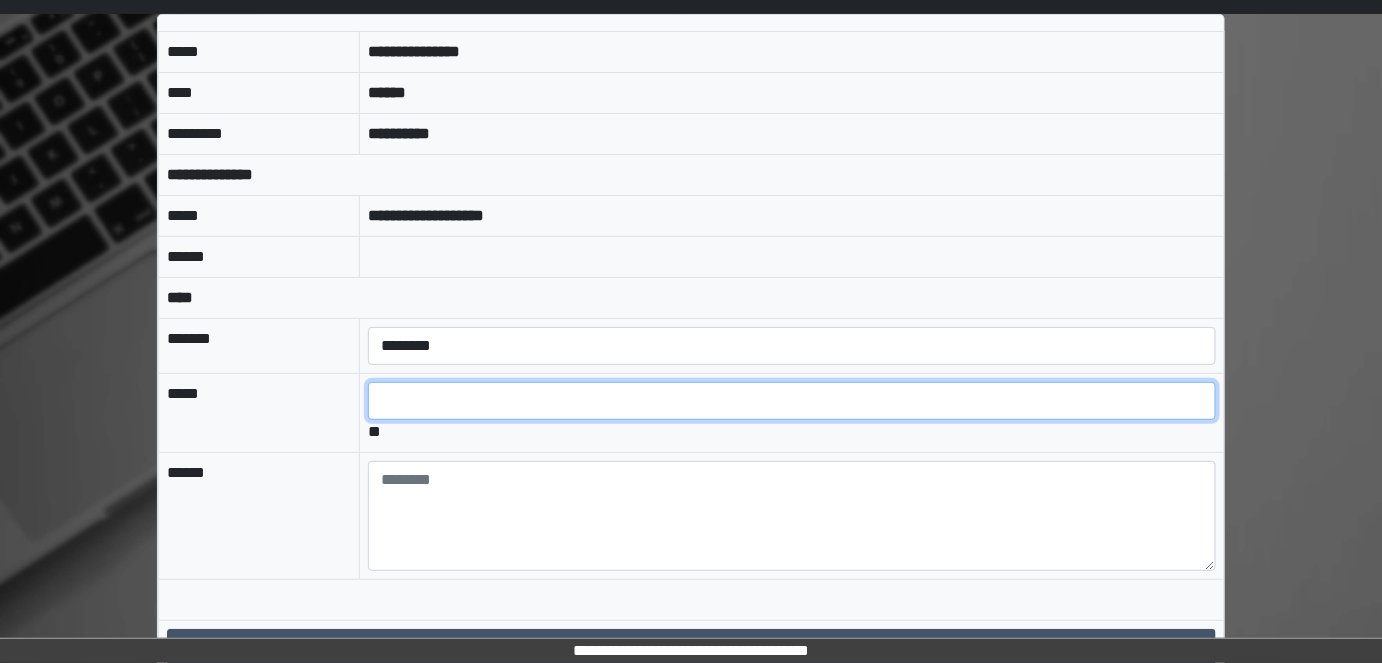 click at bounding box center [792, 401] 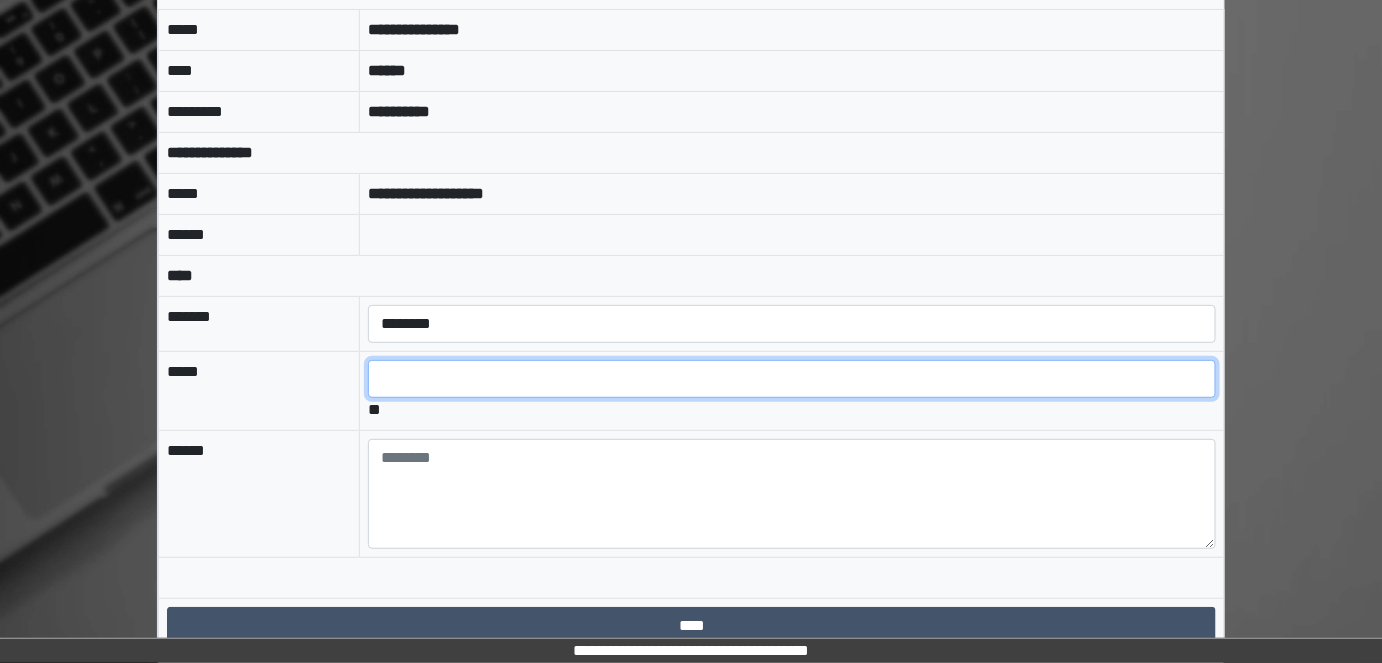 scroll, scrollTop: 130, scrollLeft: 0, axis: vertical 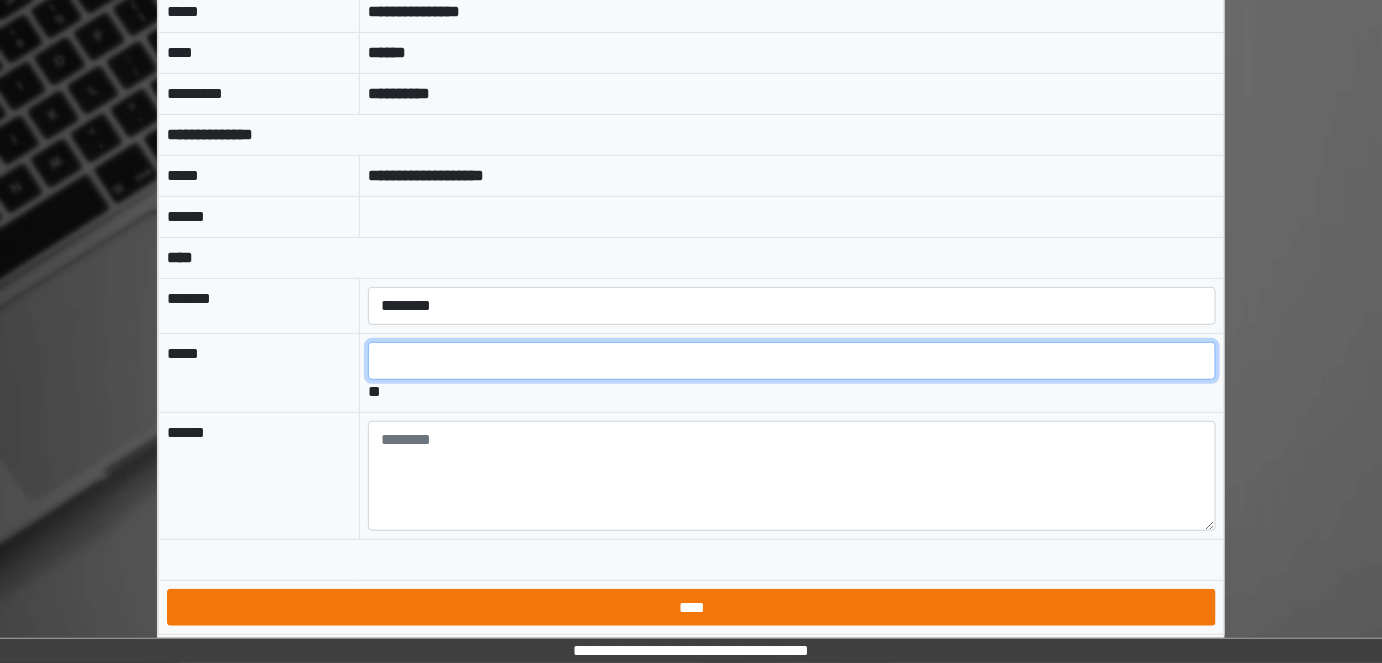 type on "*" 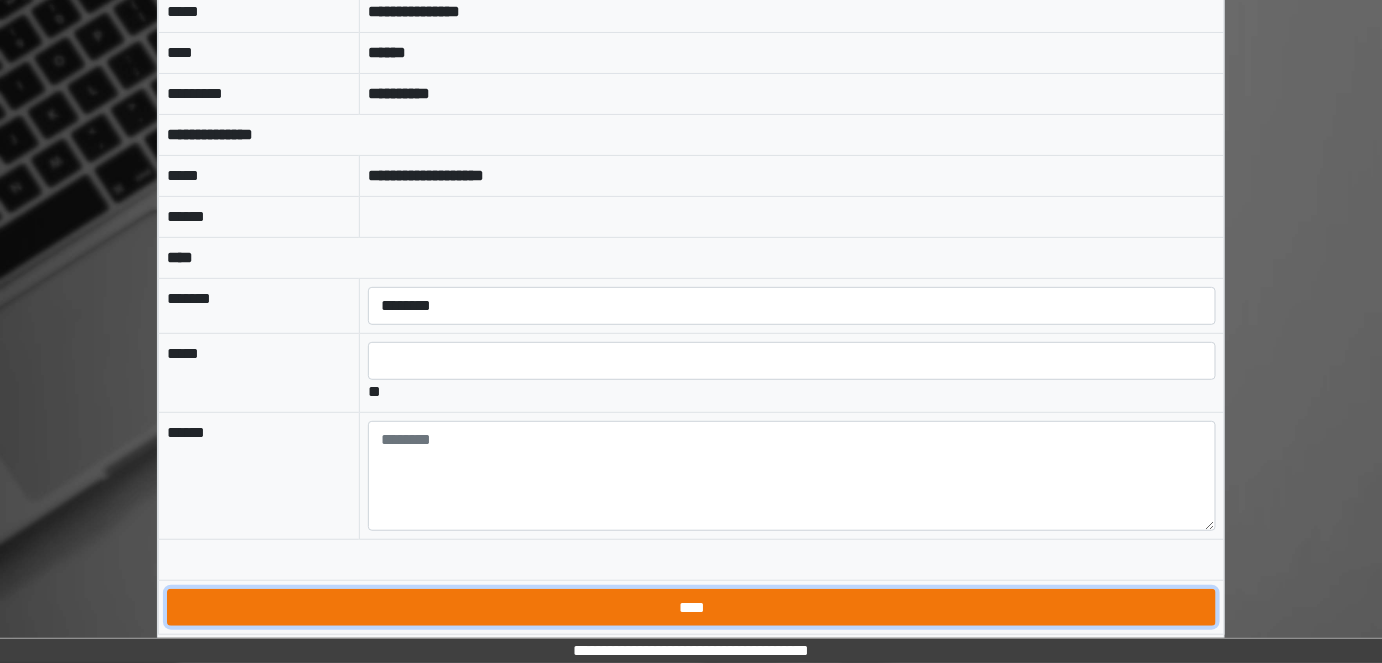 click on "****" at bounding box center (691, 607) 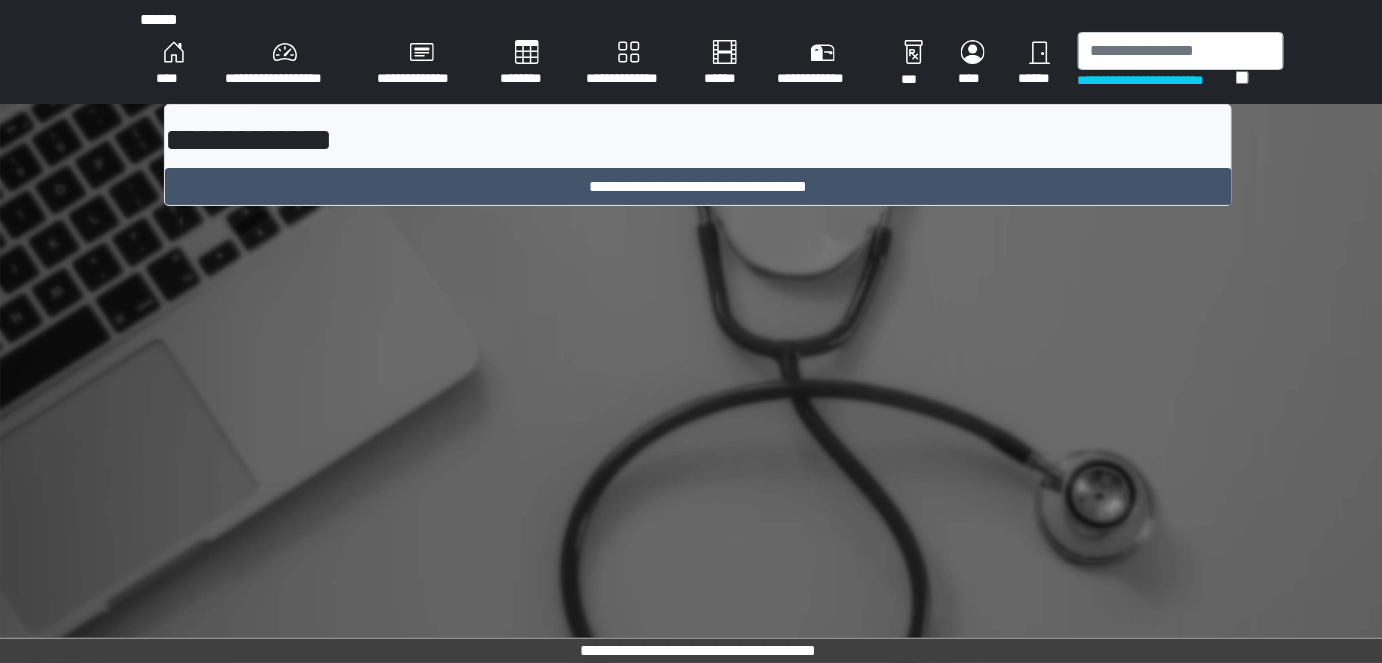 scroll, scrollTop: 0, scrollLeft: 0, axis: both 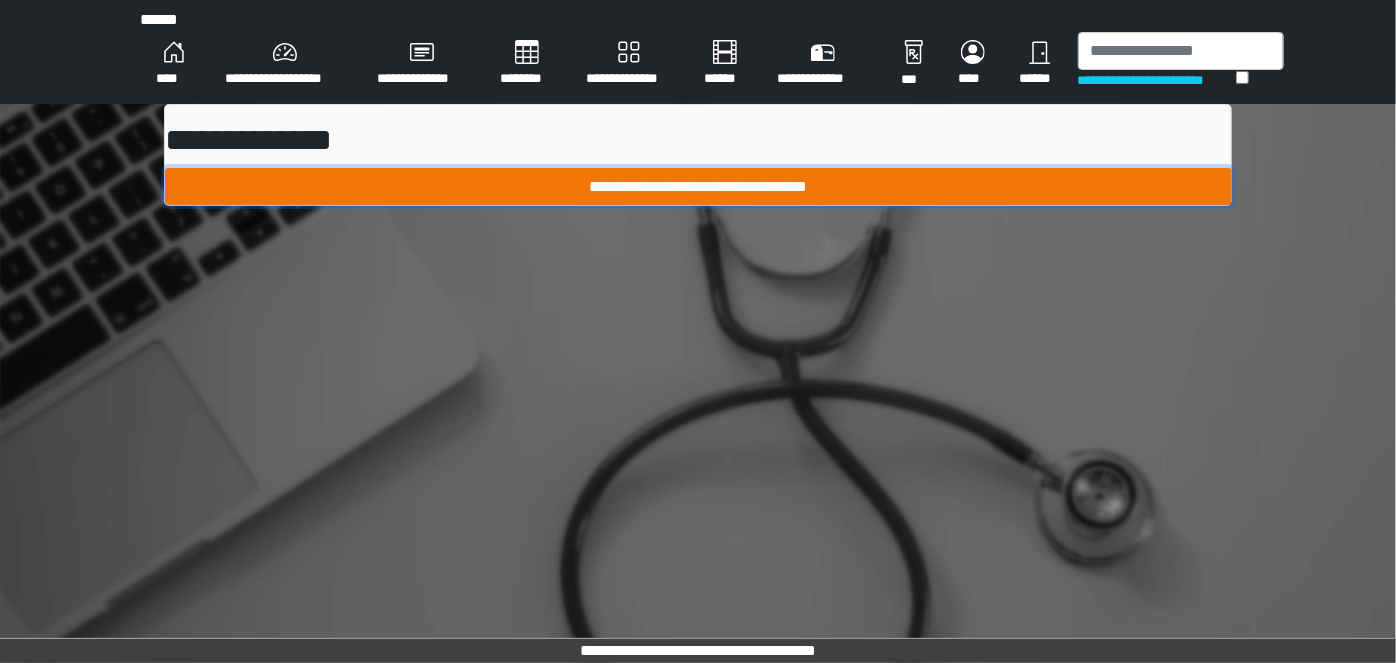 click on "**********" at bounding box center (698, 186) 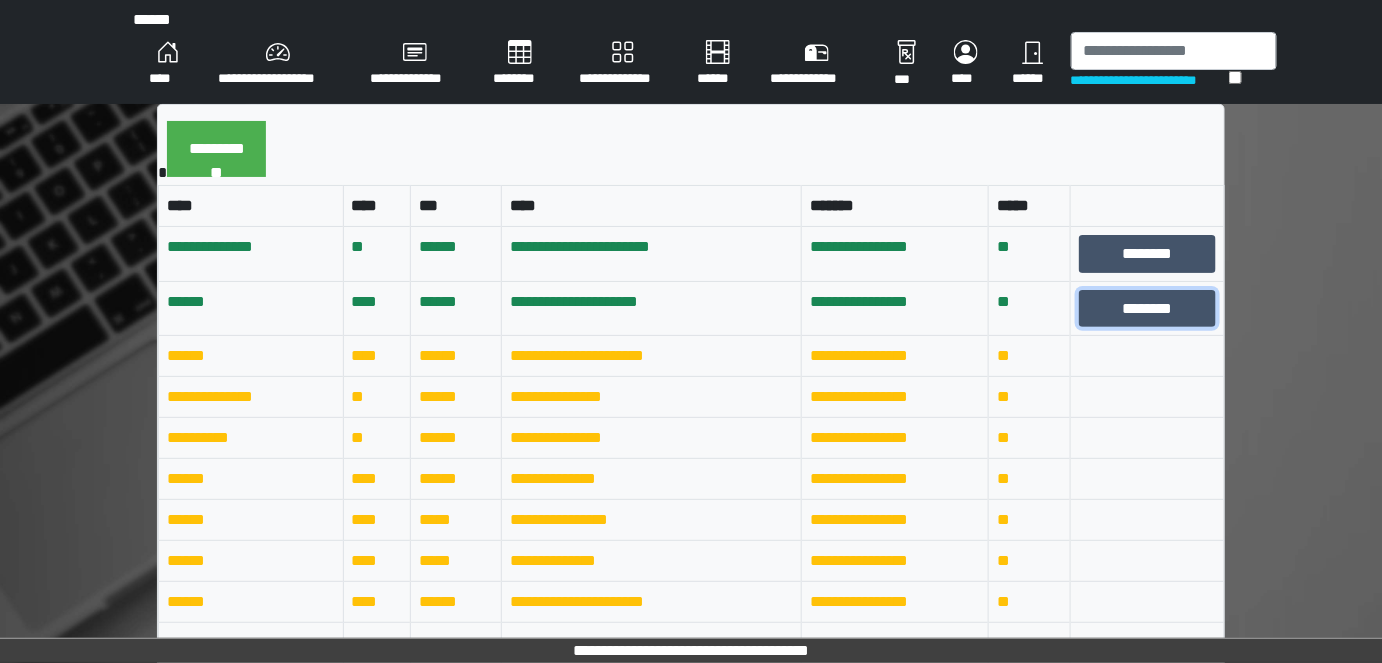 drag, startPoint x: 1120, startPoint y: 298, endPoint x: 992, endPoint y: 384, distance: 154.20766 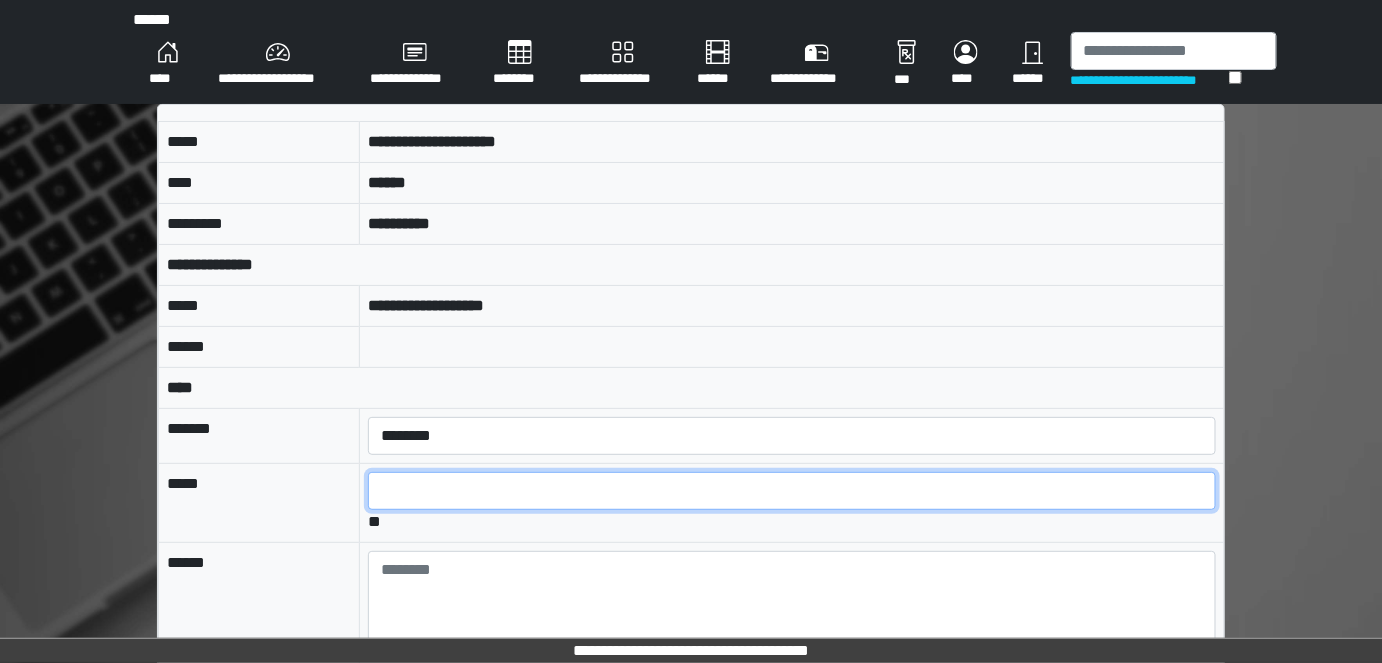 click at bounding box center (792, 491) 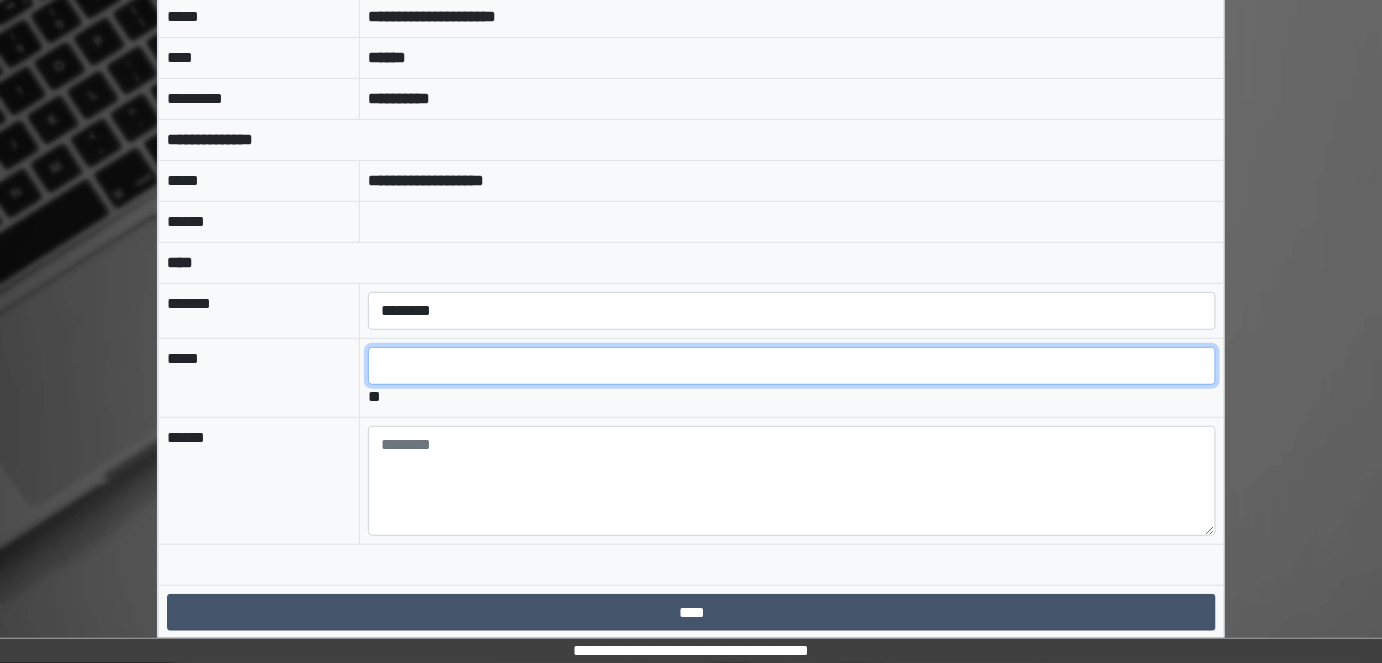 scroll, scrollTop: 130, scrollLeft: 0, axis: vertical 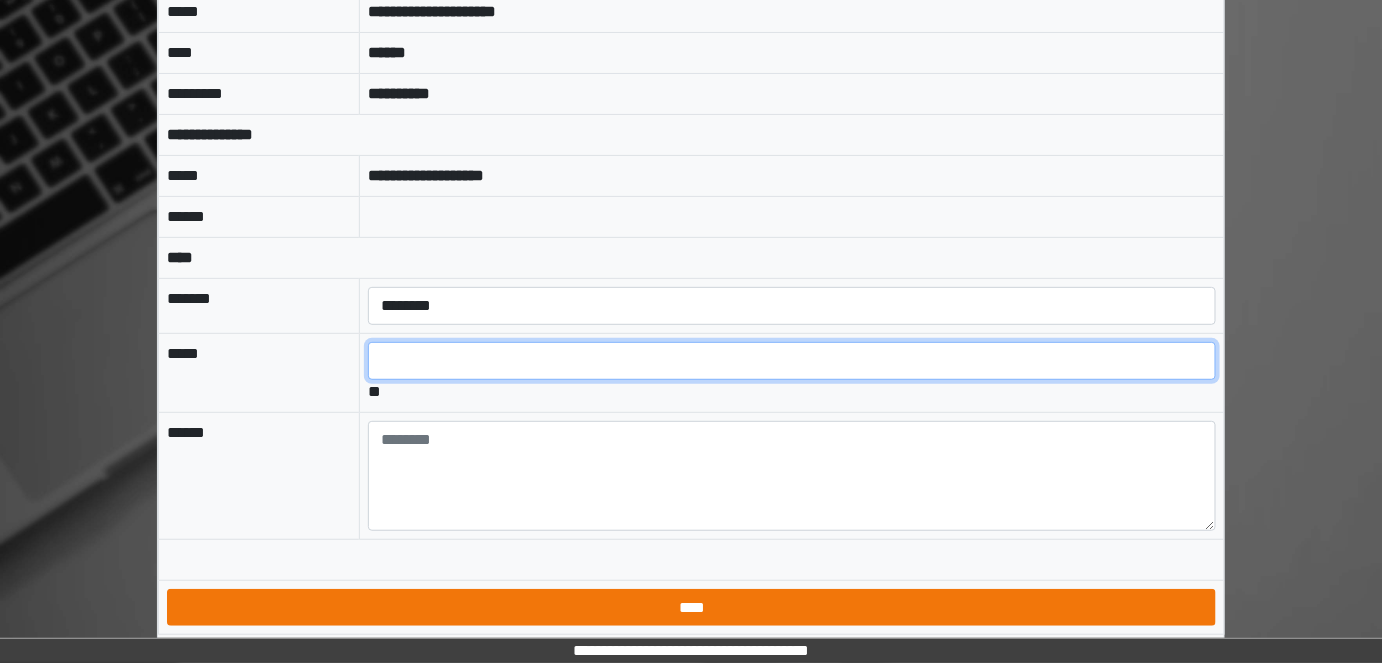 type on "*" 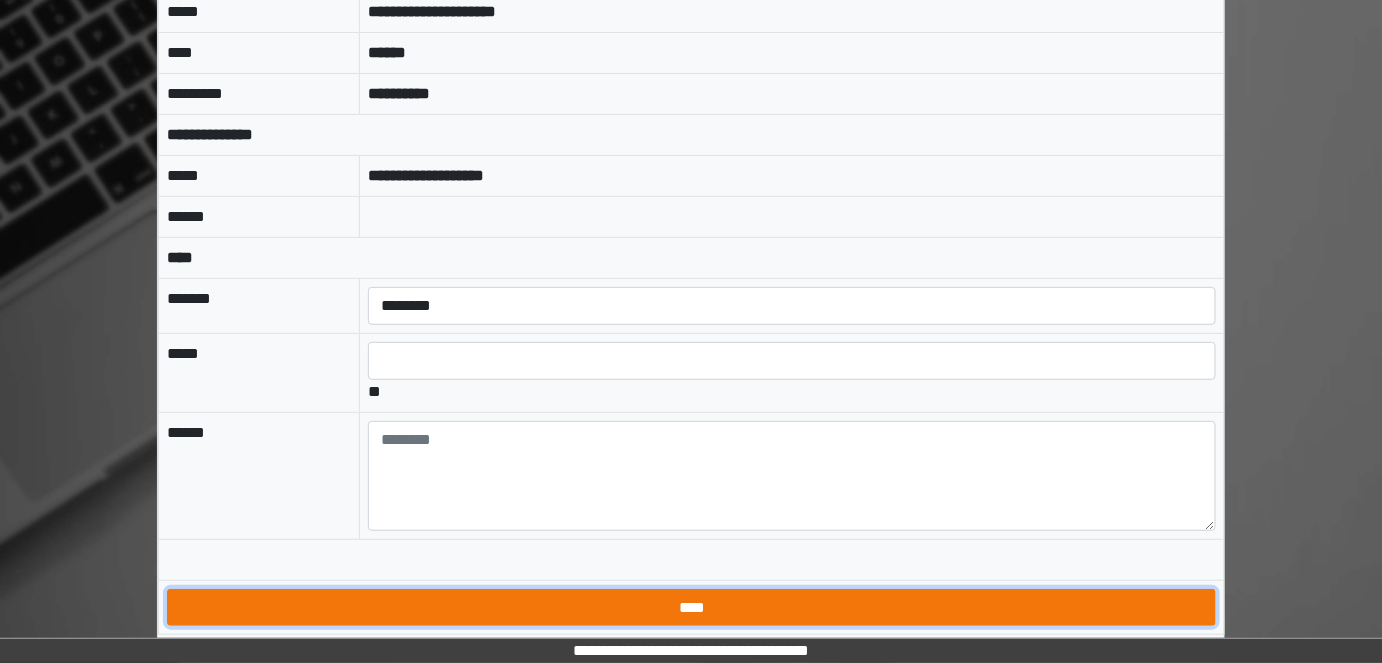 click on "****" at bounding box center (691, 607) 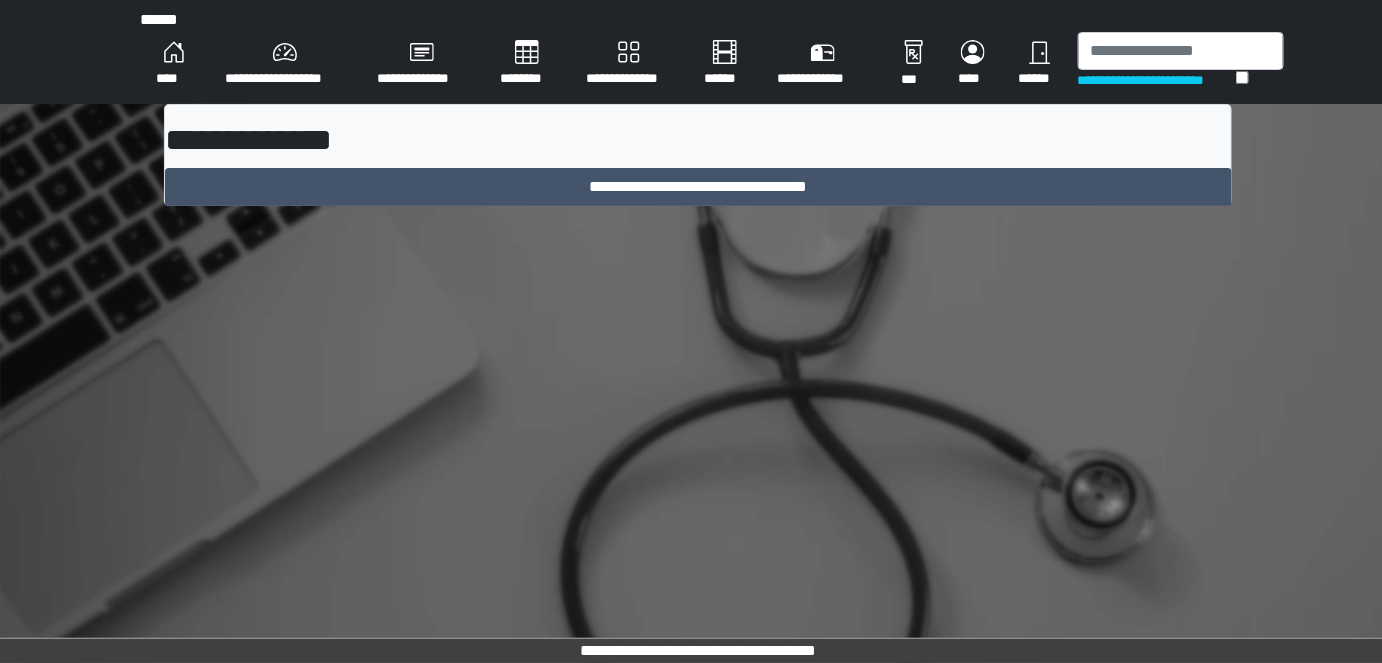 scroll, scrollTop: 0, scrollLeft: 0, axis: both 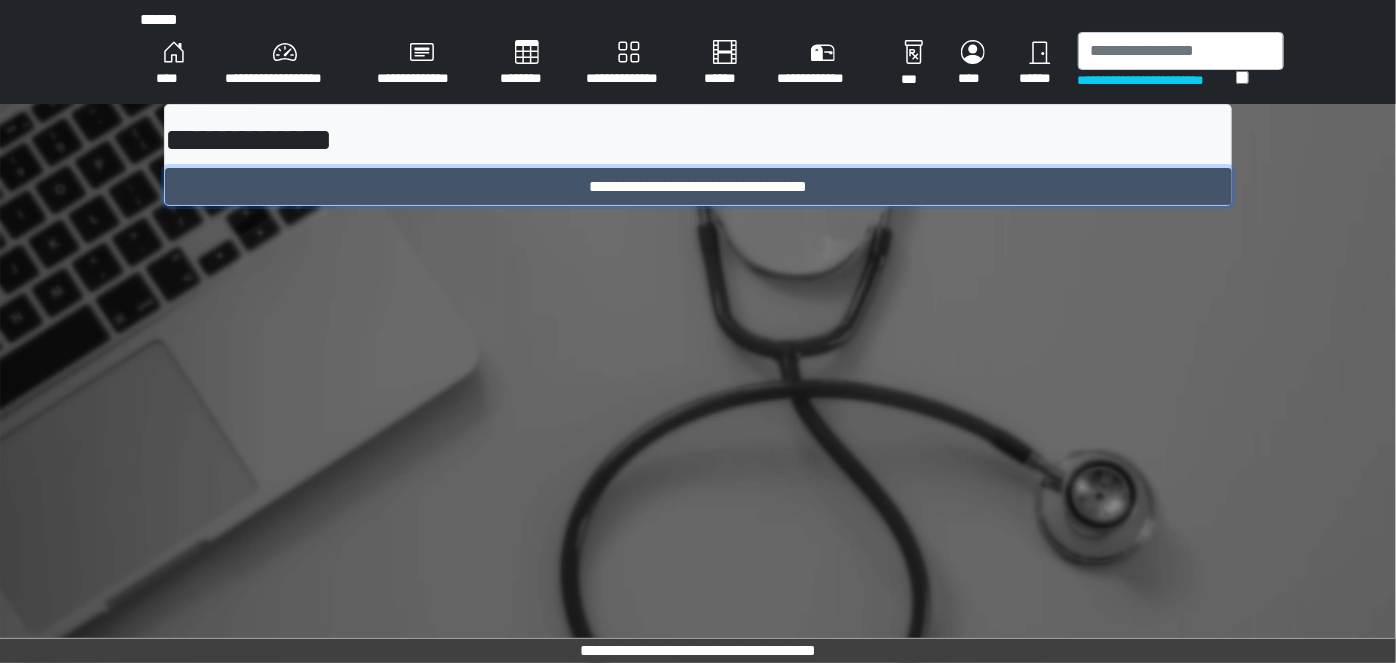 drag, startPoint x: 647, startPoint y: 184, endPoint x: 664, endPoint y: 218, distance: 38.013157 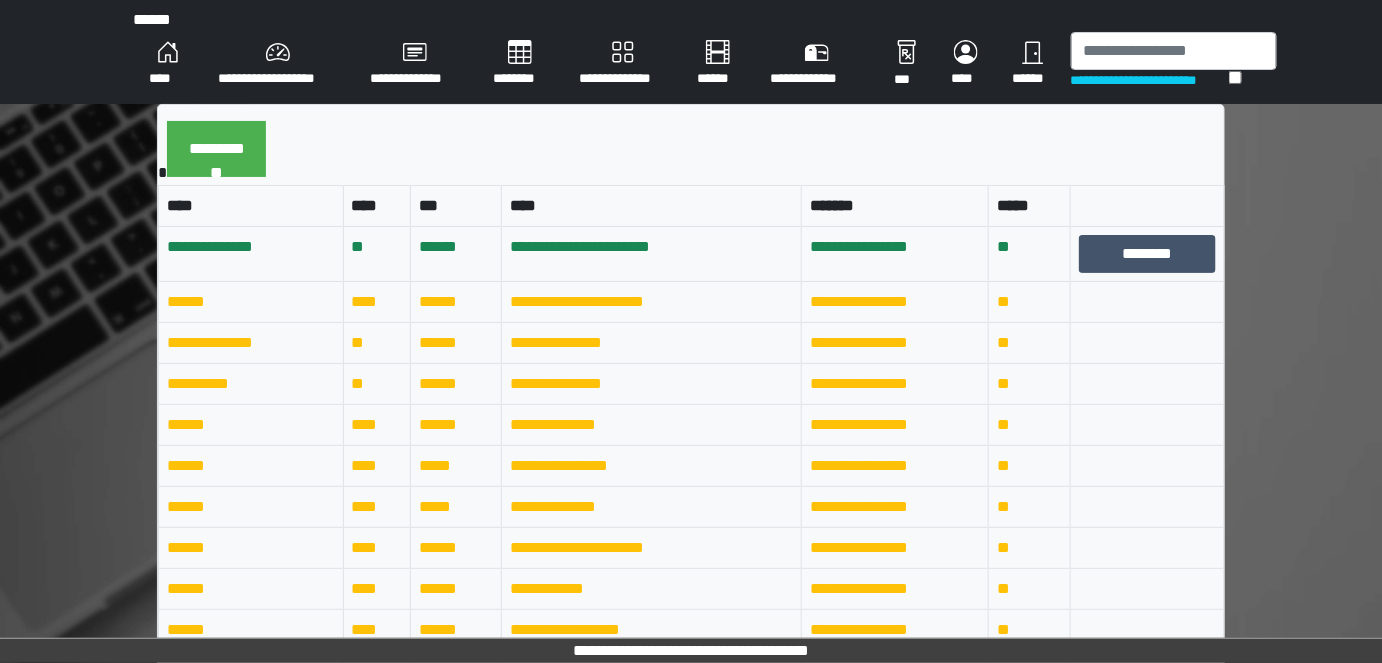 click on "**********" at bounding box center (1150, 80) 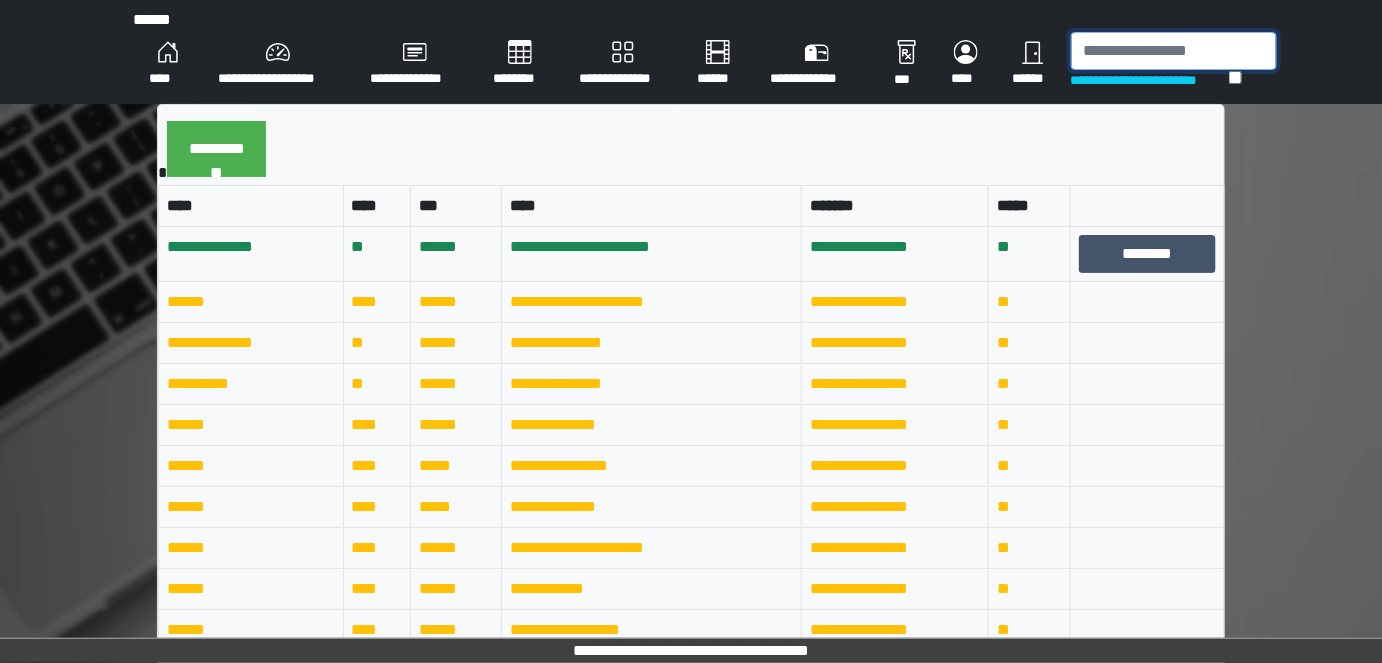 click at bounding box center [1174, 51] 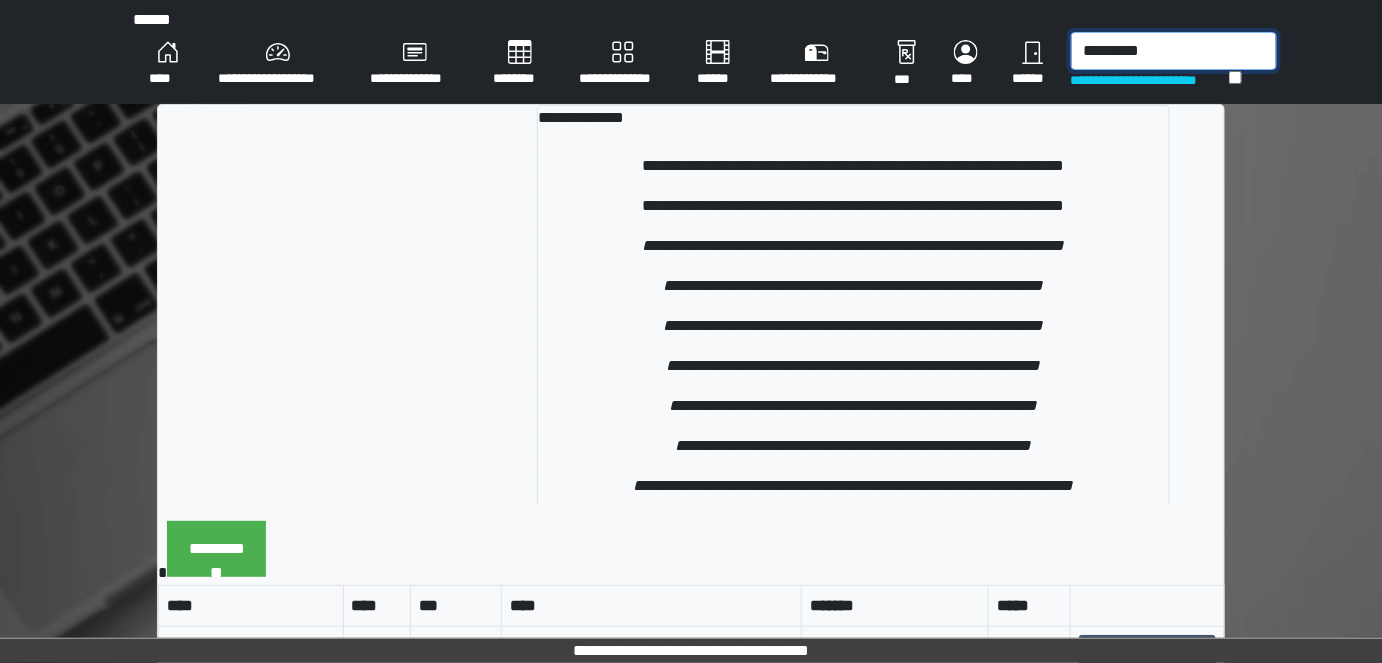 type on "*********" 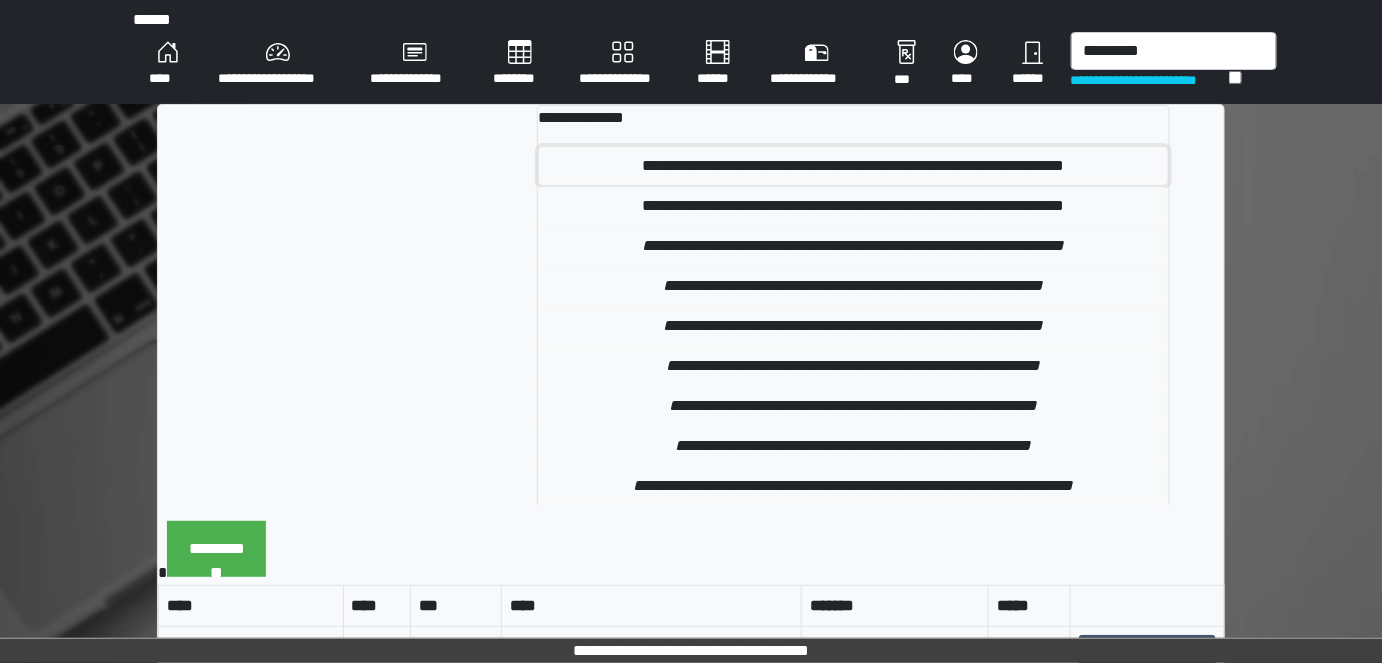 click on "**********" at bounding box center (853, 166) 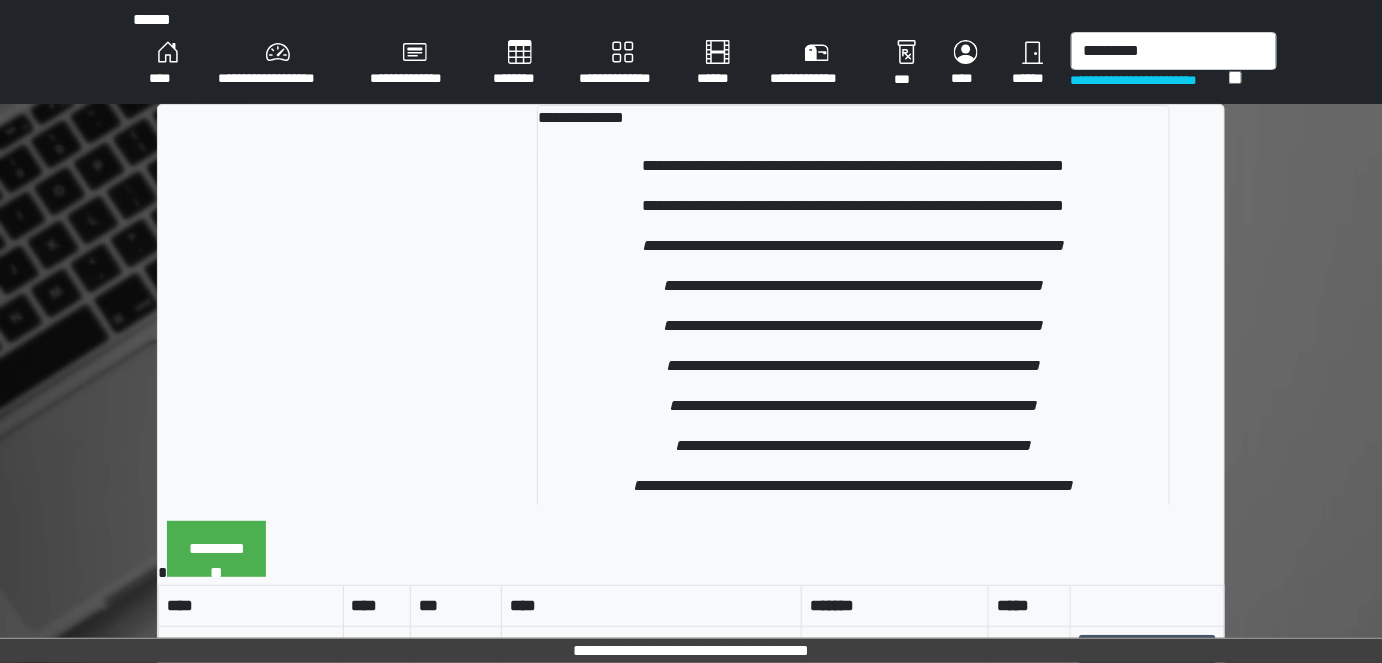 type 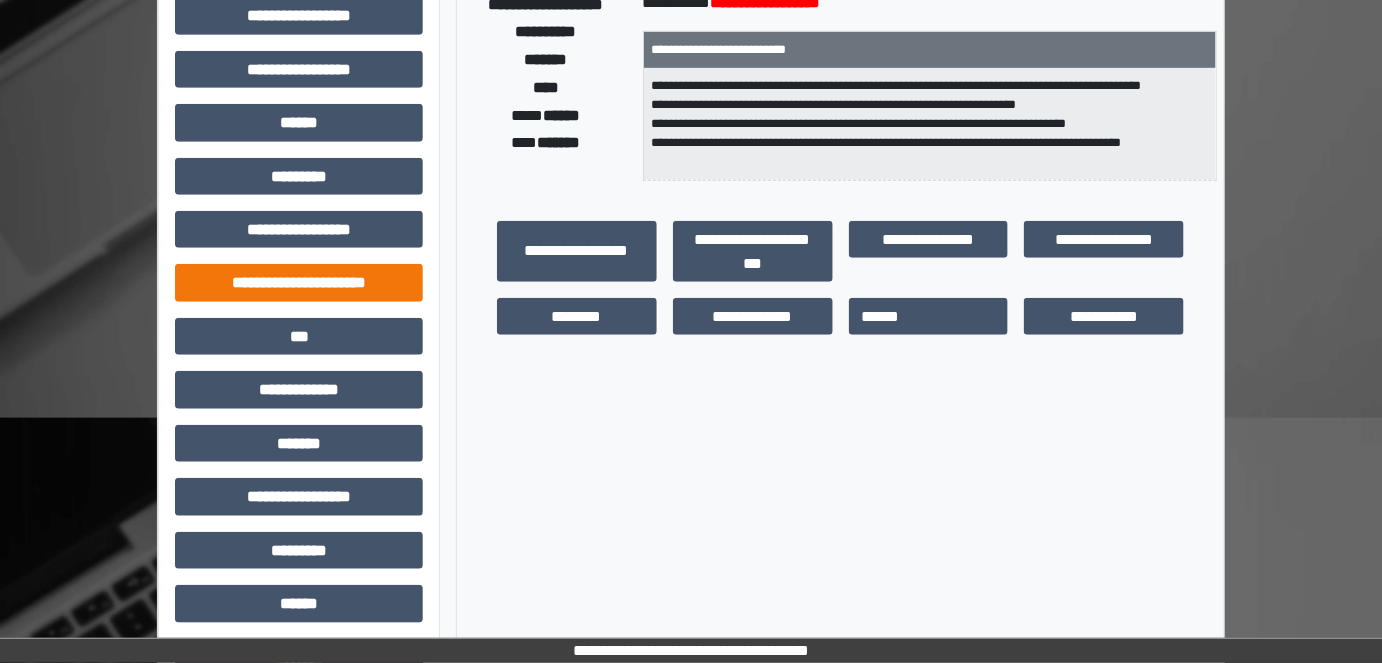 scroll, scrollTop: 454, scrollLeft: 0, axis: vertical 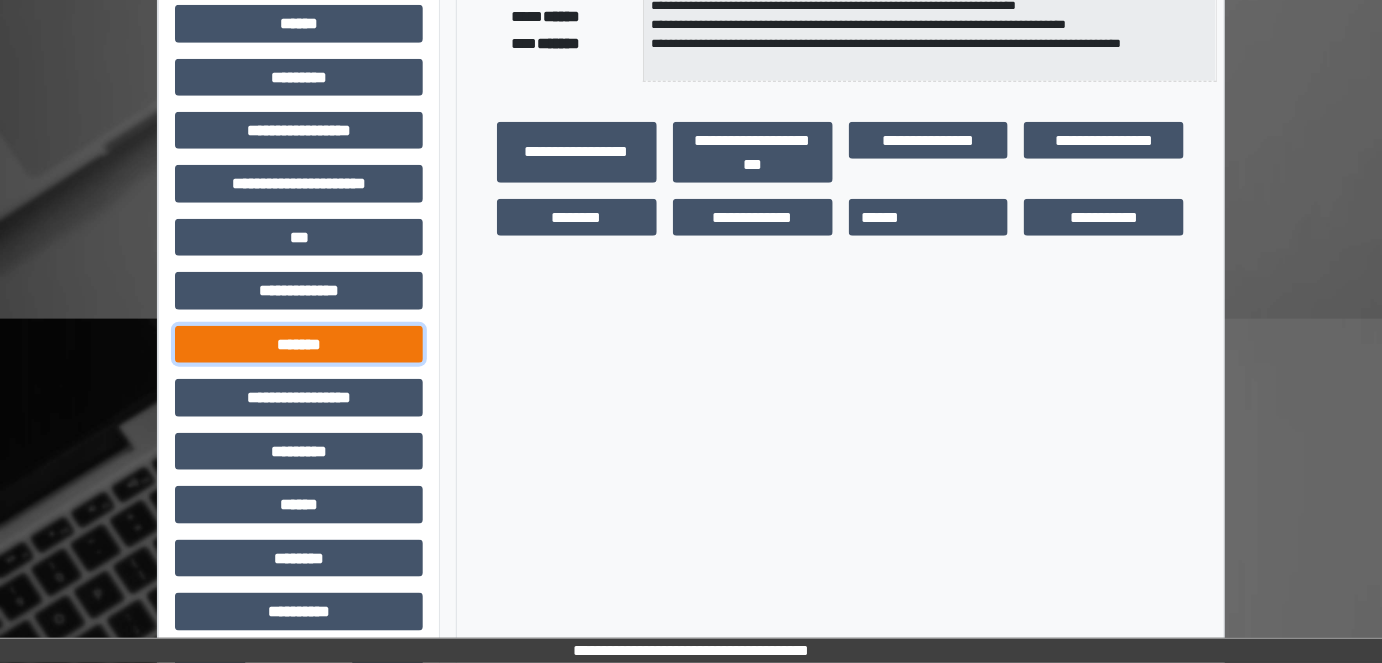 click on "*******" at bounding box center (299, 344) 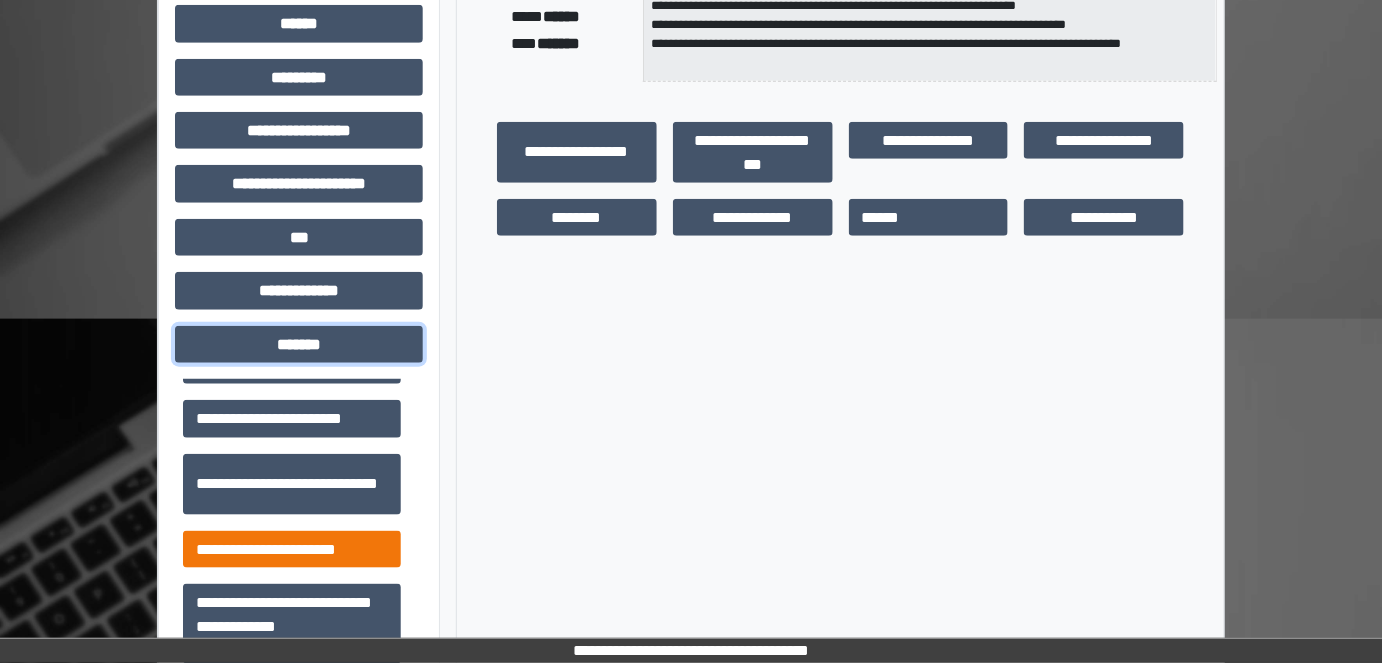 scroll, scrollTop: 909, scrollLeft: 0, axis: vertical 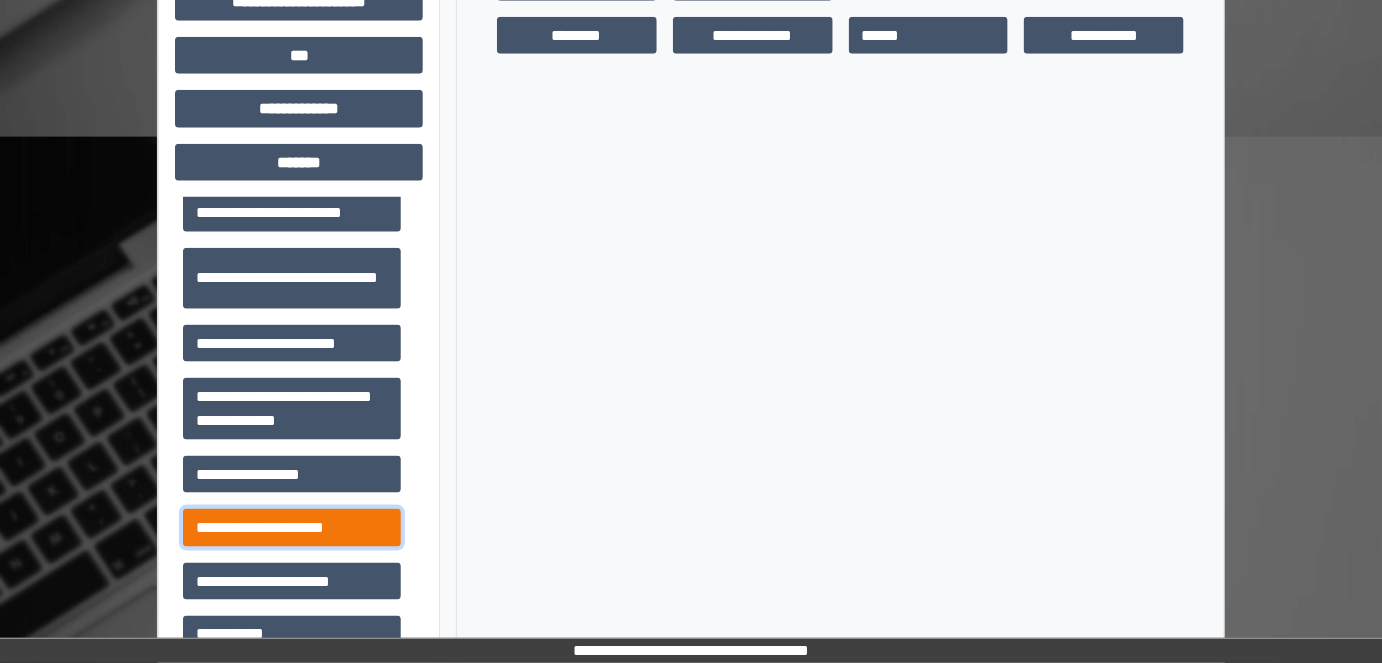 click on "**********" at bounding box center [292, 527] 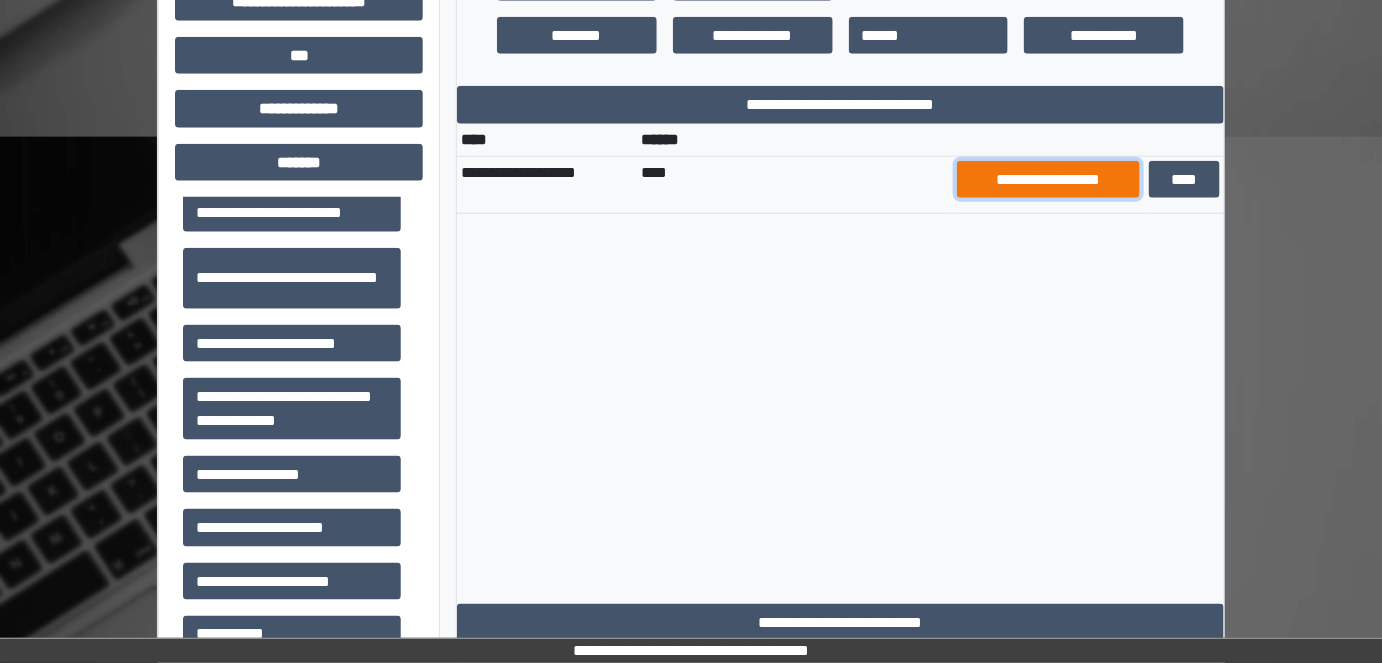 click on "**********" at bounding box center (1048, 179) 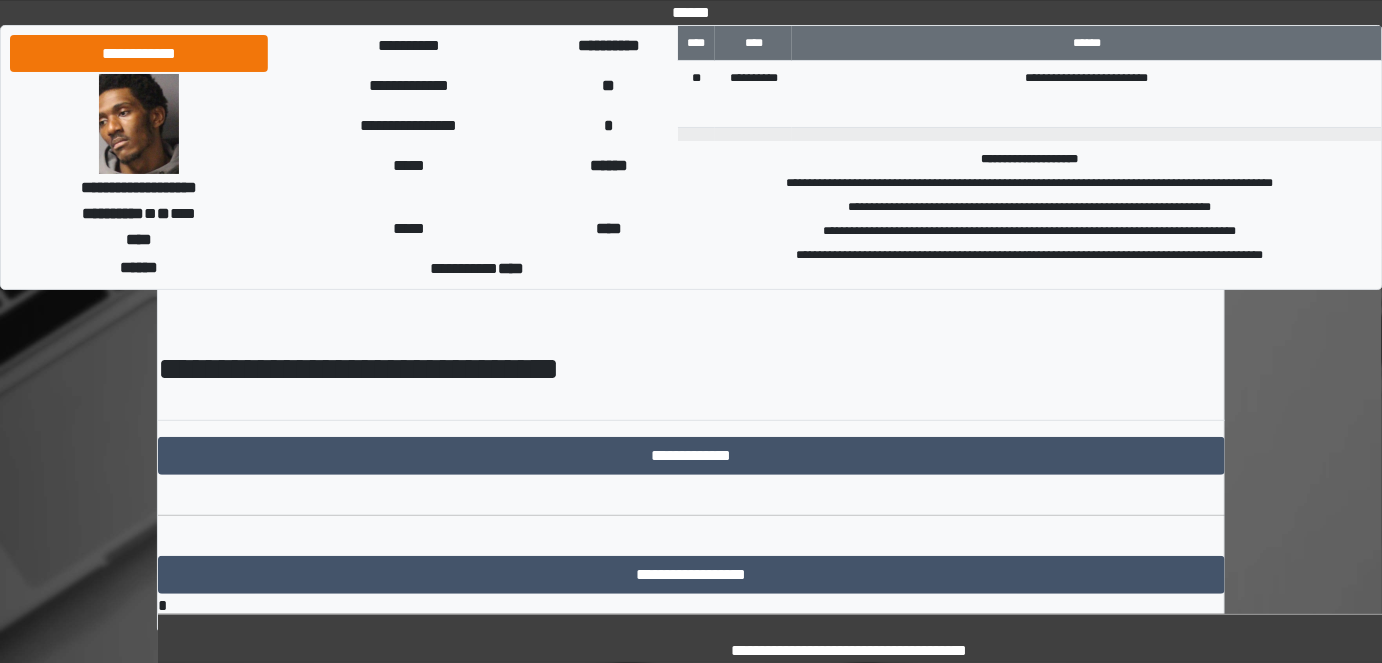 scroll, scrollTop: 67, scrollLeft: 0, axis: vertical 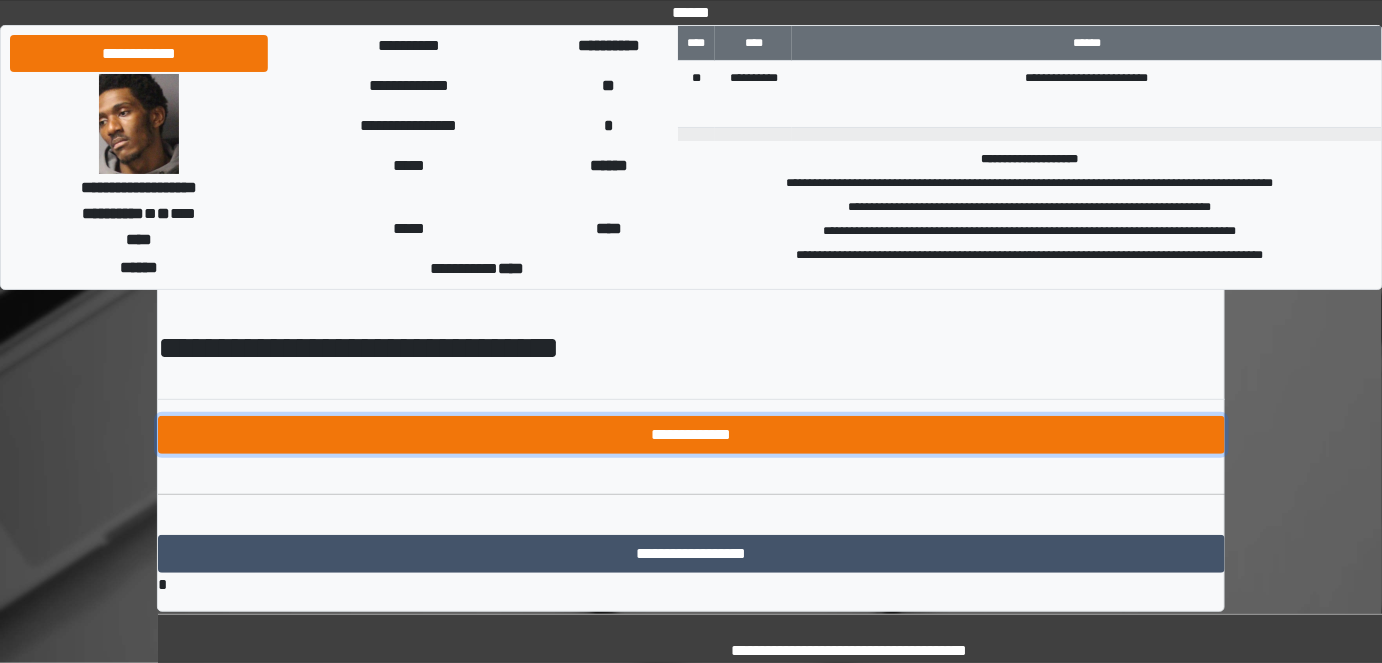 click on "**********" at bounding box center (691, 435) 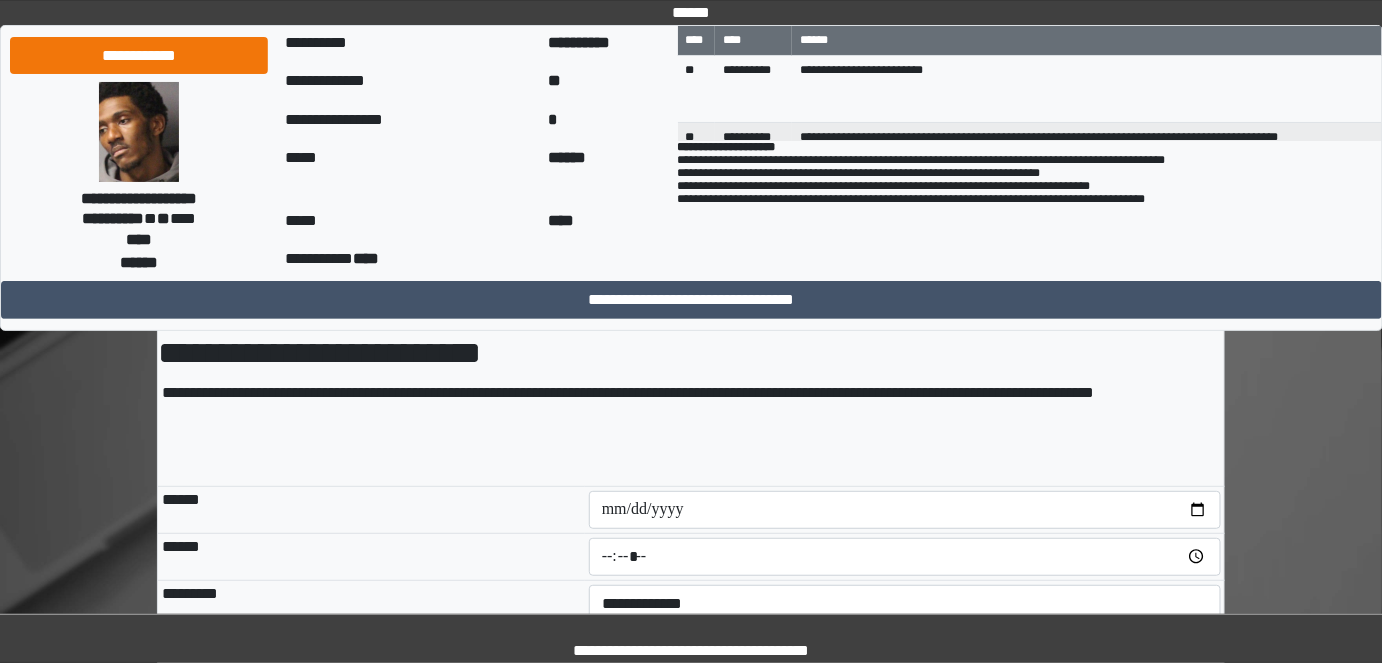 scroll, scrollTop: 181, scrollLeft: 0, axis: vertical 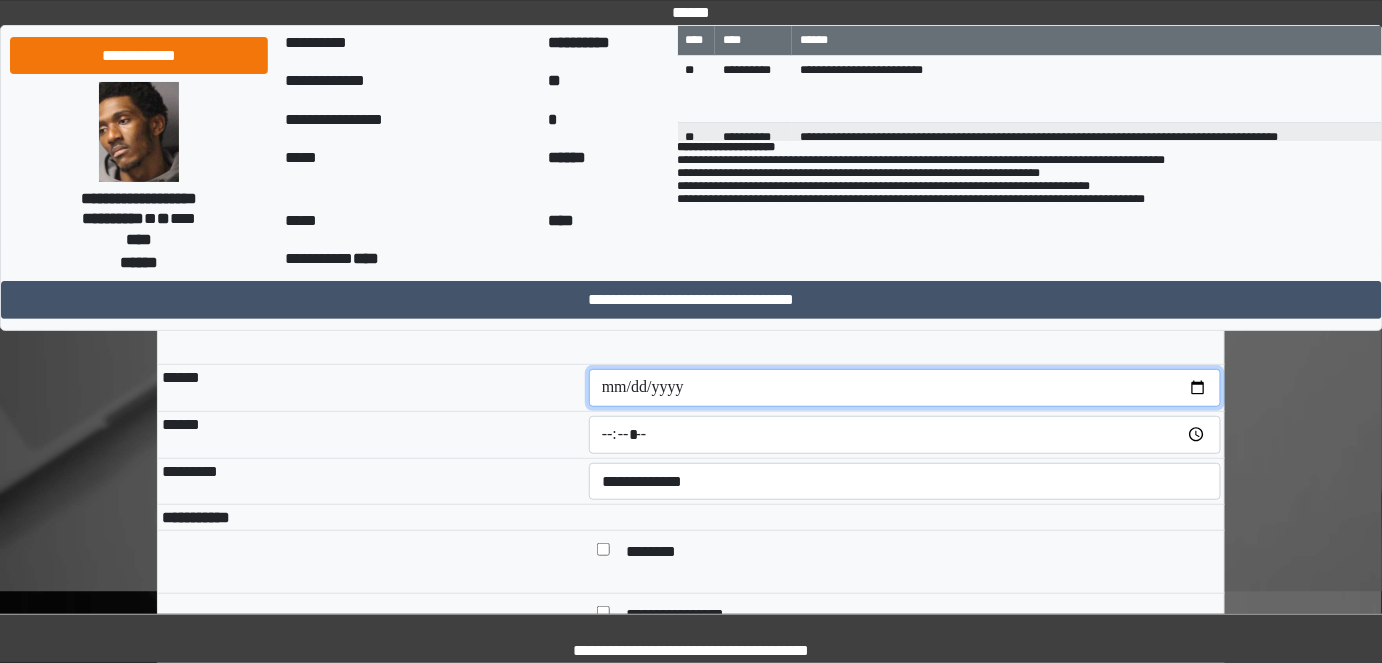 click at bounding box center [905, 388] 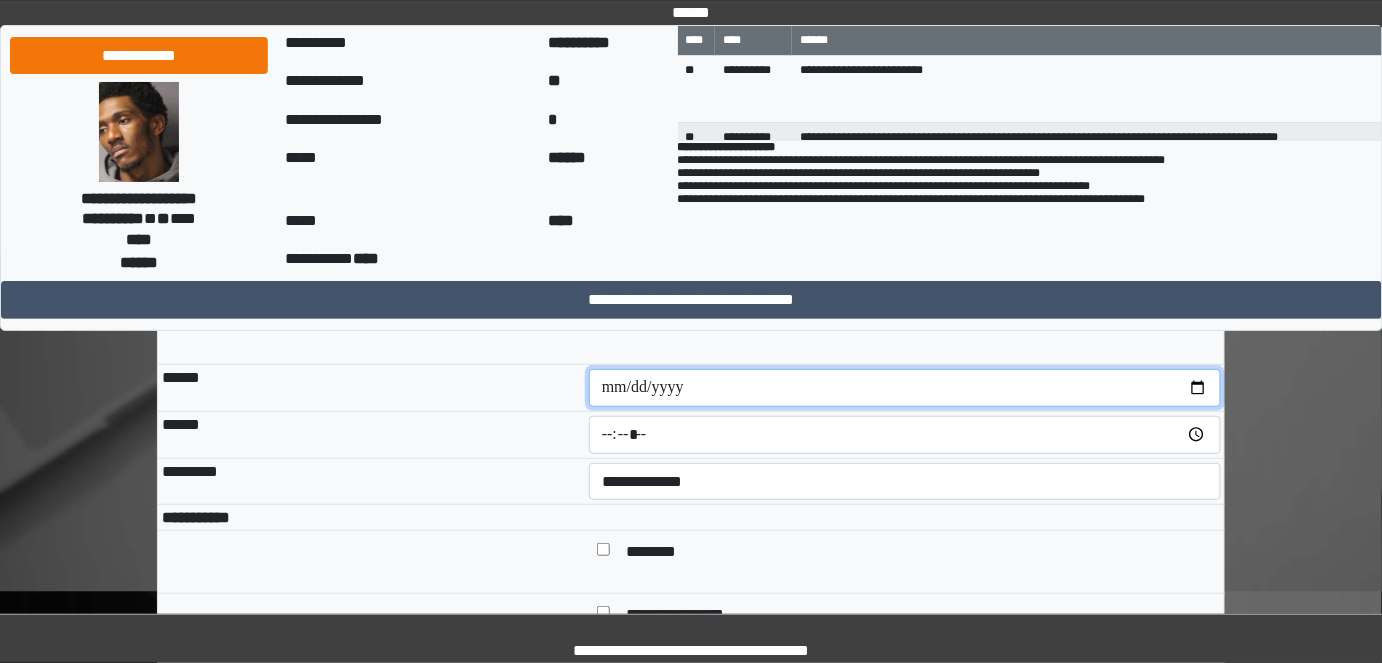 type on "**********" 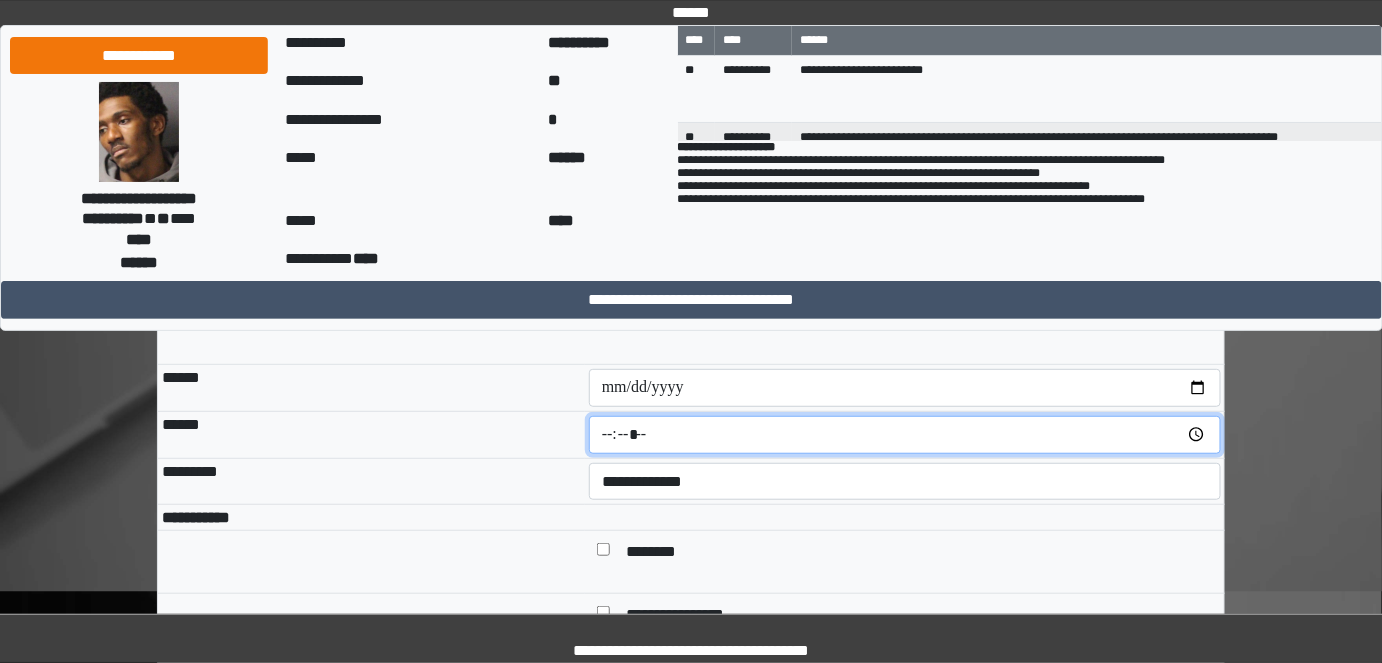 click at bounding box center [905, 435] 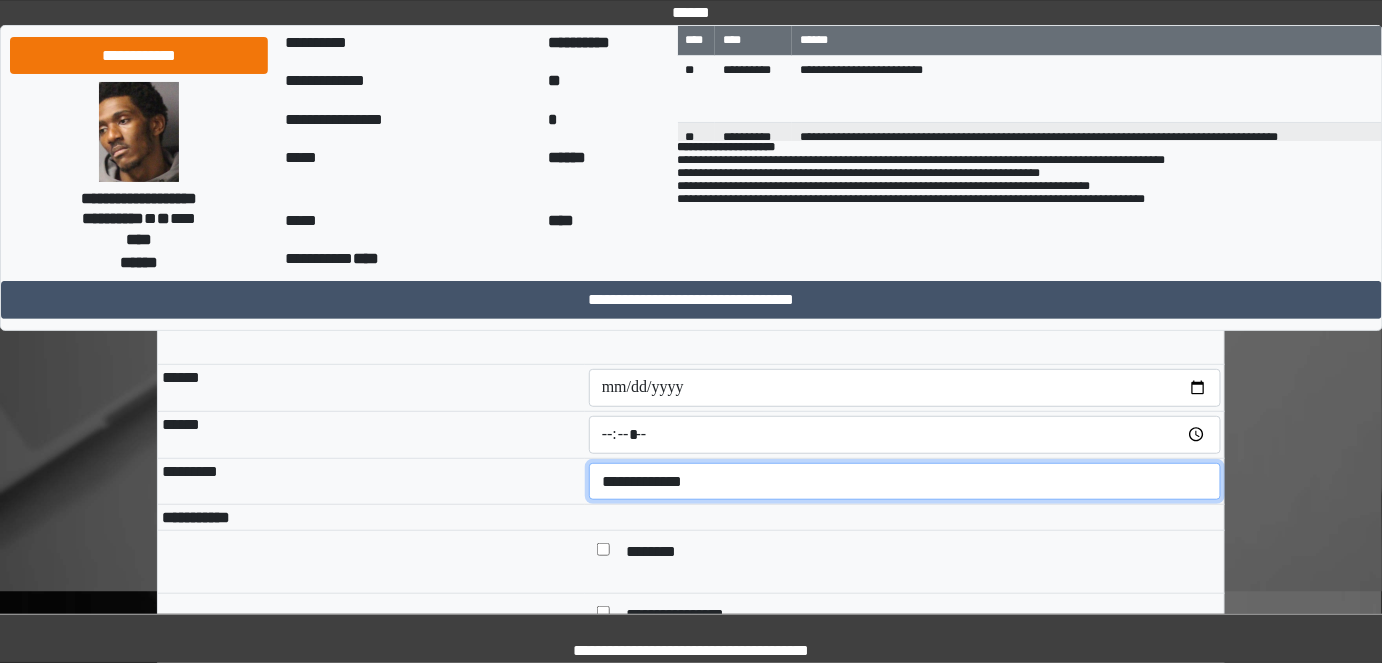 click on "**********" at bounding box center [905, 481] 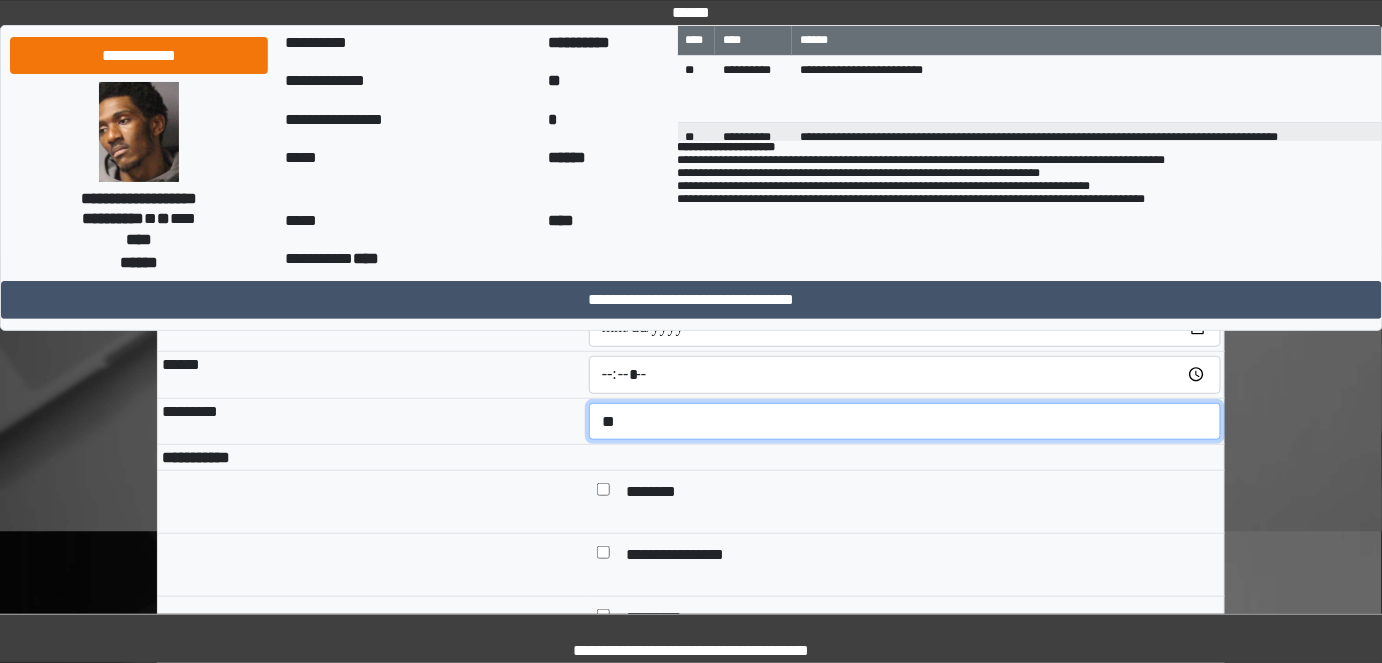 scroll, scrollTop: 272, scrollLeft: 0, axis: vertical 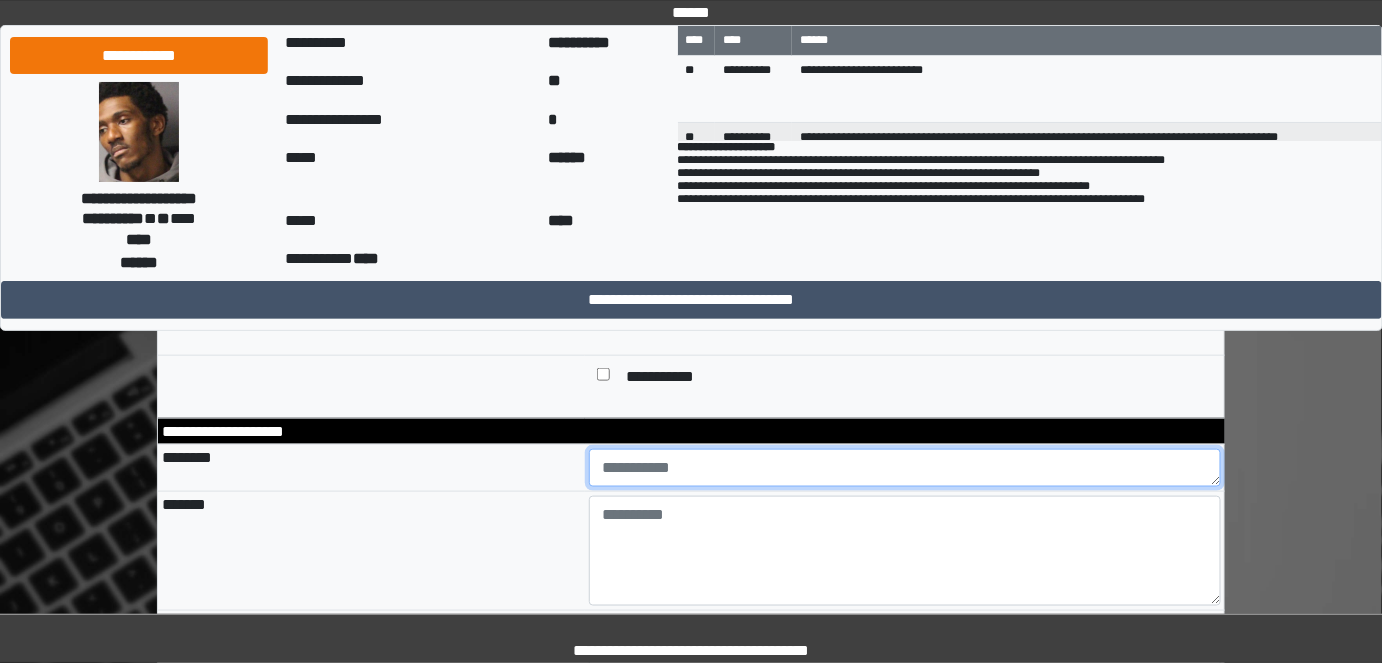 click at bounding box center [905, 468] 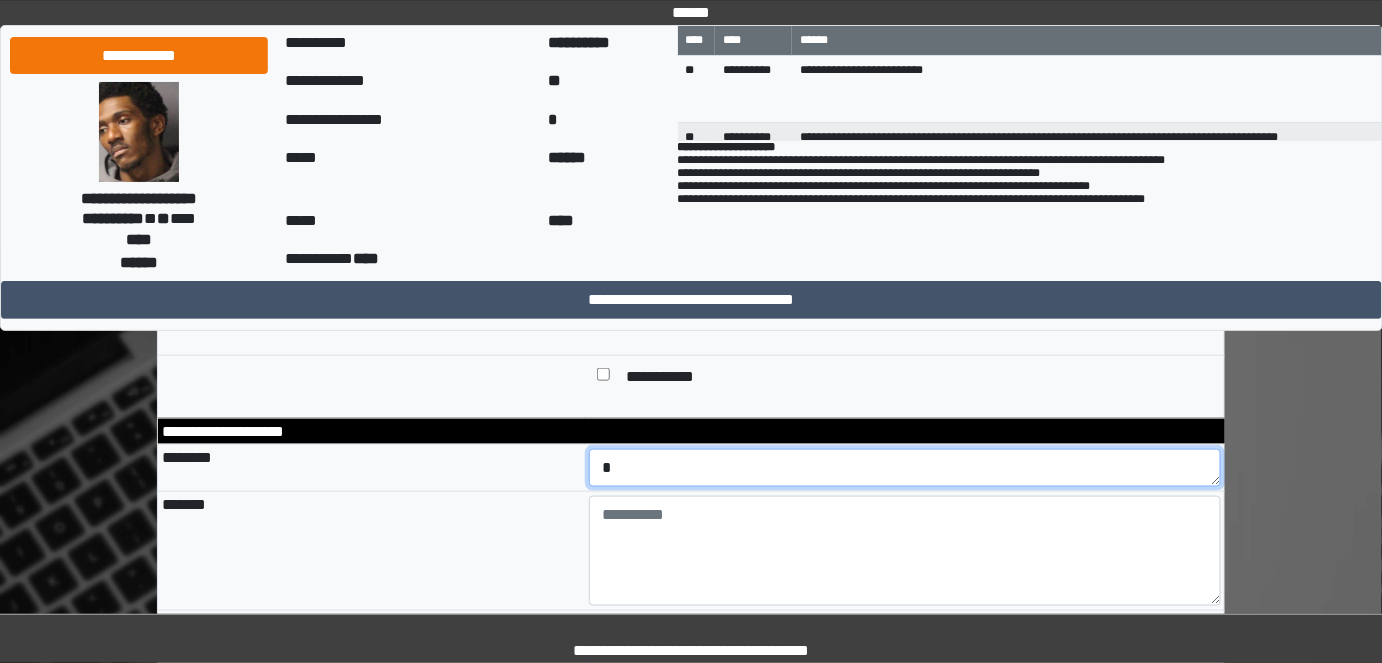 type on "*" 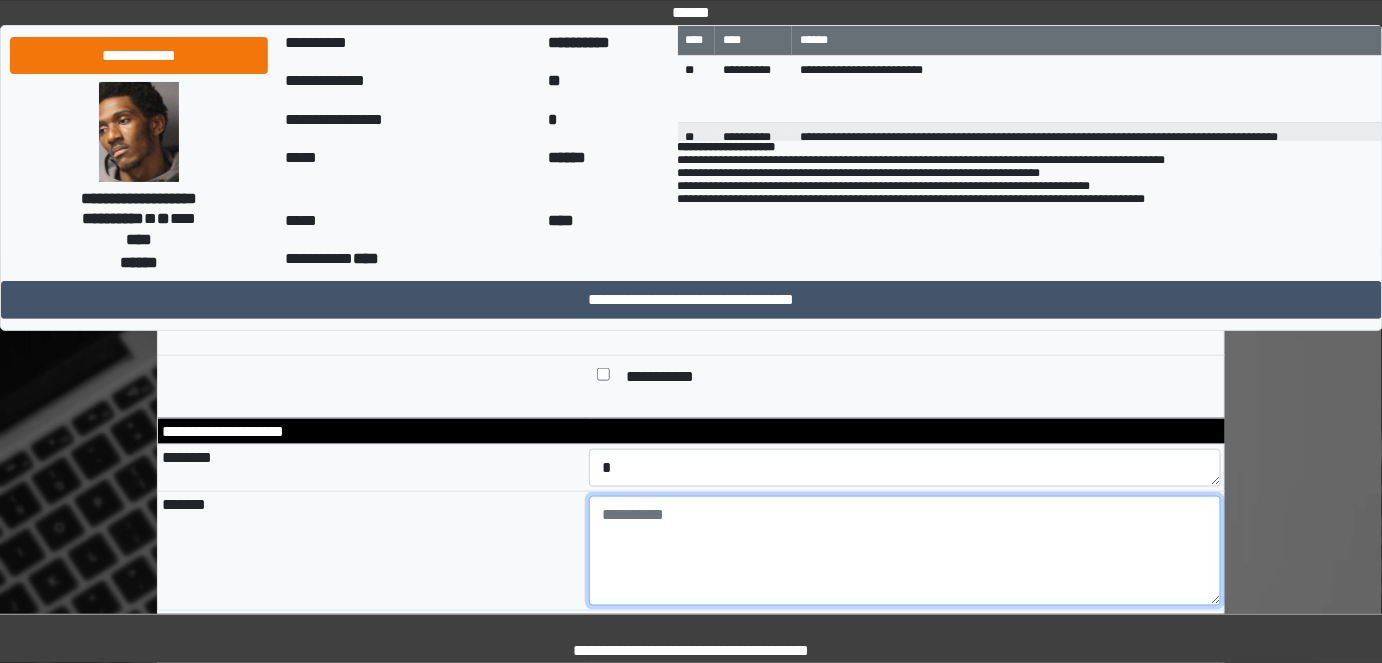 click at bounding box center (905, 551) 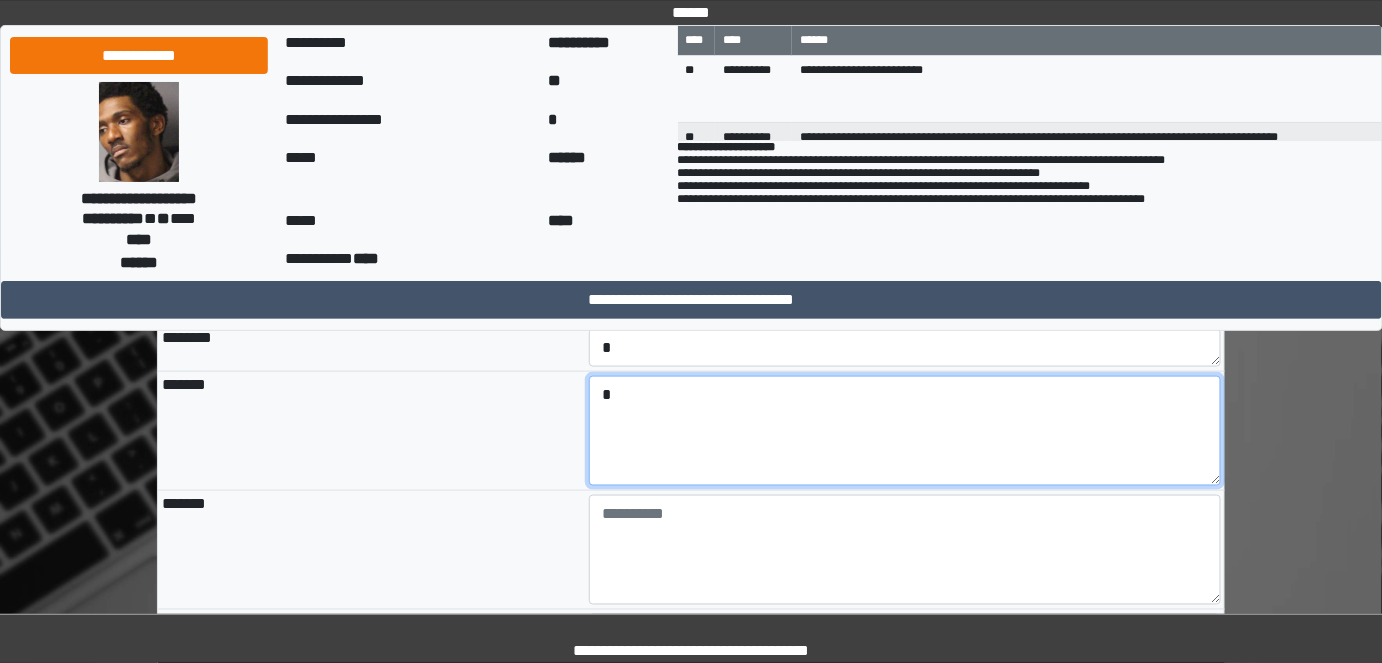 scroll, scrollTop: 727, scrollLeft: 0, axis: vertical 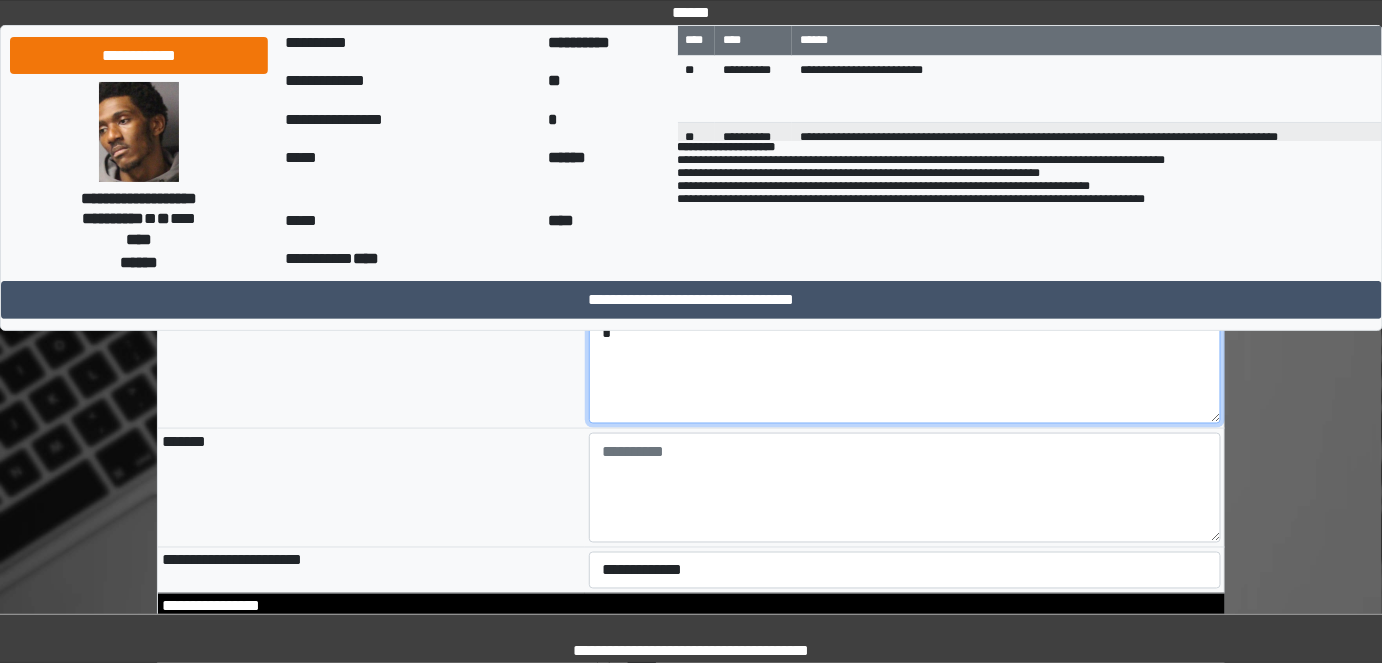 type on "*" 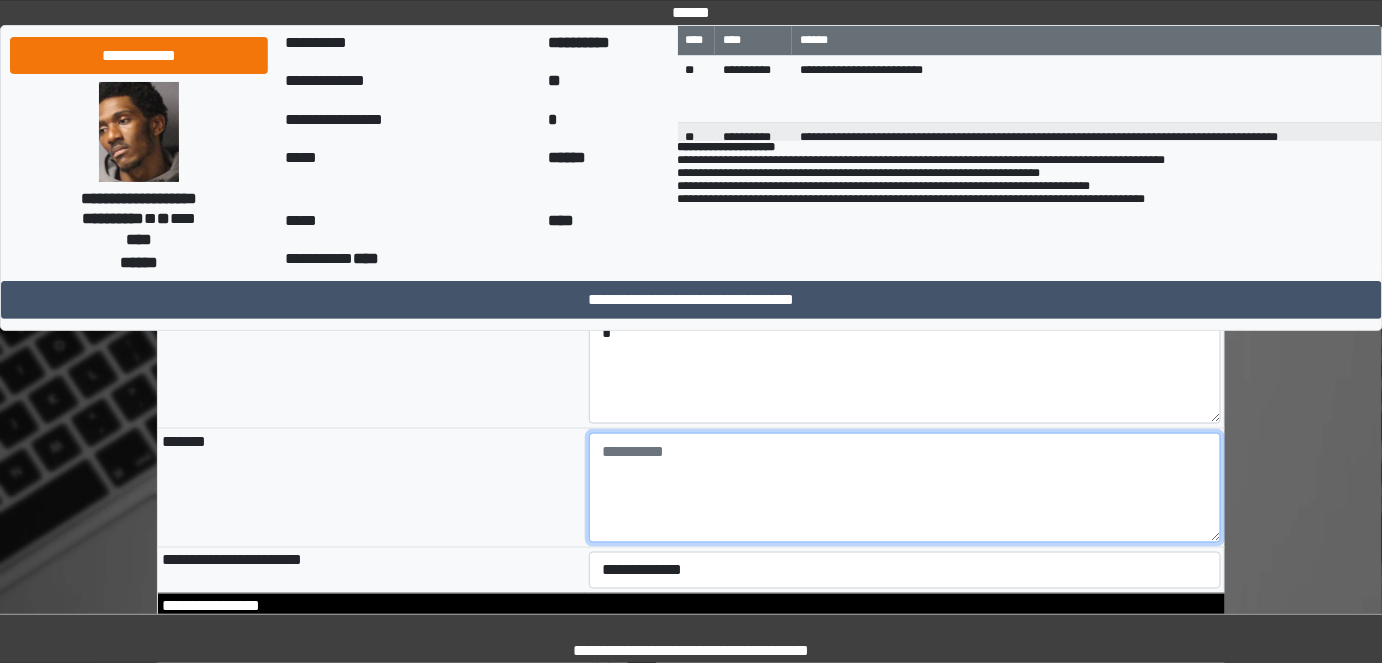 click at bounding box center [905, 488] 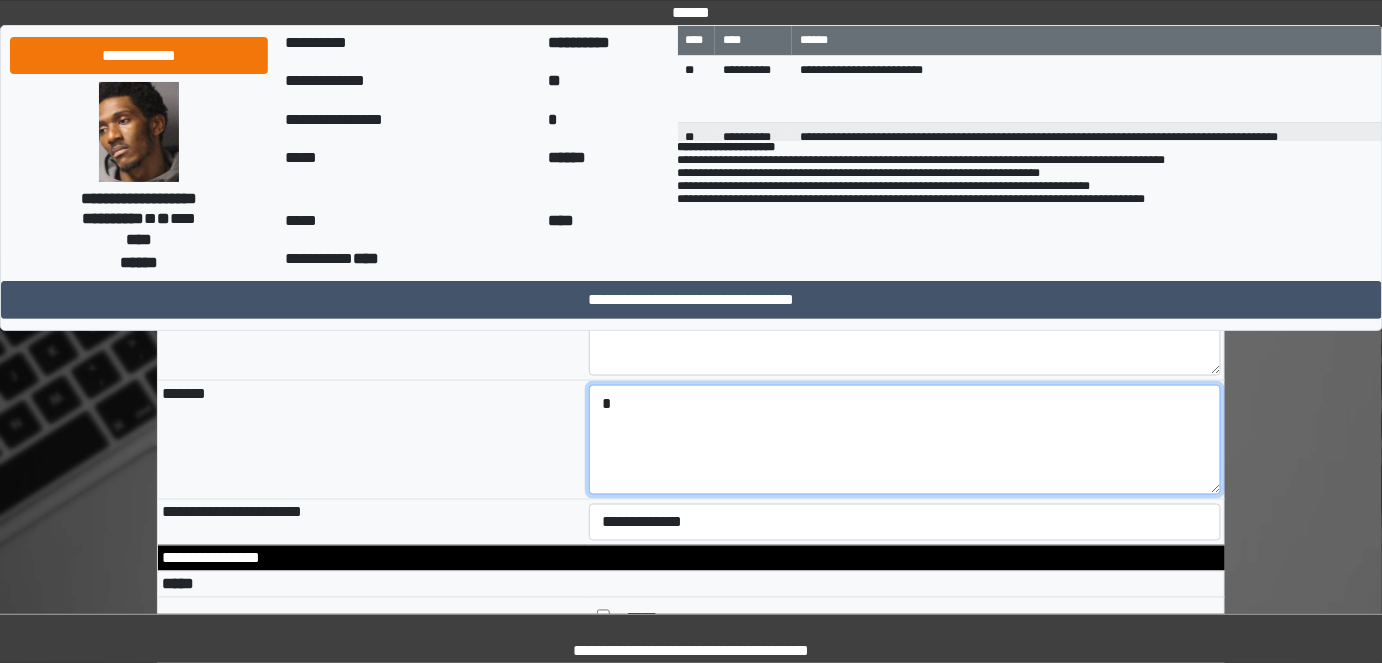 scroll, scrollTop: 818, scrollLeft: 0, axis: vertical 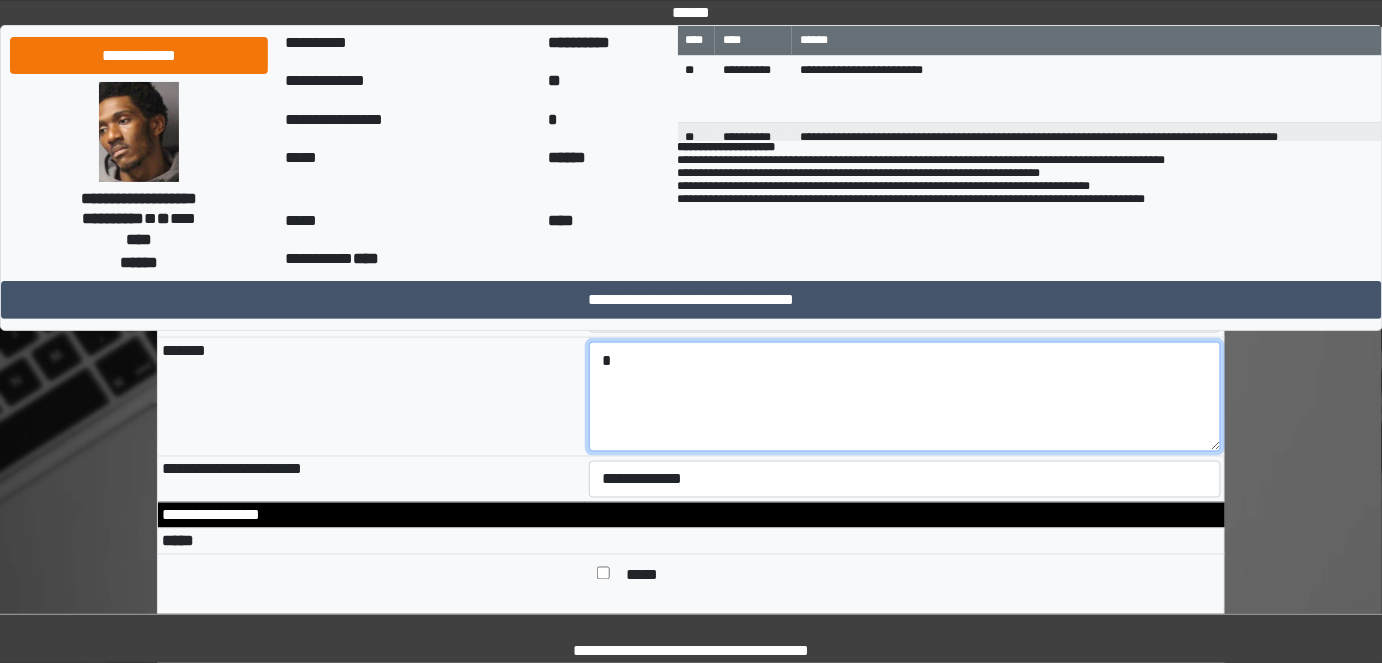 type on "*" 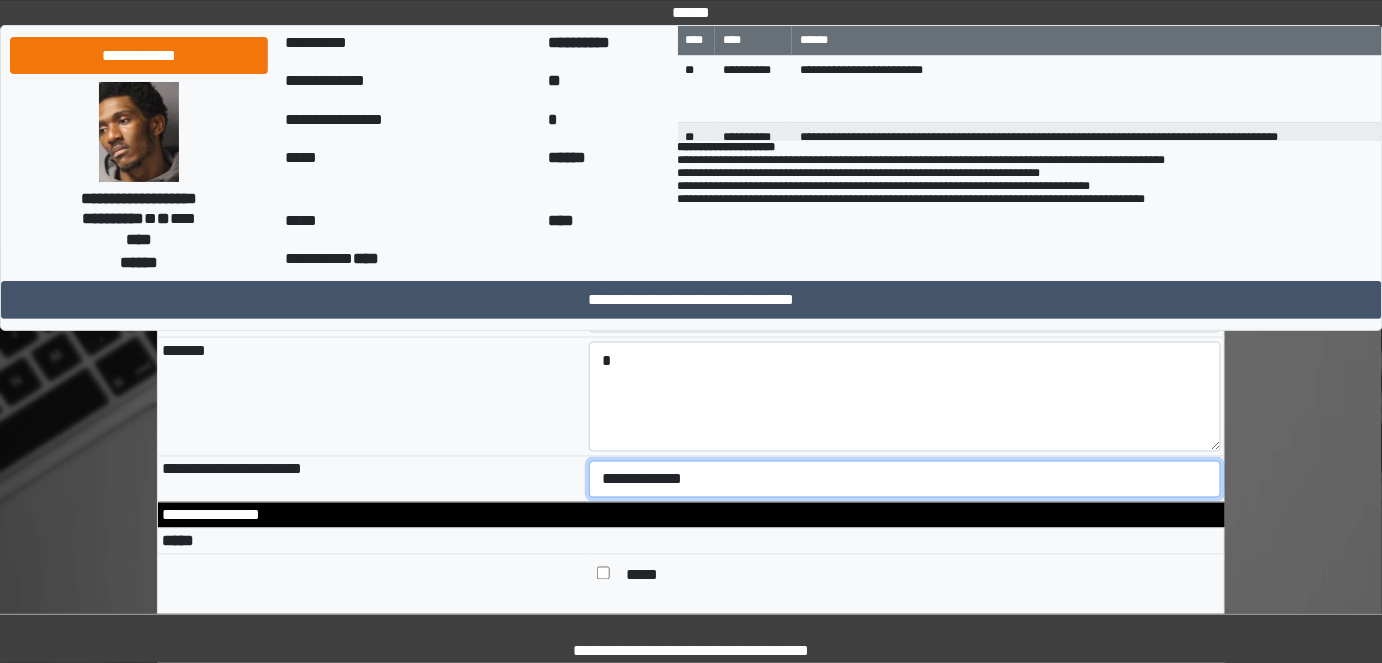 drag, startPoint x: 666, startPoint y: 459, endPoint x: 666, endPoint y: 445, distance: 14 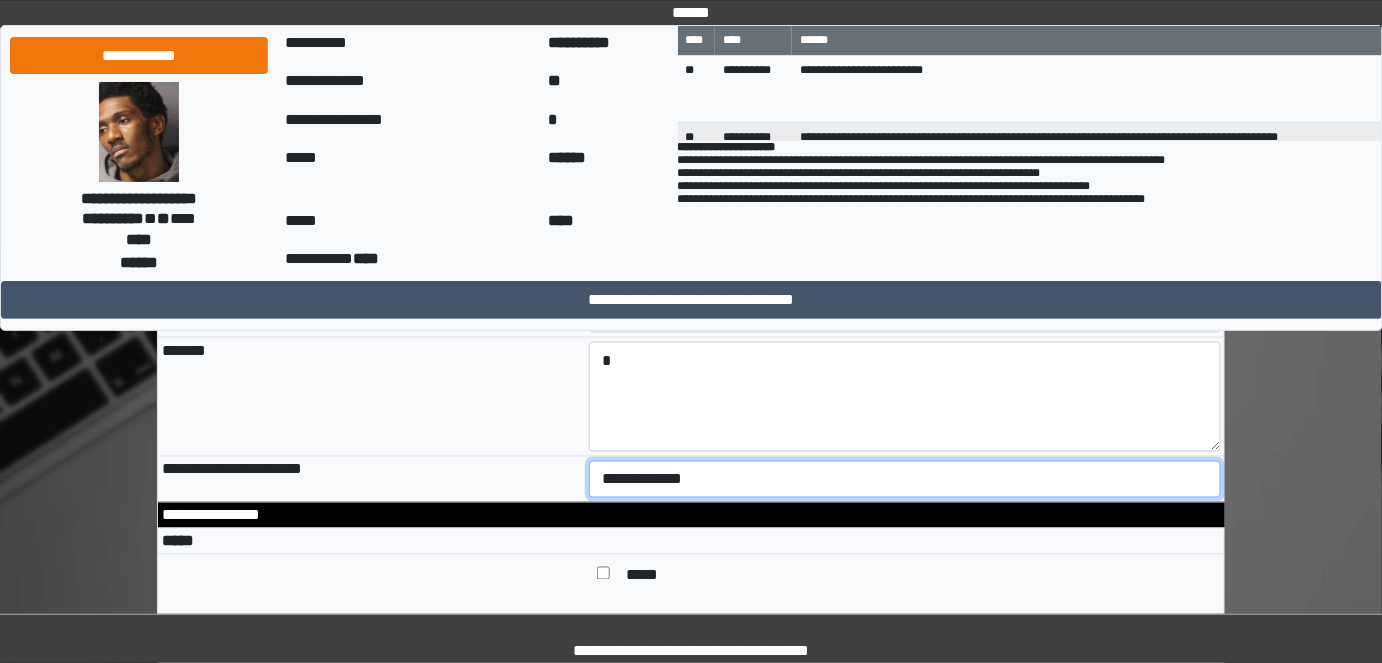 select on "*" 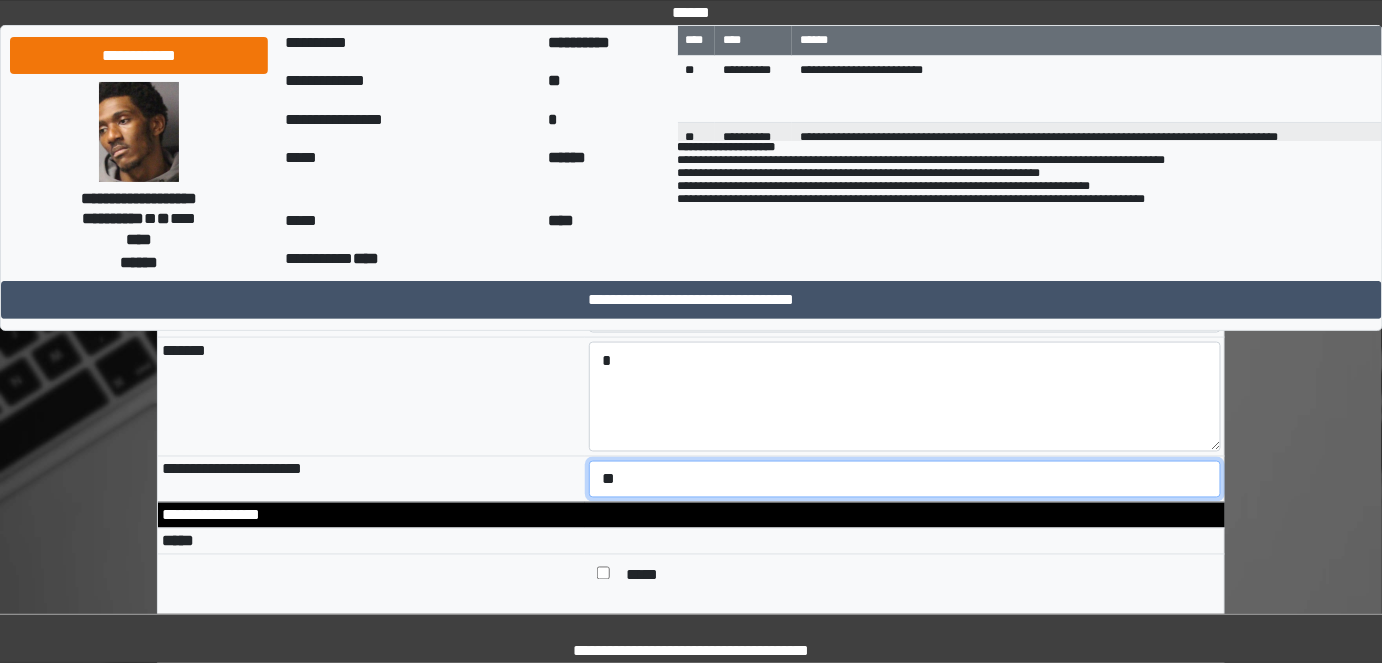 click on "**********" at bounding box center (905, 479) 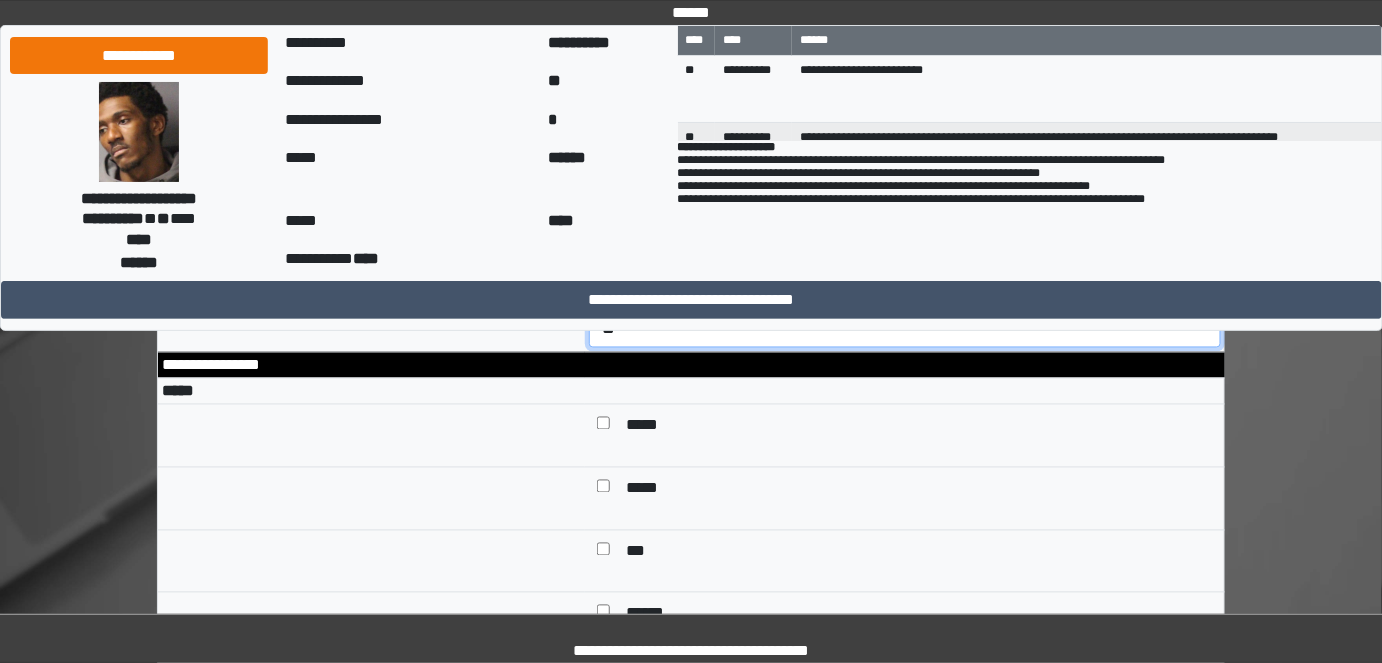 scroll, scrollTop: 1000, scrollLeft: 0, axis: vertical 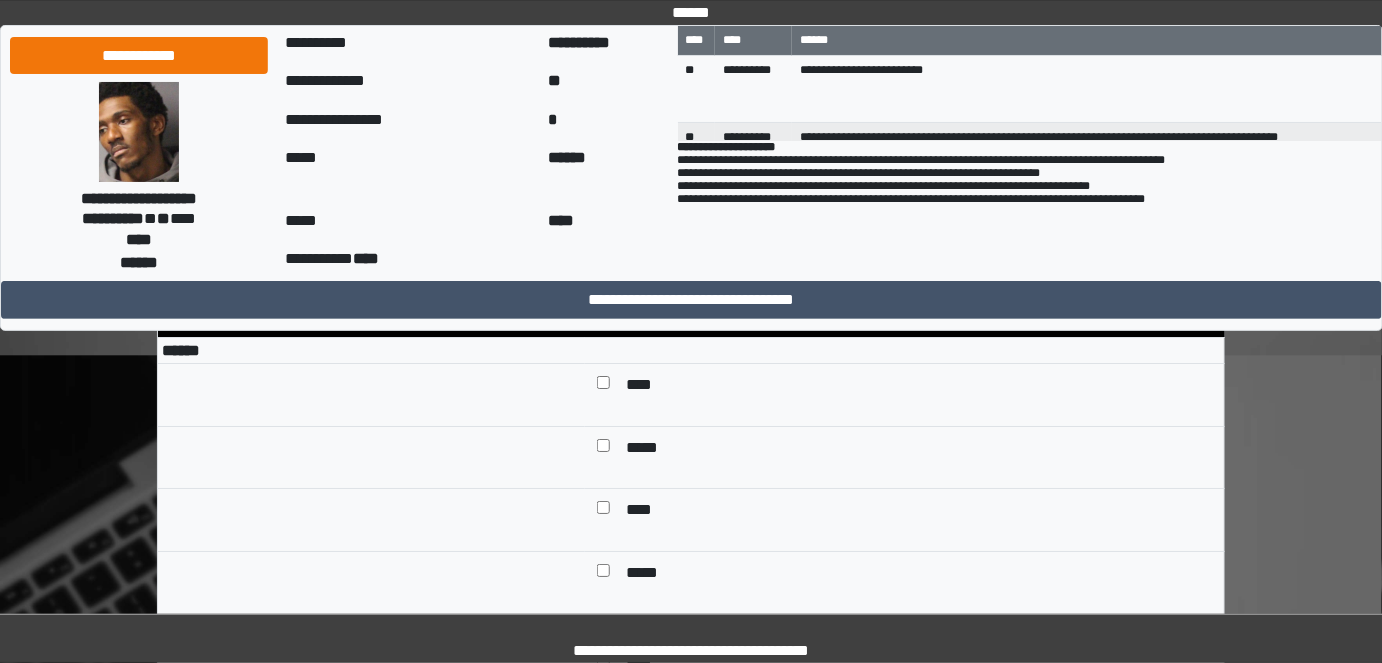 click at bounding box center (603, 387) 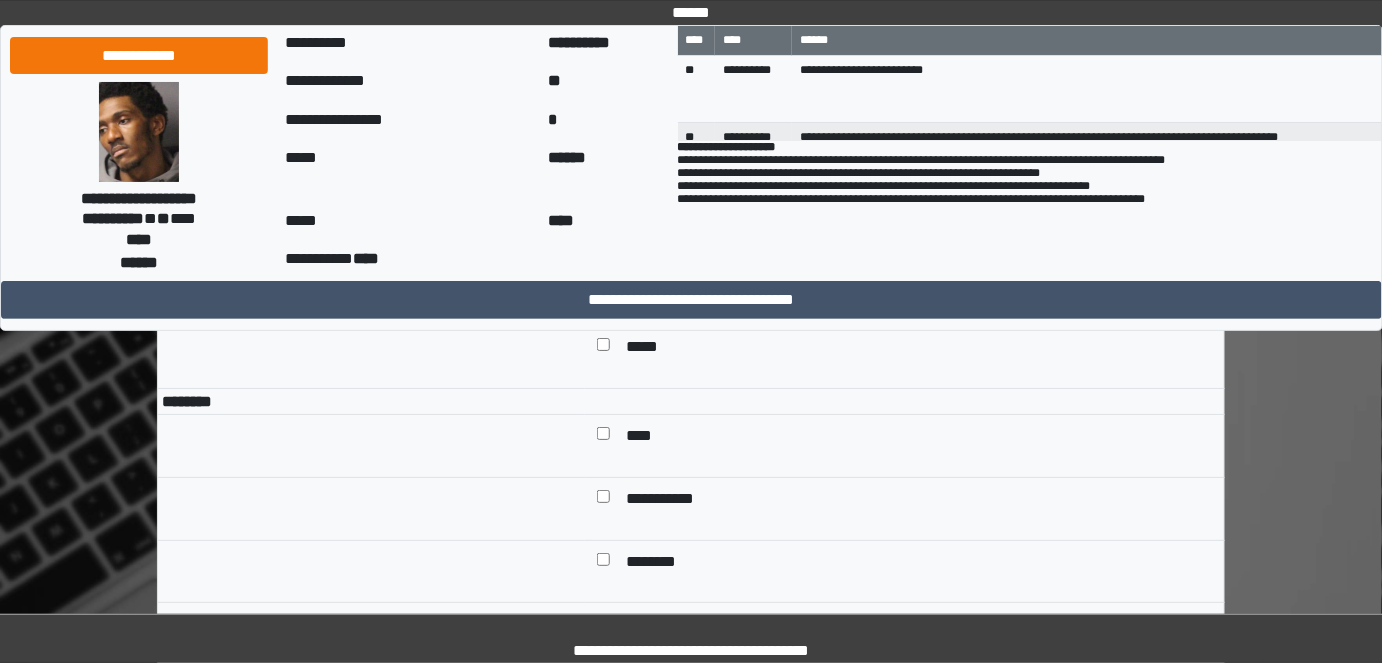 scroll, scrollTop: 2454, scrollLeft: 0, axis: vertical 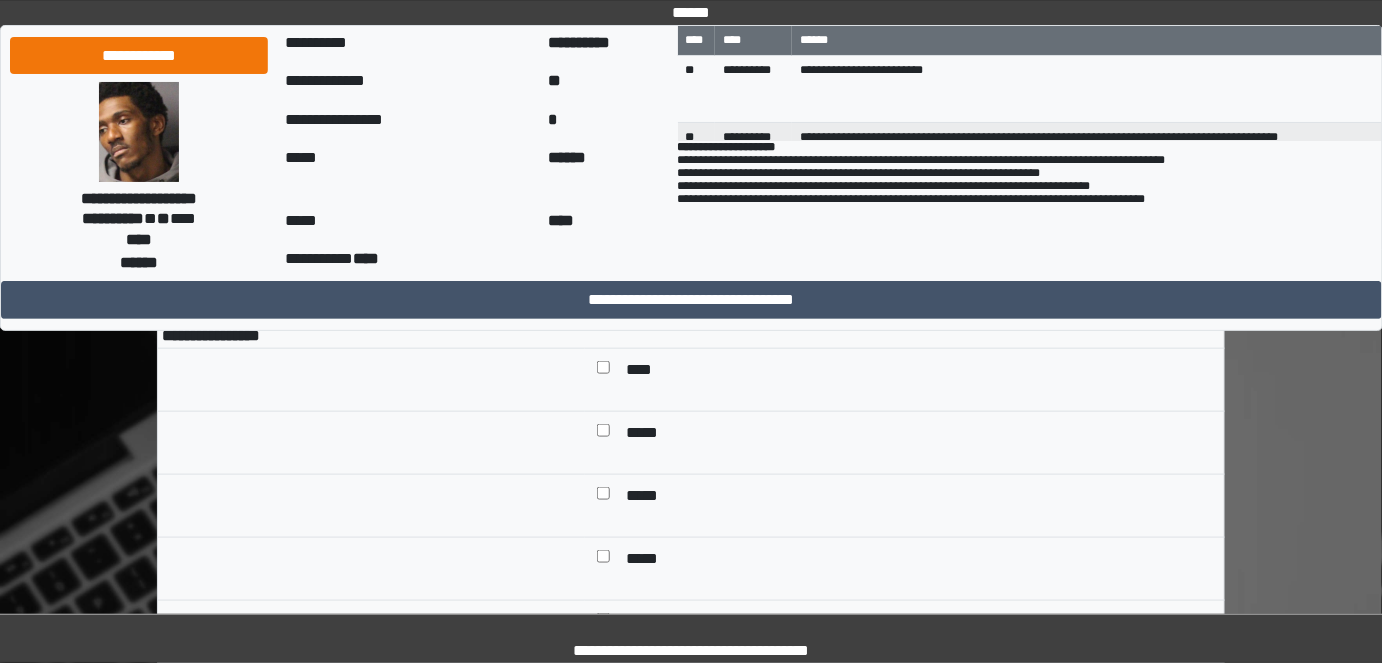 click at bounding box center [603, 372] 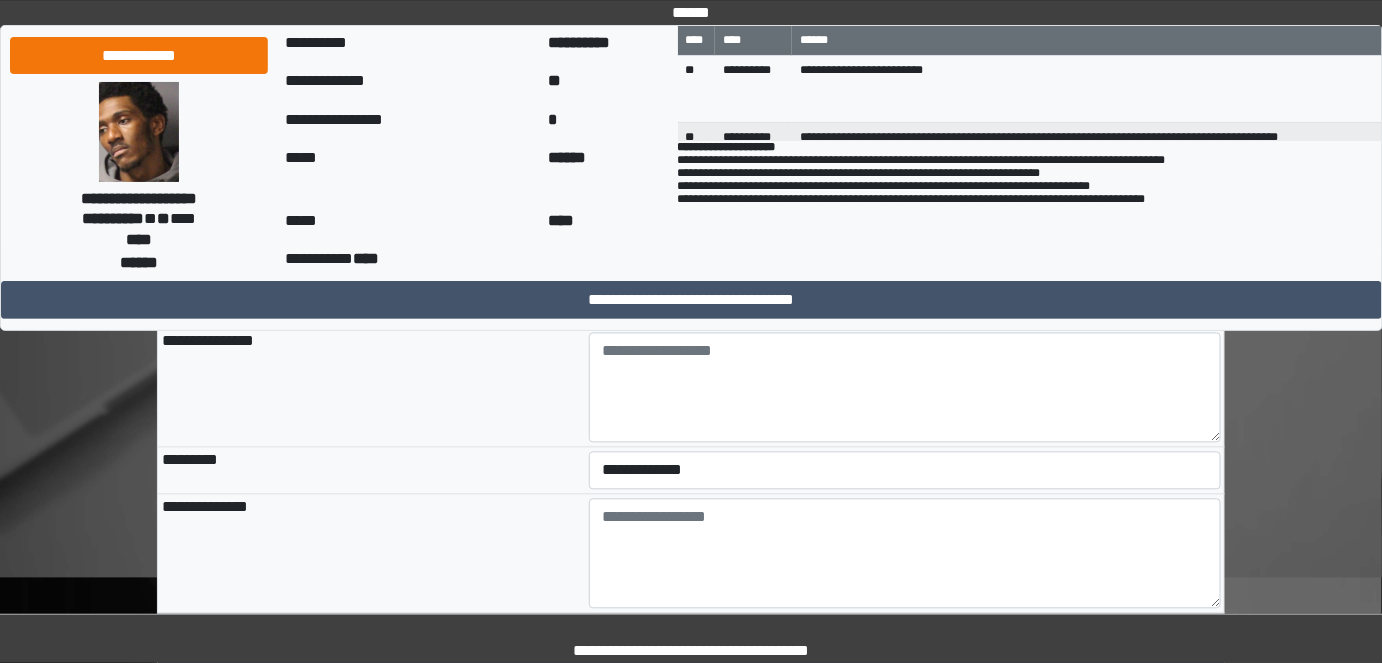 scroll, scrollTop: 3727, scrollLeft: 0, axis: vertical 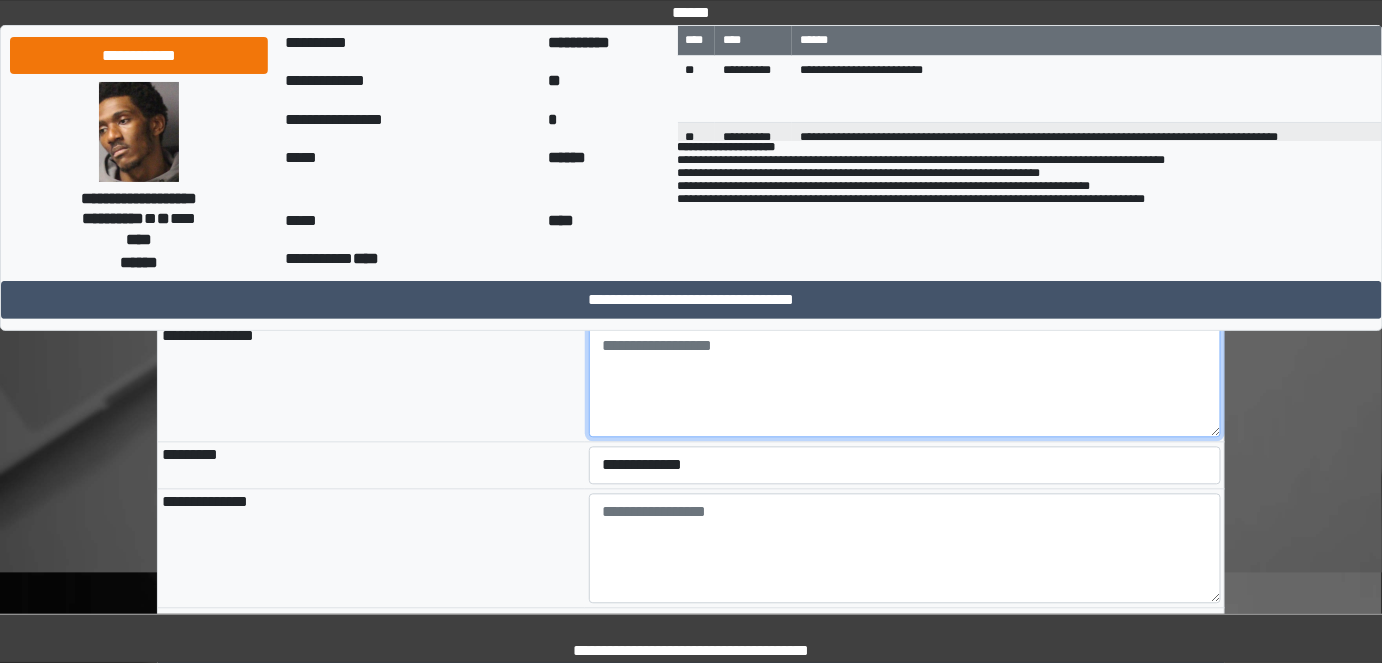 click at bounding box center (905, 383) 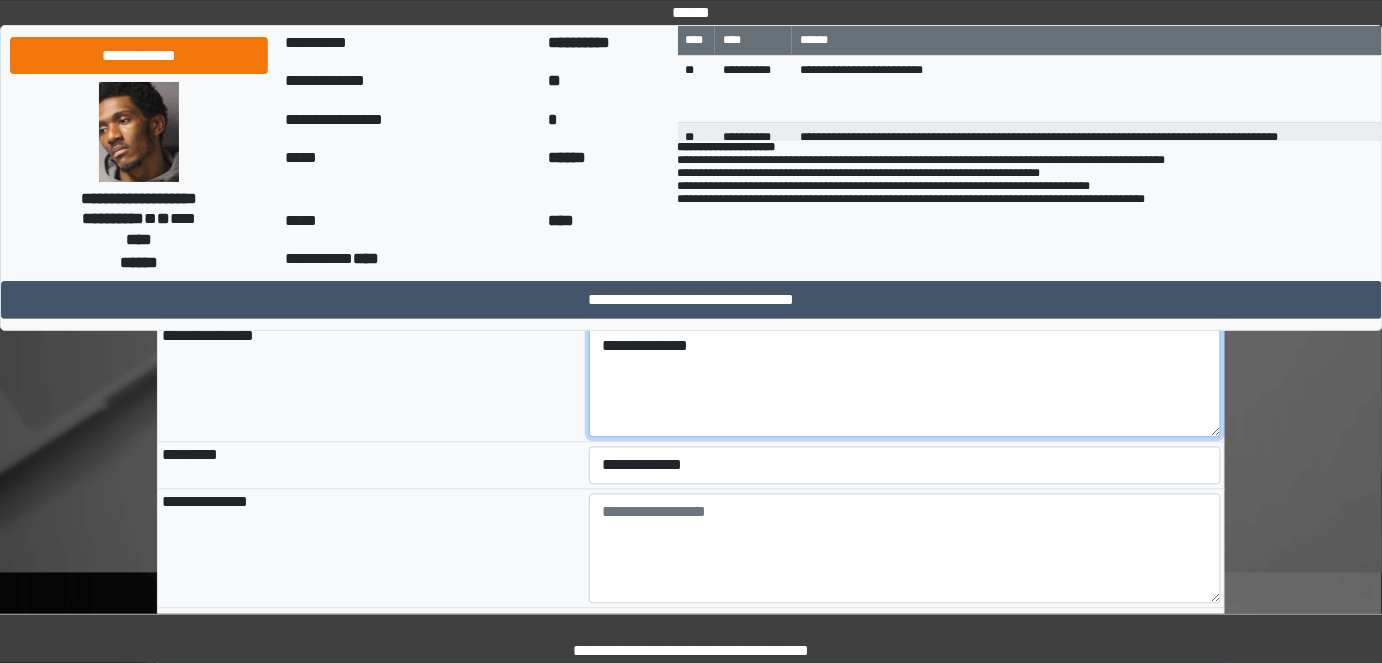 type on "**********" 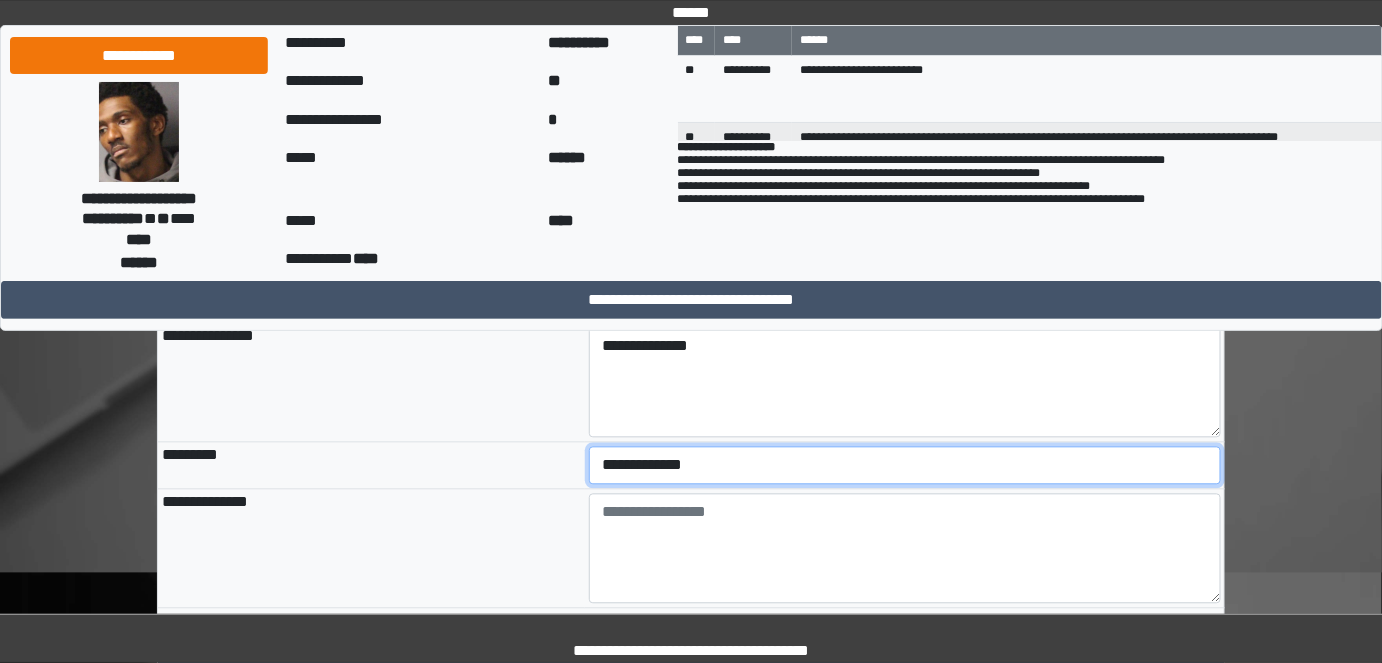 click on "**********" at bounding box center [905, 465] 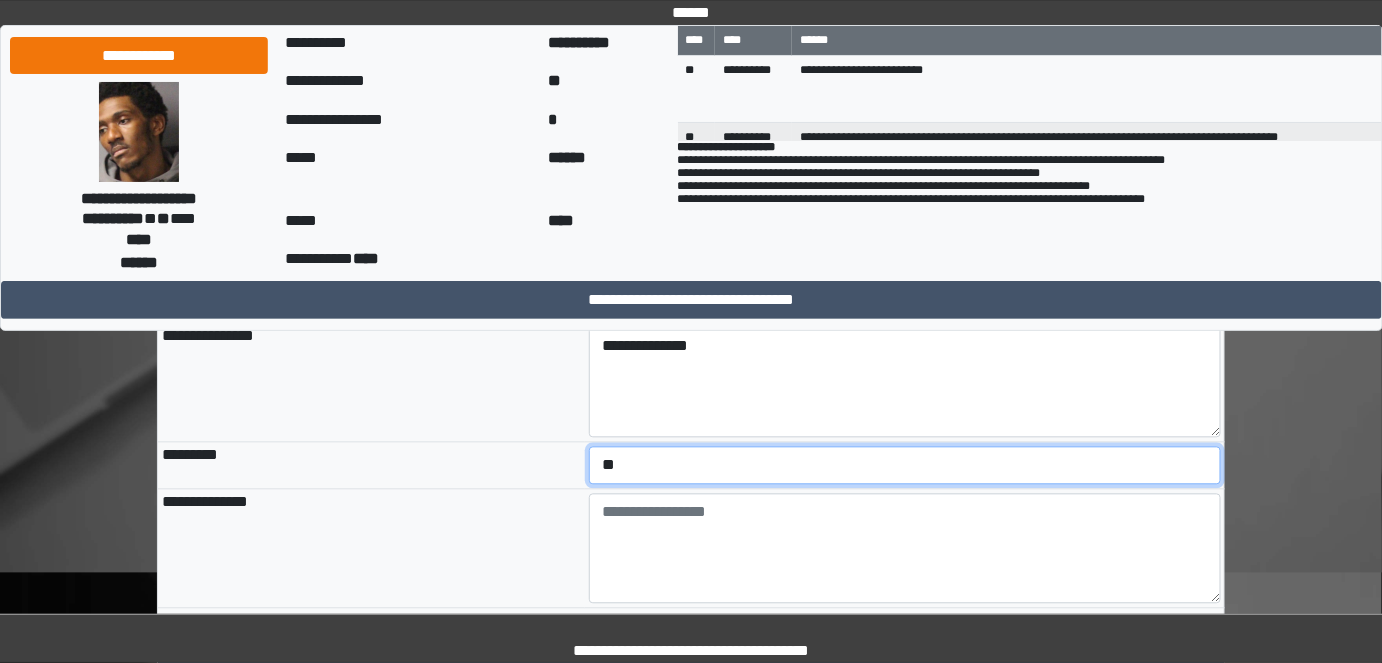 click on "**********" at bounding box center (905, 465) 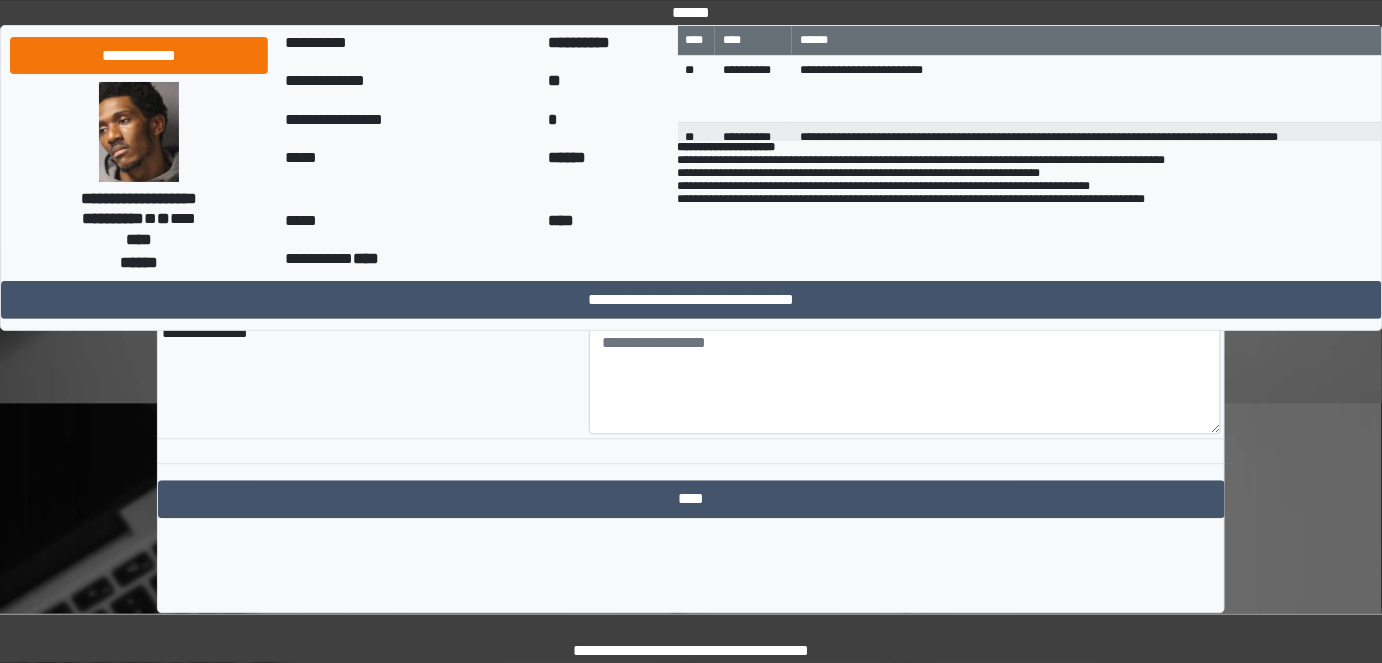 scroll, scrollTop: 3909, scrollLeft: 0, axis: vertical 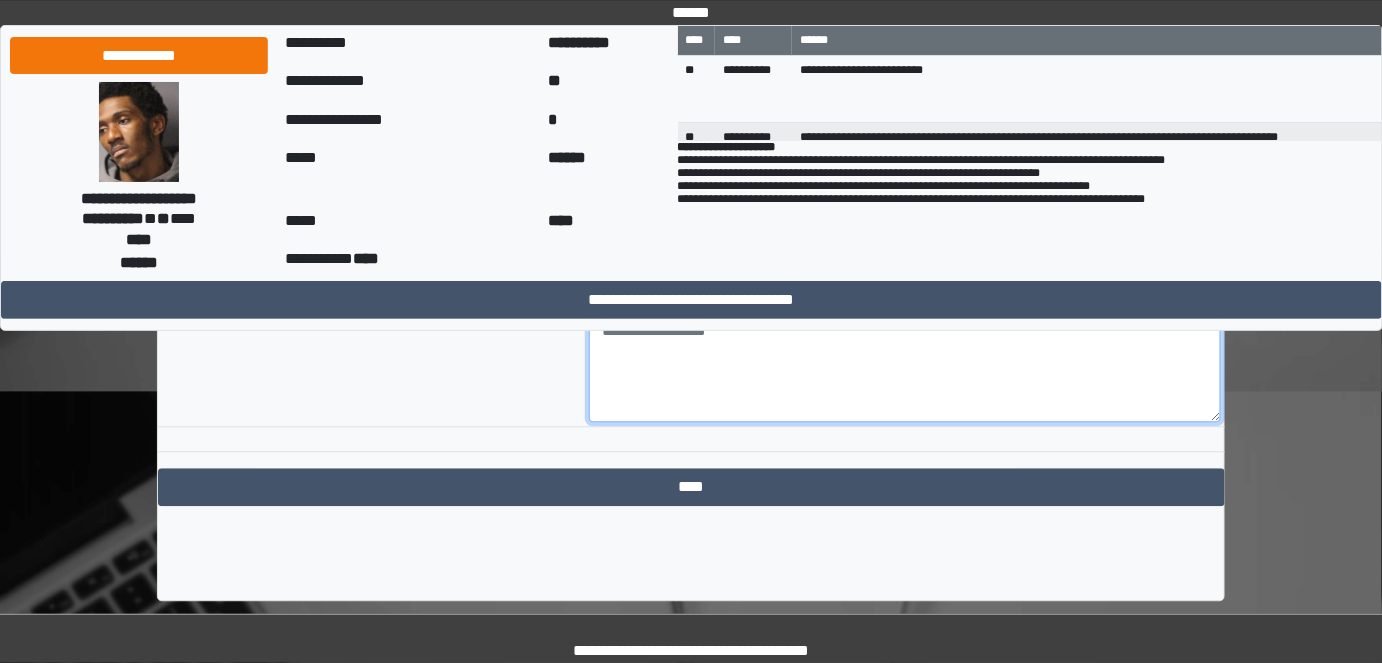 click at bounding box center (905, 367) 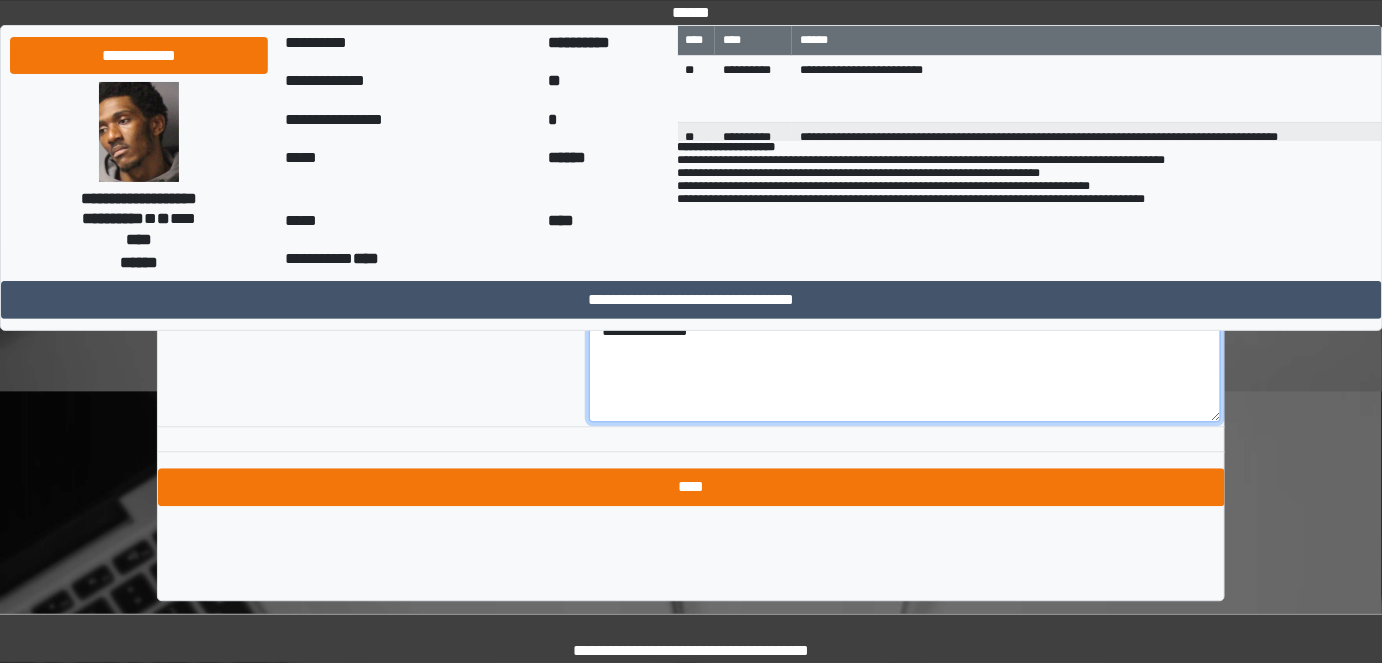 type on "**********" 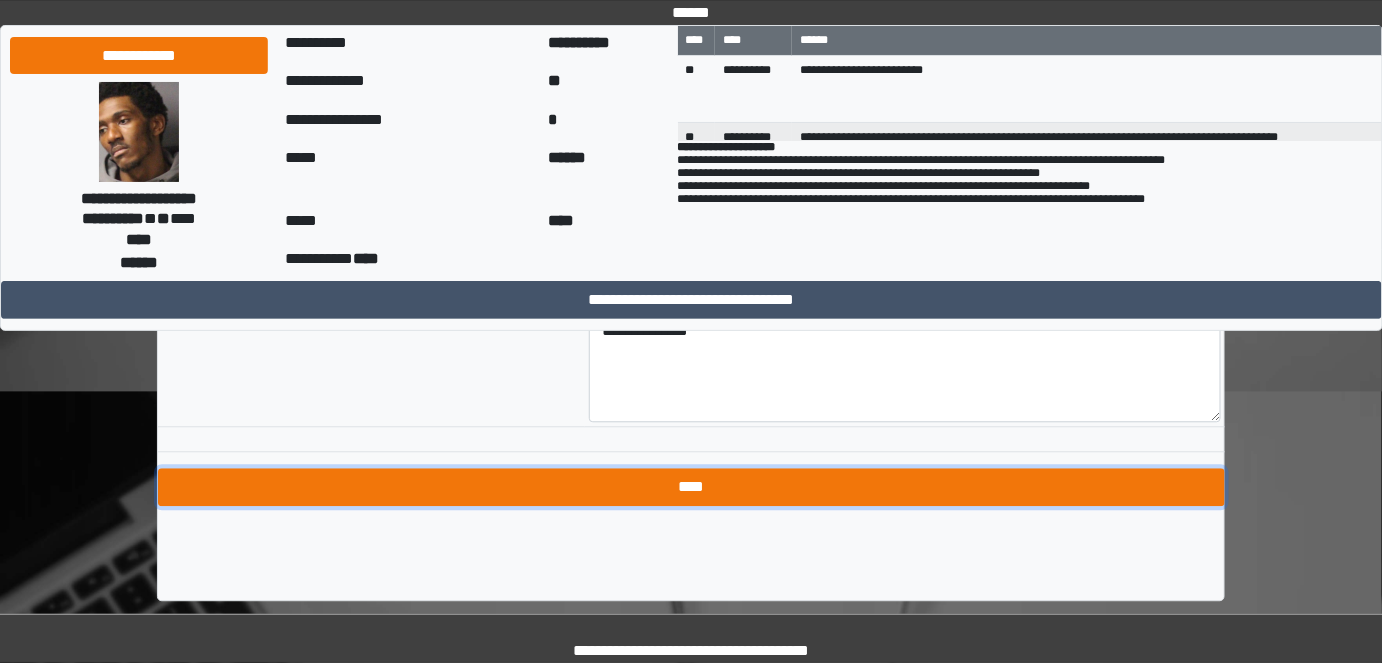 click on "****" at bounding box center [691, 487] 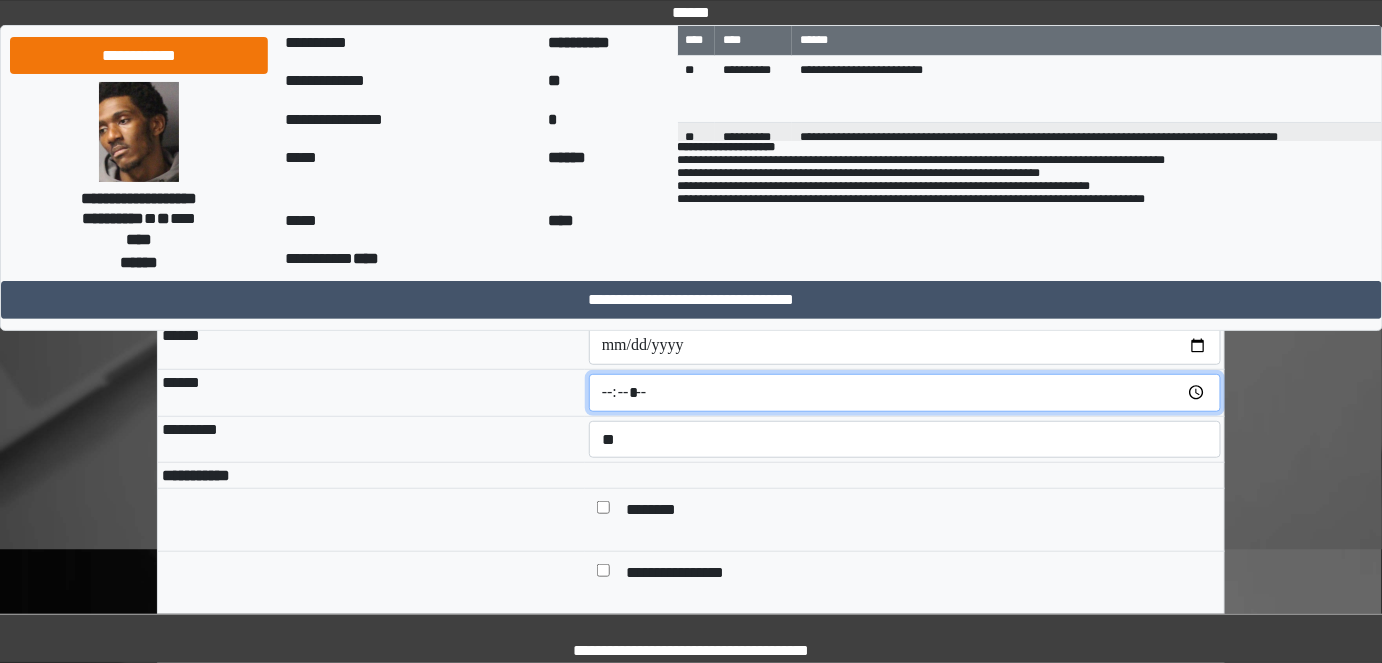 scroll, scrollTop: 191, scrollLeft: 0, axis: vertical 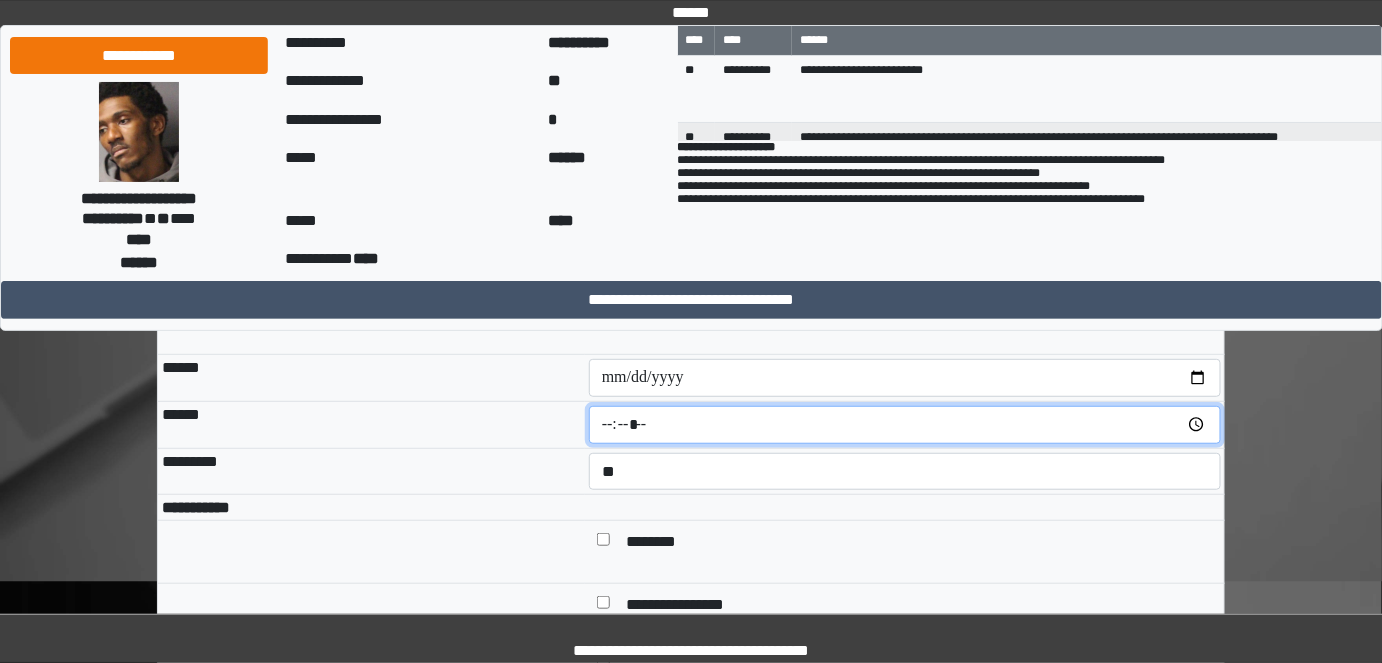click at bounding box center (905, 425) 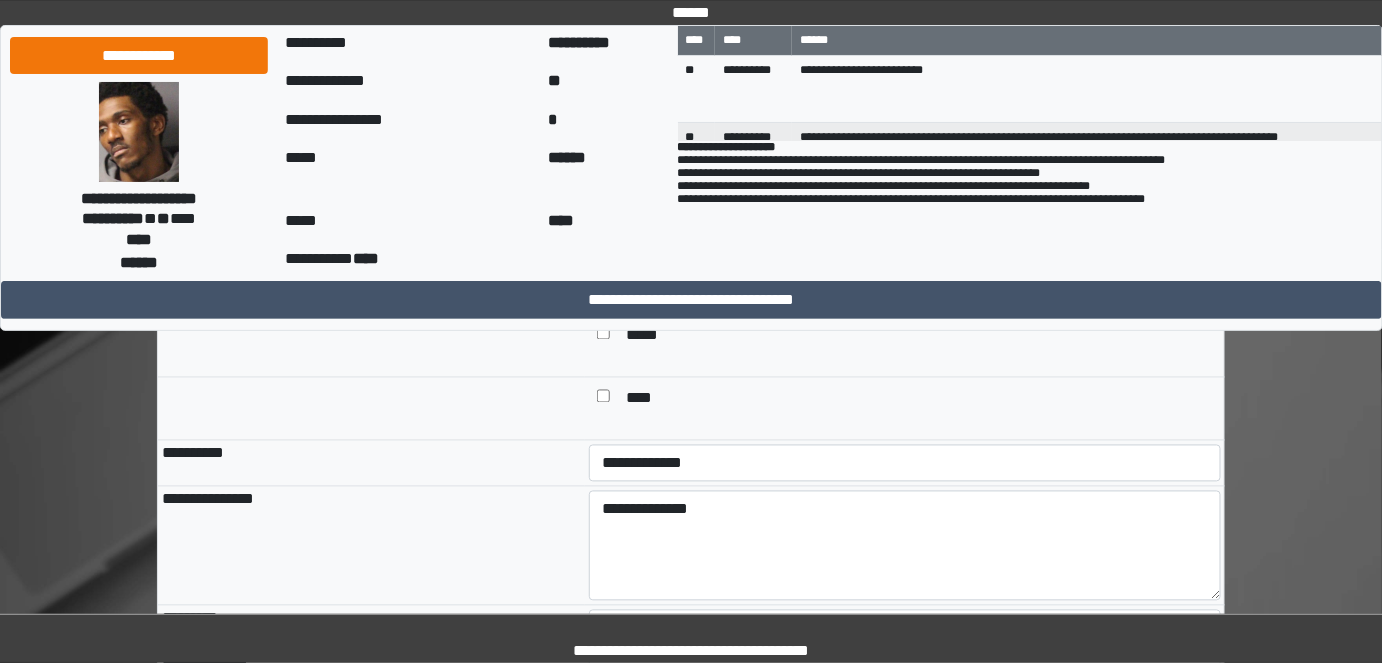scroll, scrollTop: 3911, scrollLeft: 0, axis: vertical 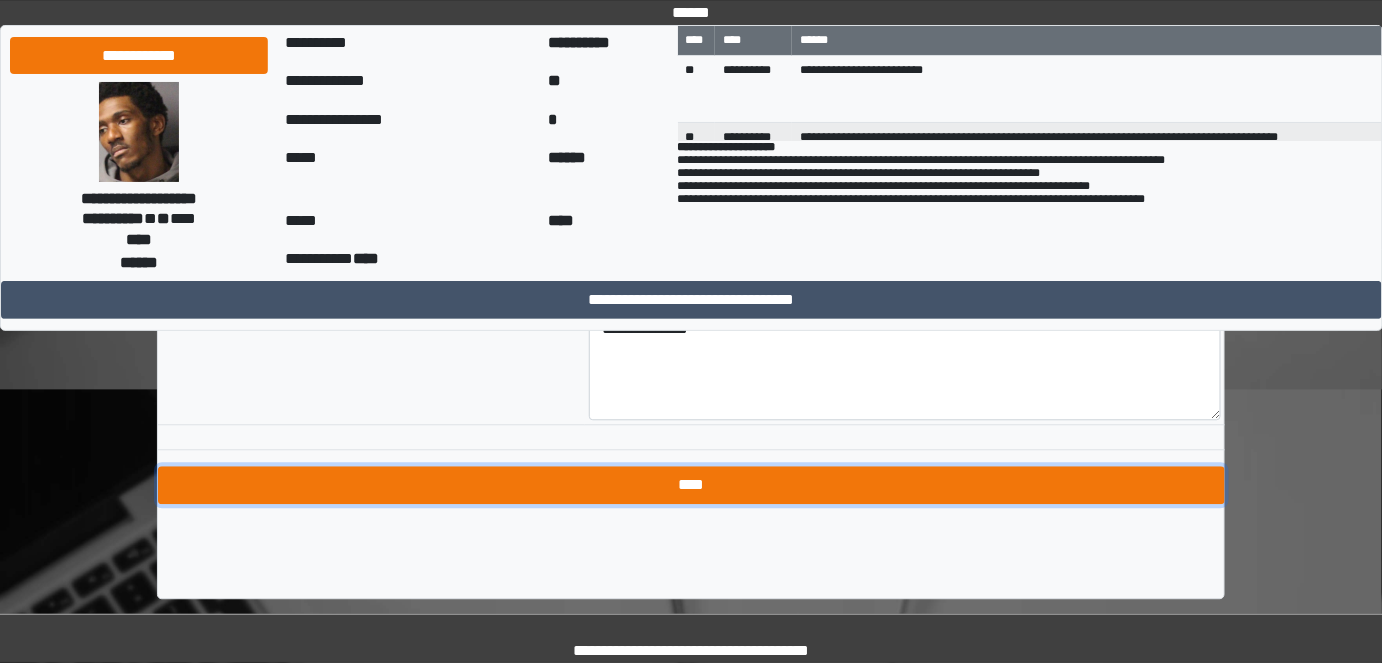 click on "****" at bounding box center (691, 485) 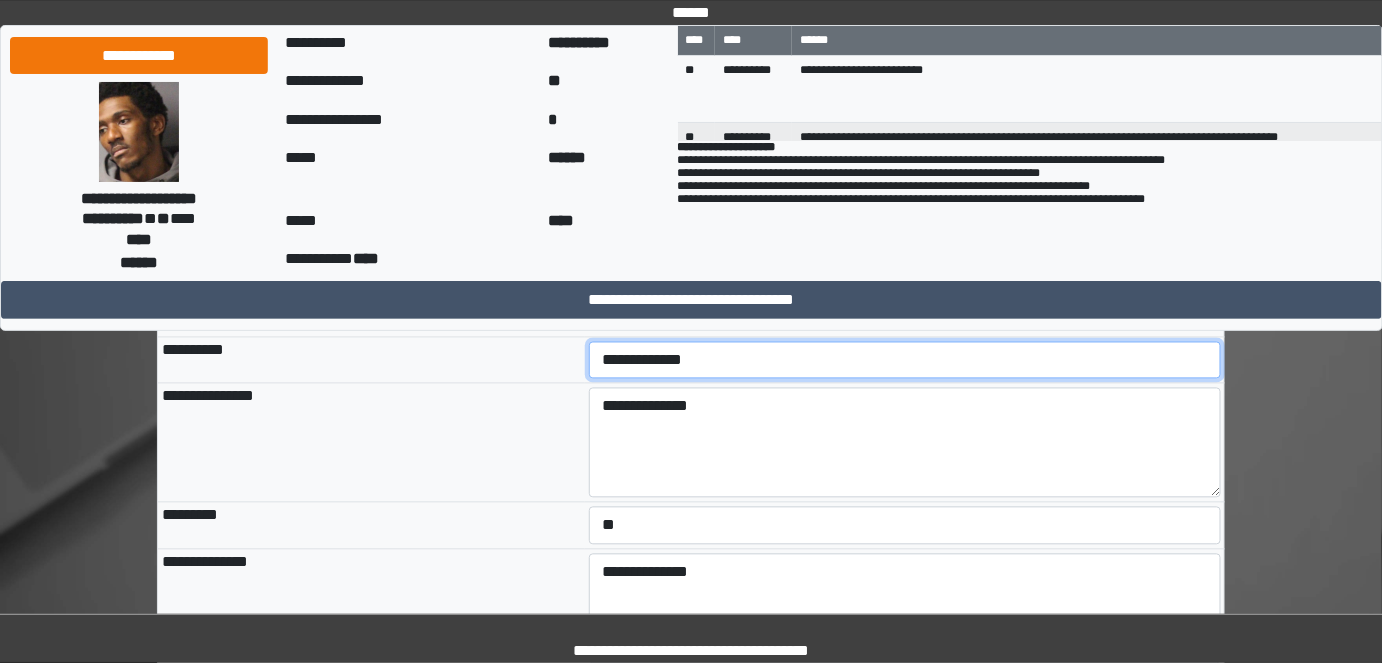 scroll, scrollTop: 3638, scrollLeft: 0, axis: vertical 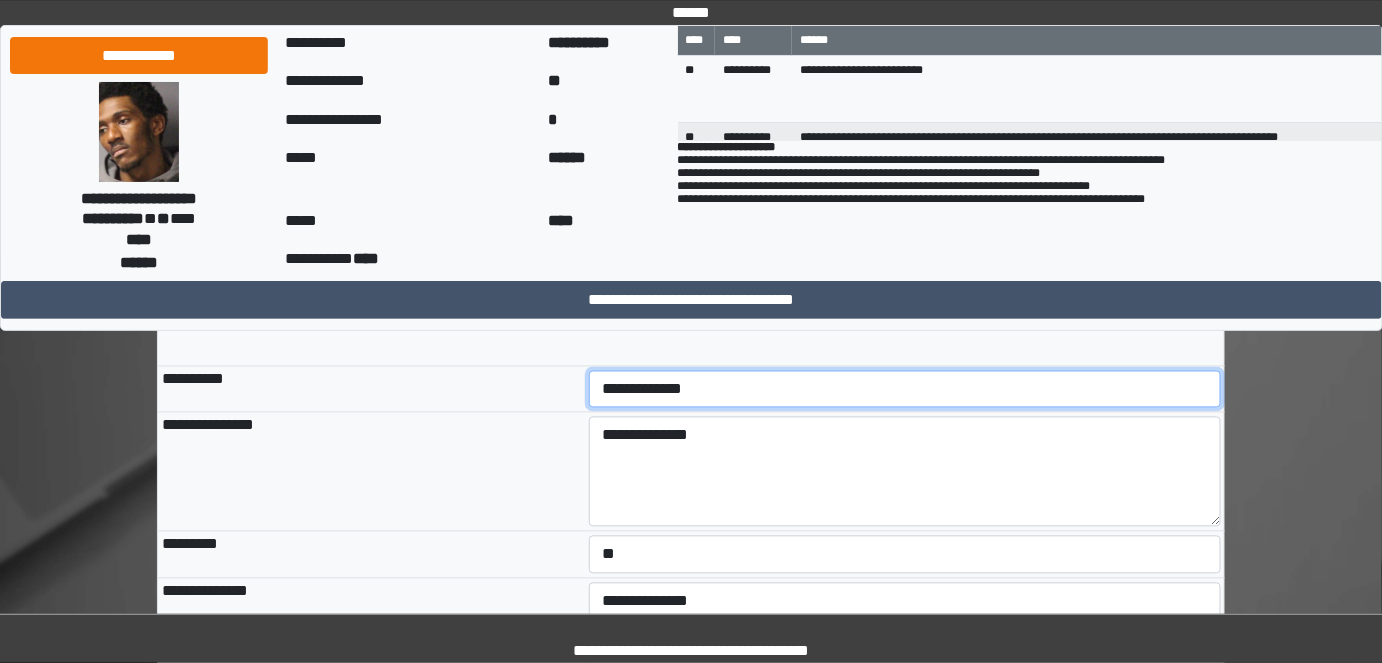 click on "**********" at bounding box center [905, 389] 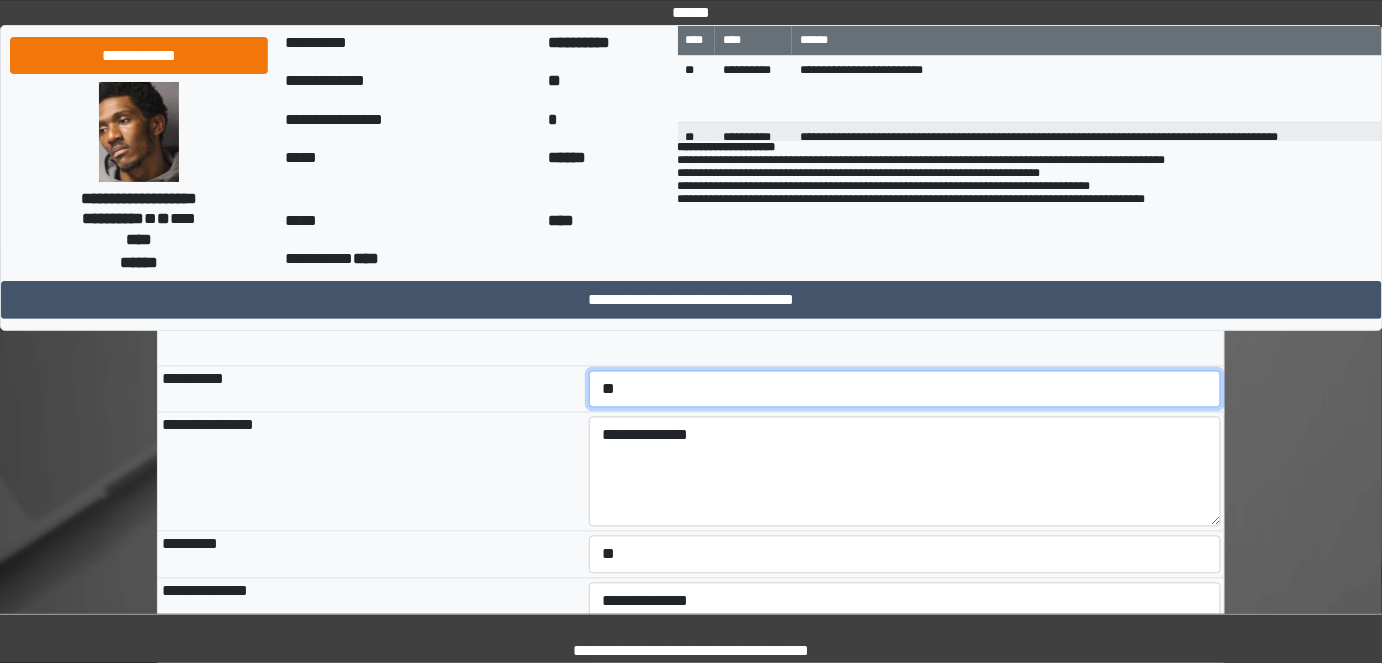 click on "**********" at bounding box center [905, 389] 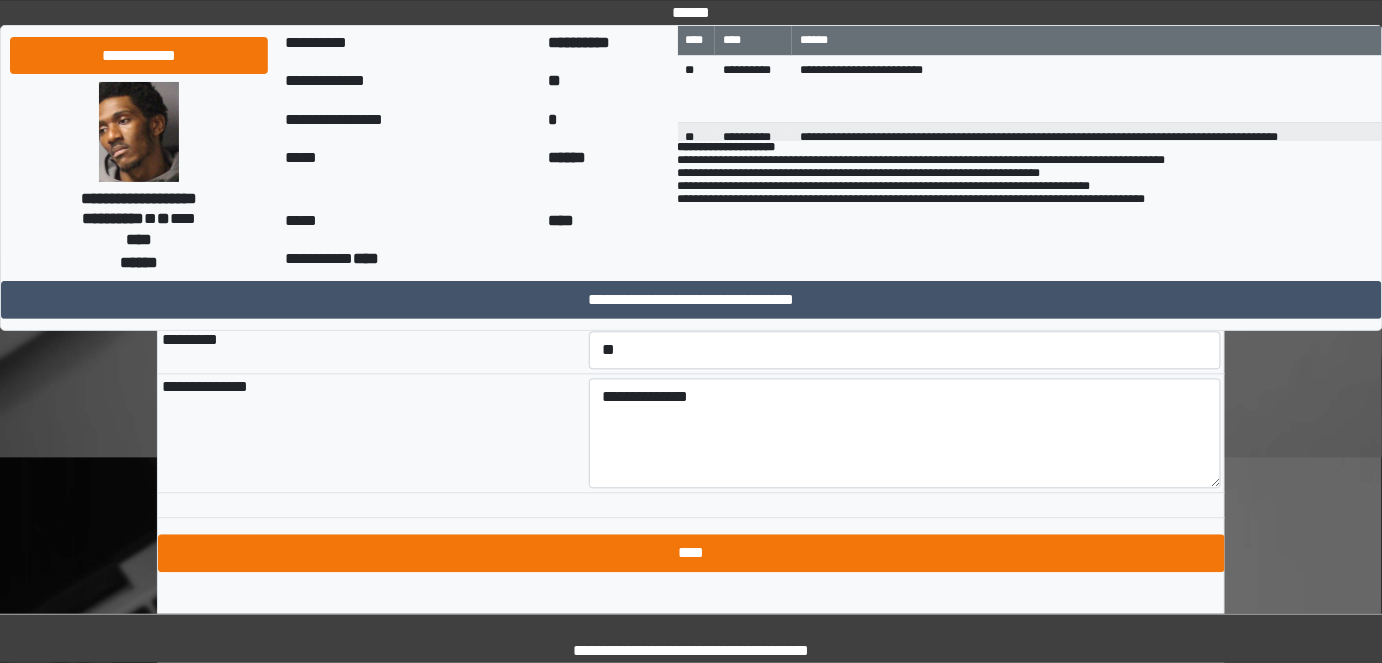 scroll, scrollTop: 3911, scrollLeft: 0, axis: vertical 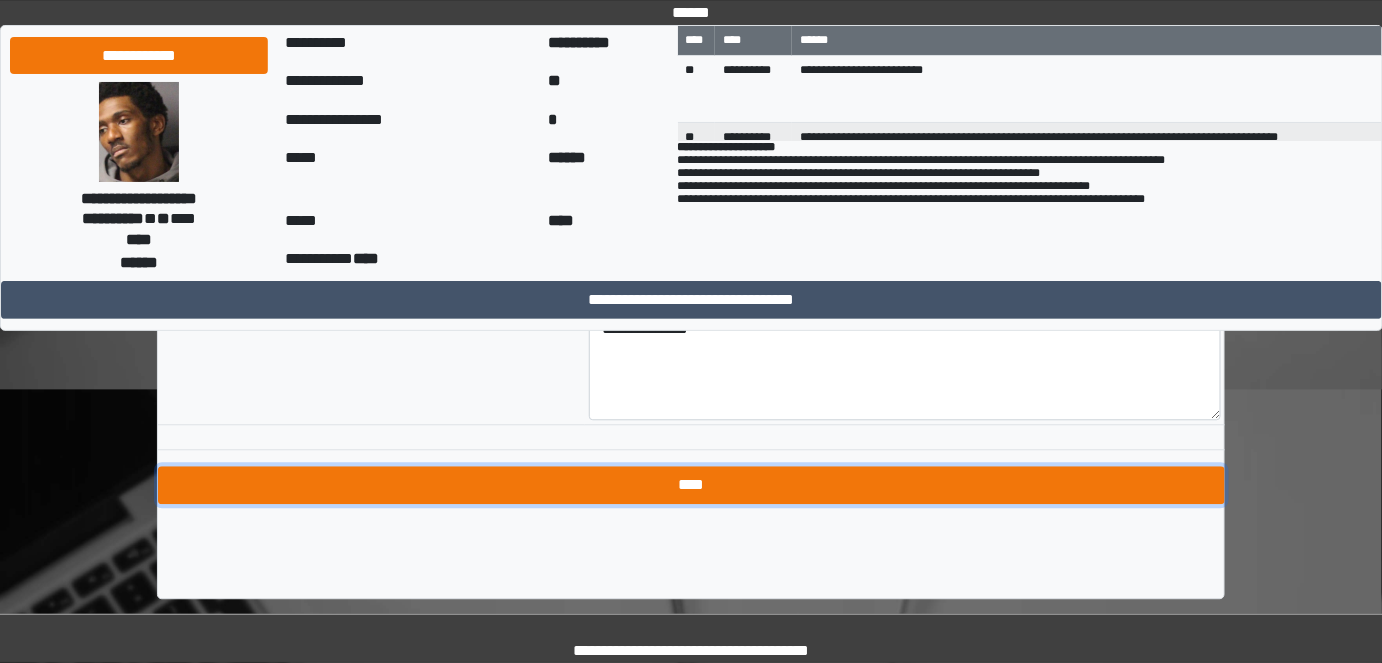 click on "****" at bounding box center [691, 485] 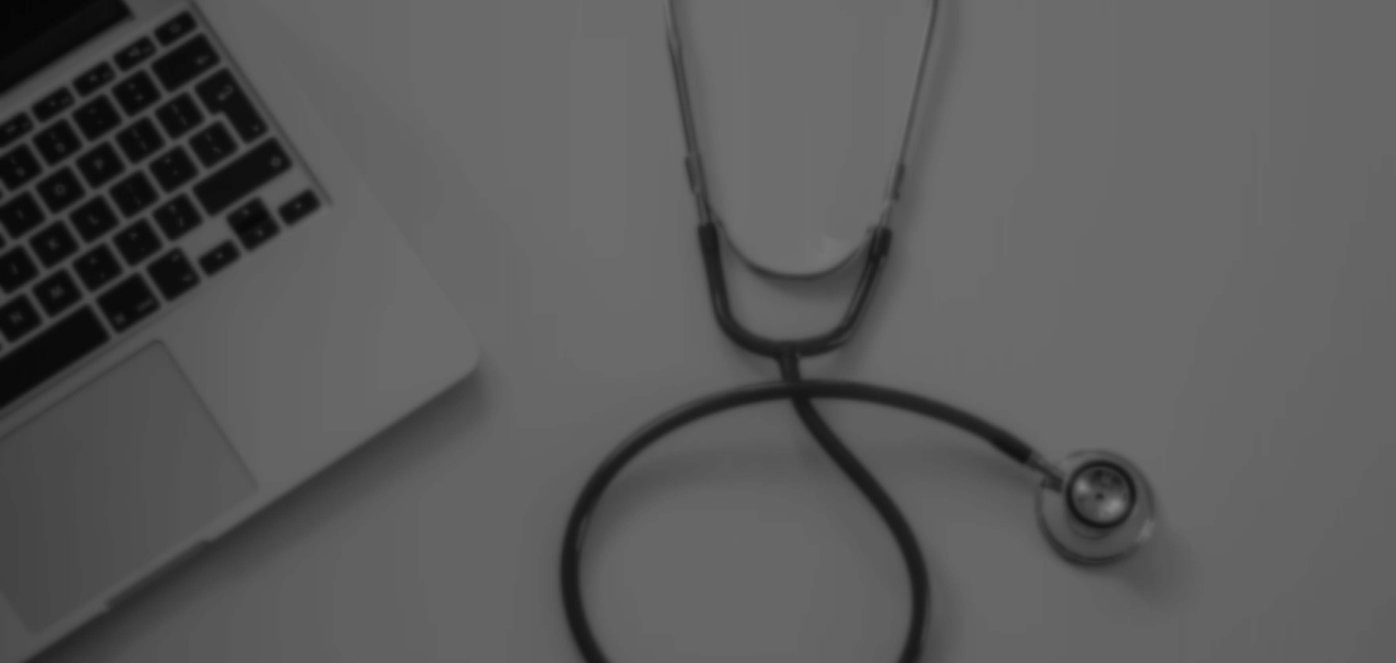 scroll, scrollTop: 0, scrollLeft: 0, axis: both 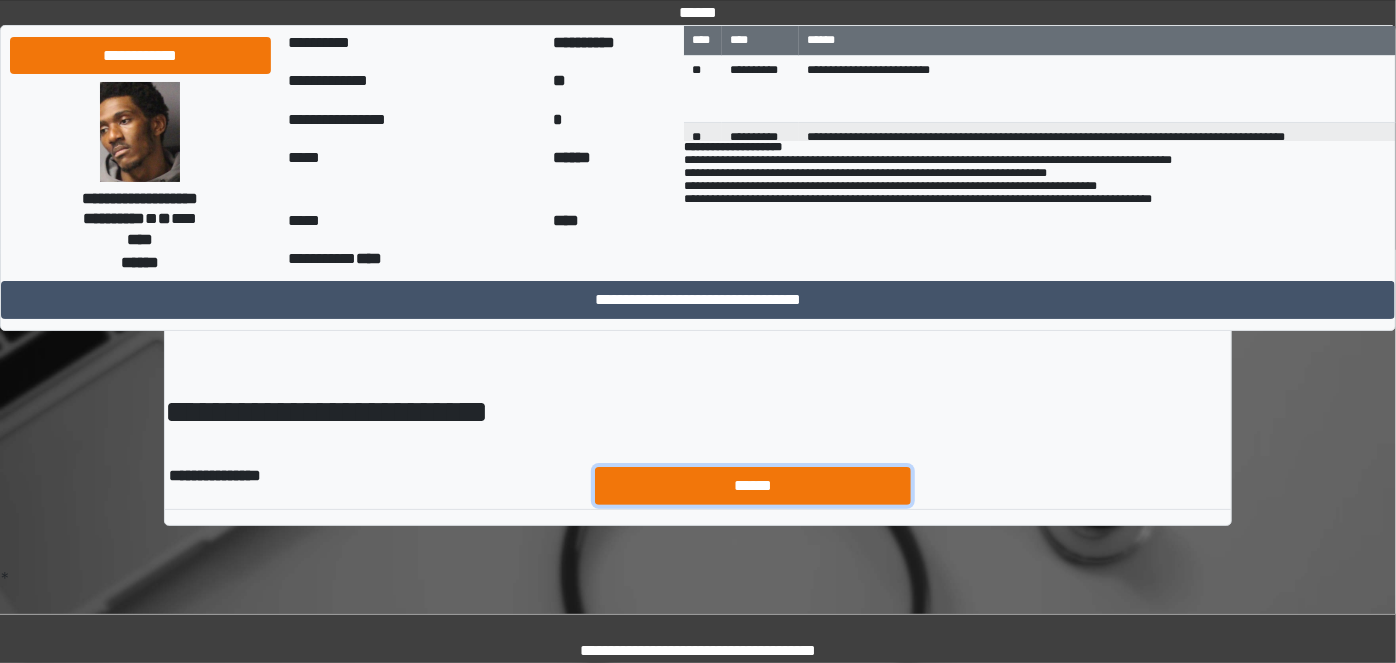 click on "******" at bounding box center [753, 485] 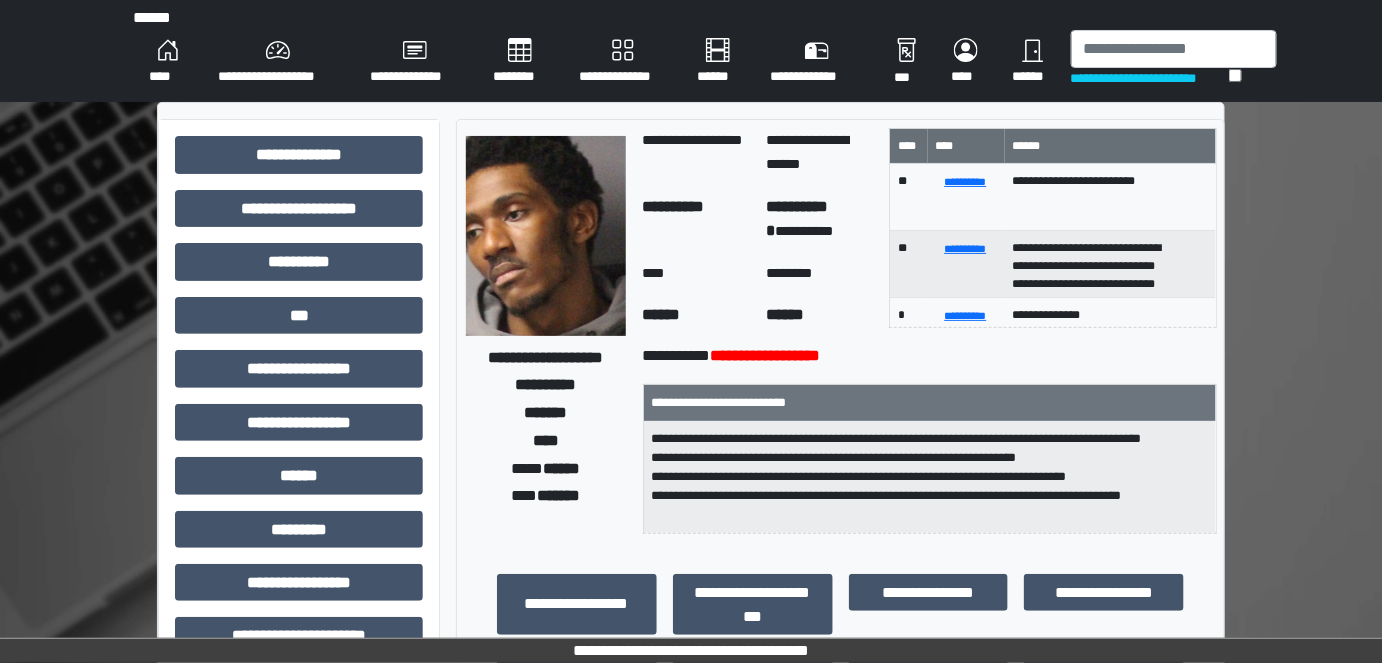 scroll, scrollTop: 0, scrollLeft: 0, axis: both 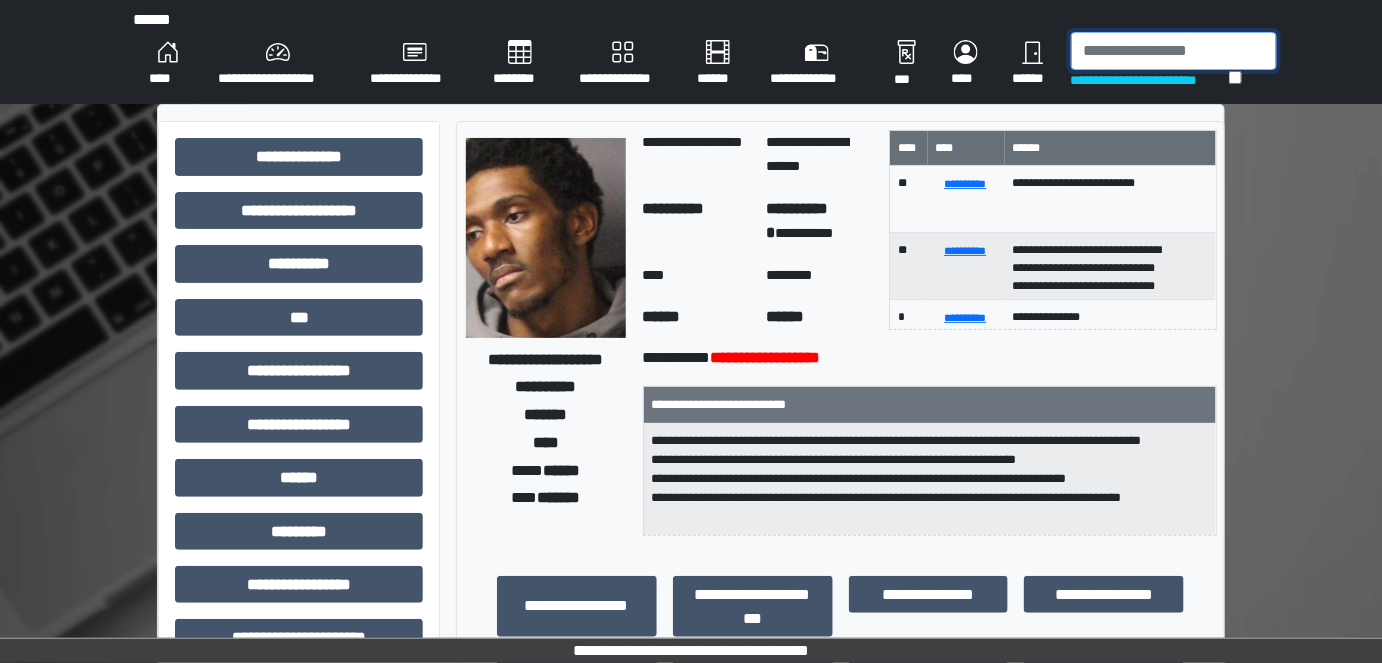click at bounding box center (1174, 51) 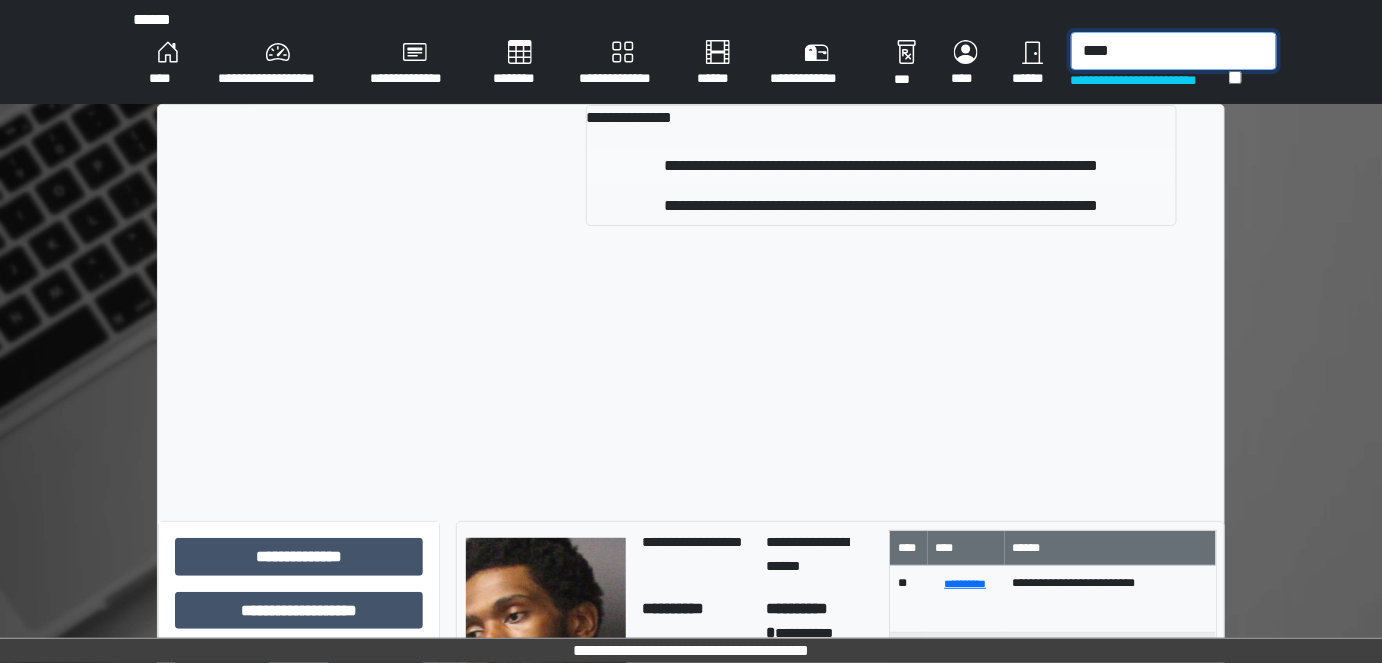 type on "****" 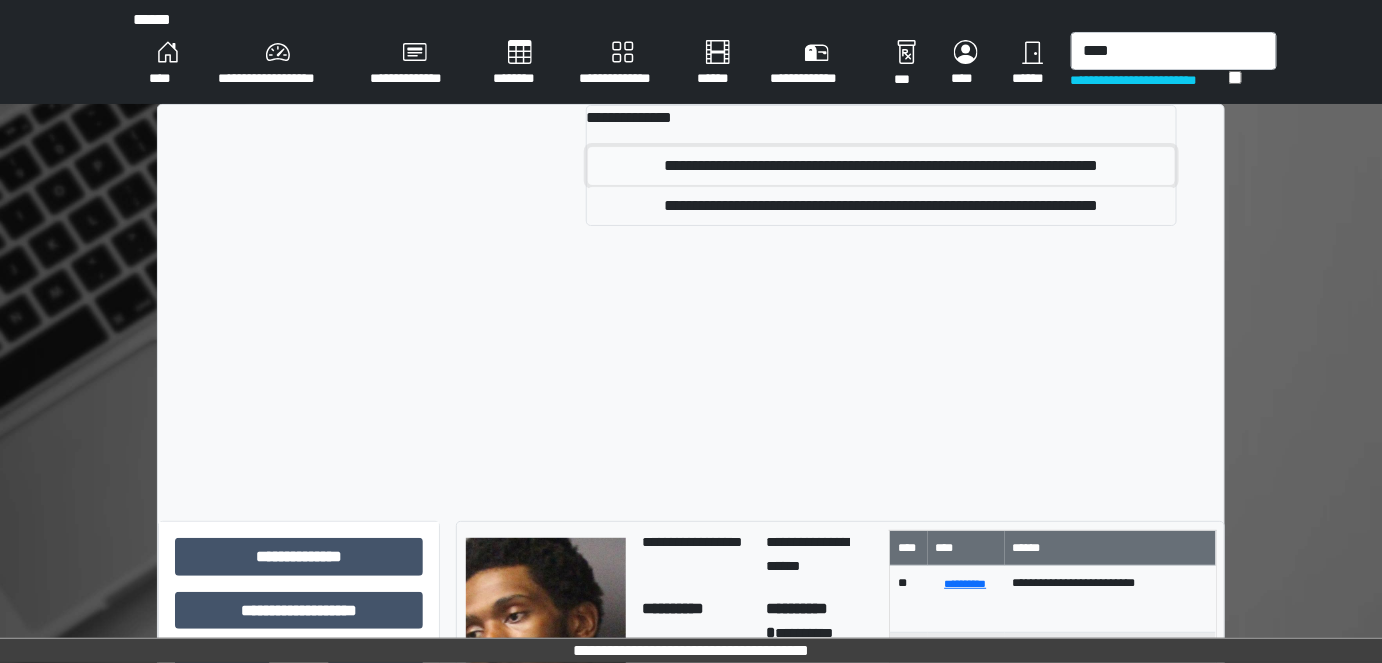 click on "**********" at bounding box center [881, 166] 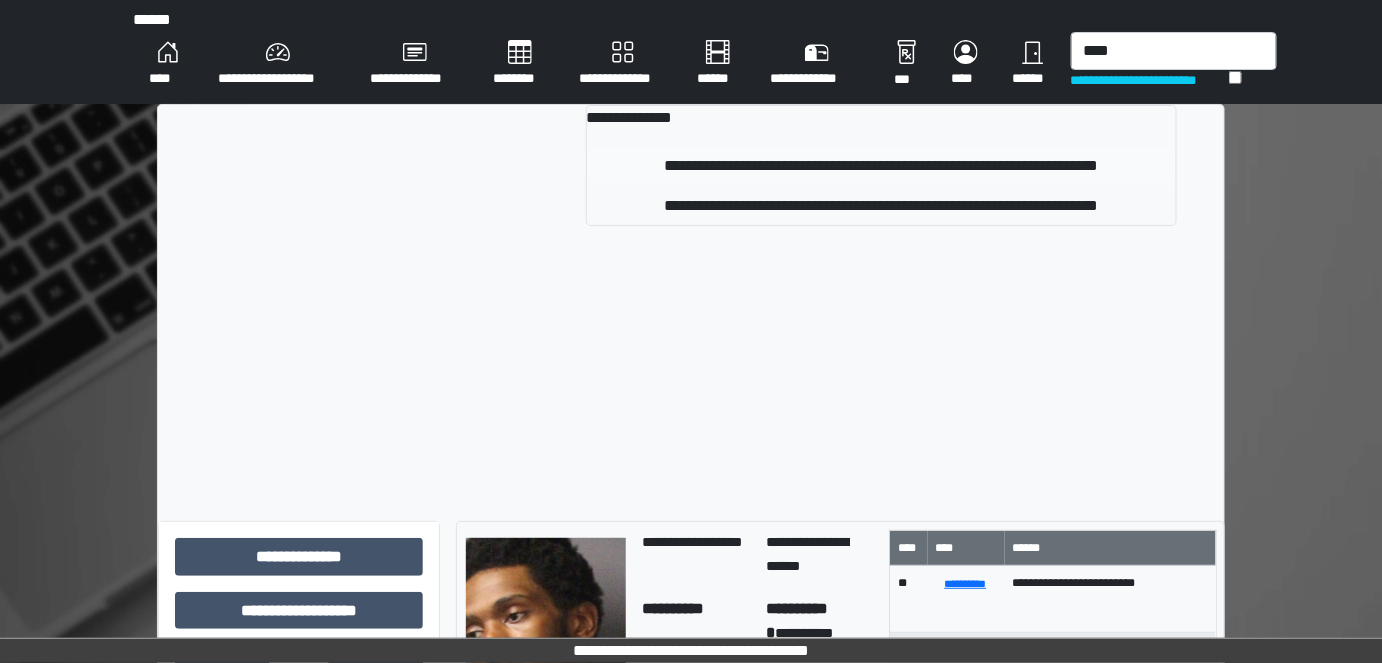 type 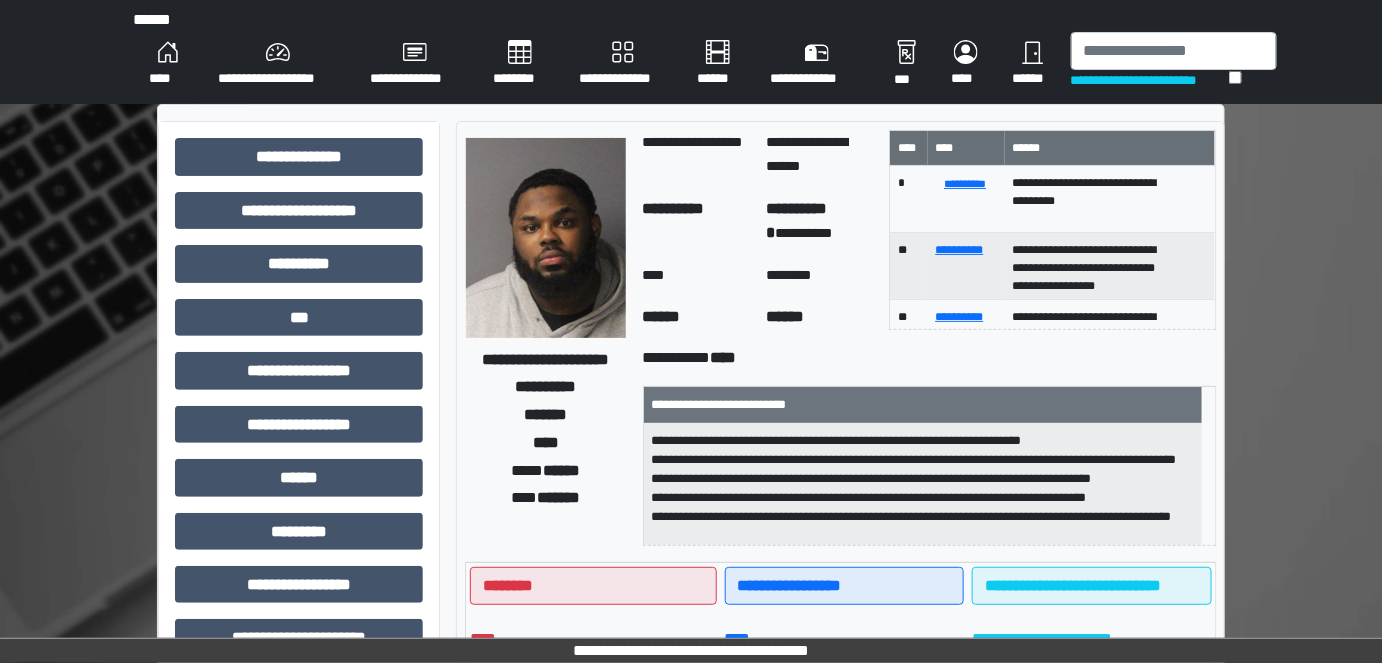 scroll, scrollTop: 25, scrollLeft: 0, axis: vertical 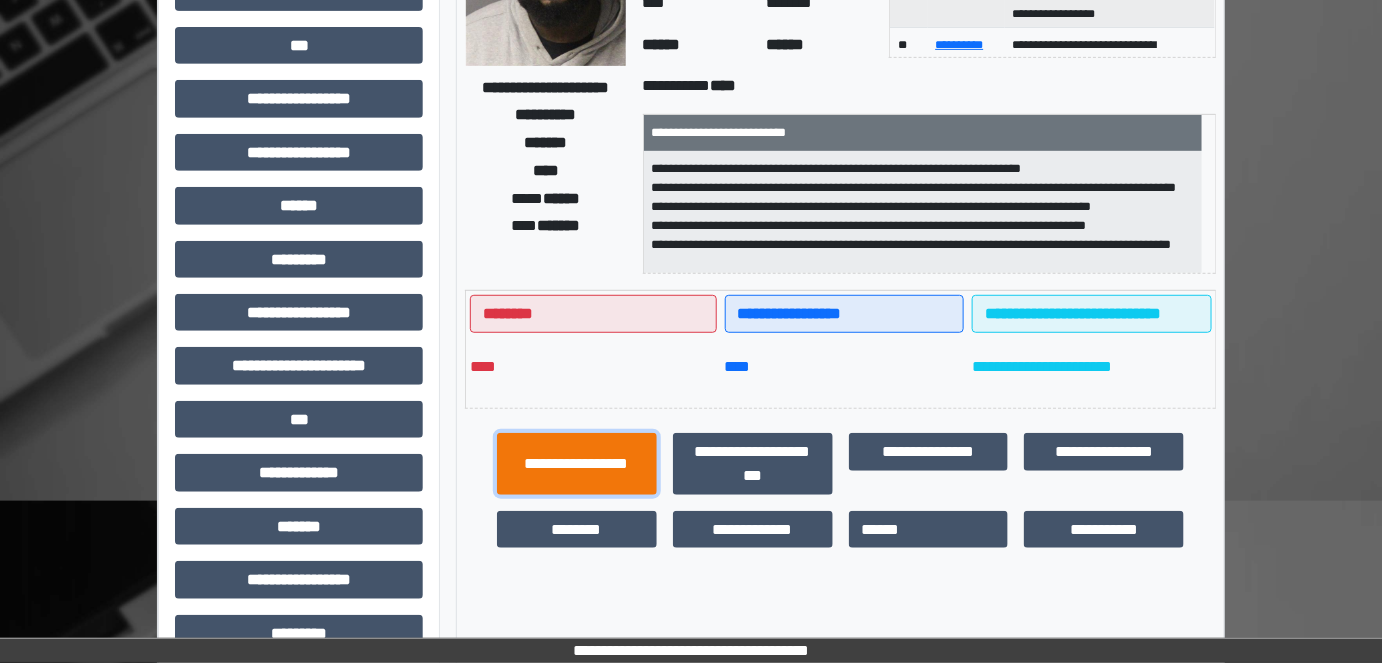 click on "**********" at bounding box center [577, 463] 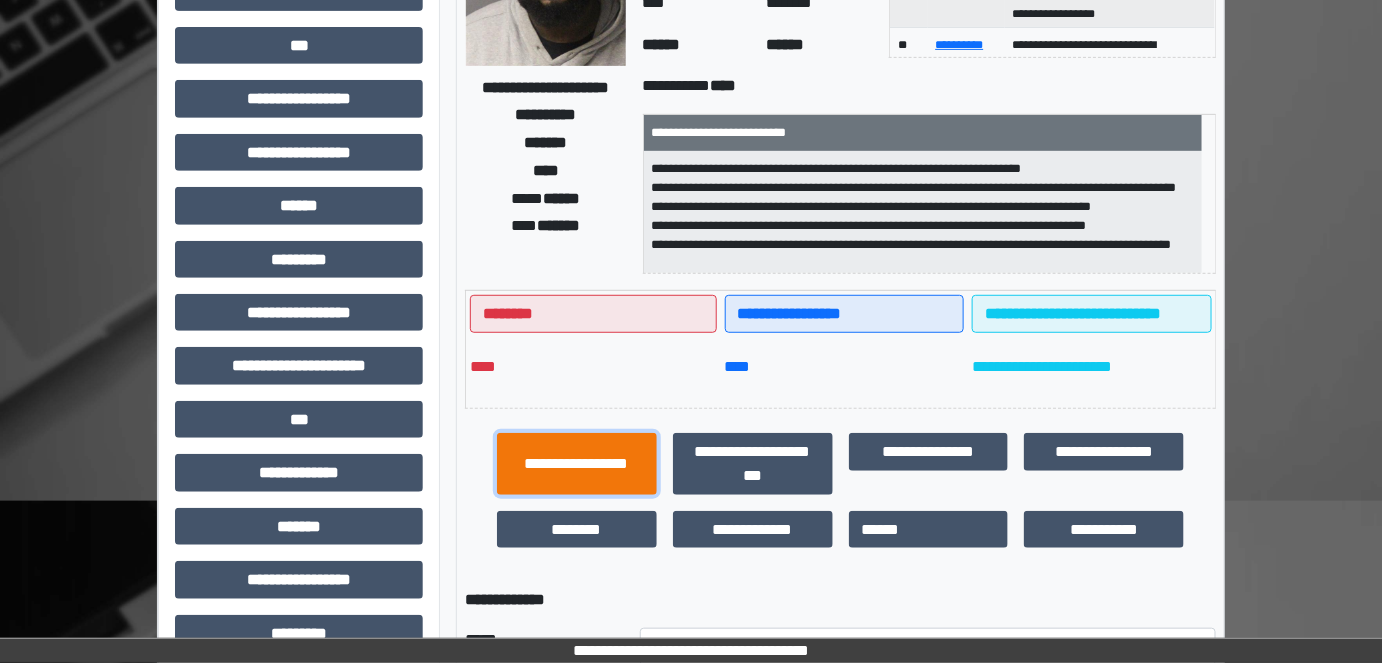 click on "**********" at bounding box center [577, 463] 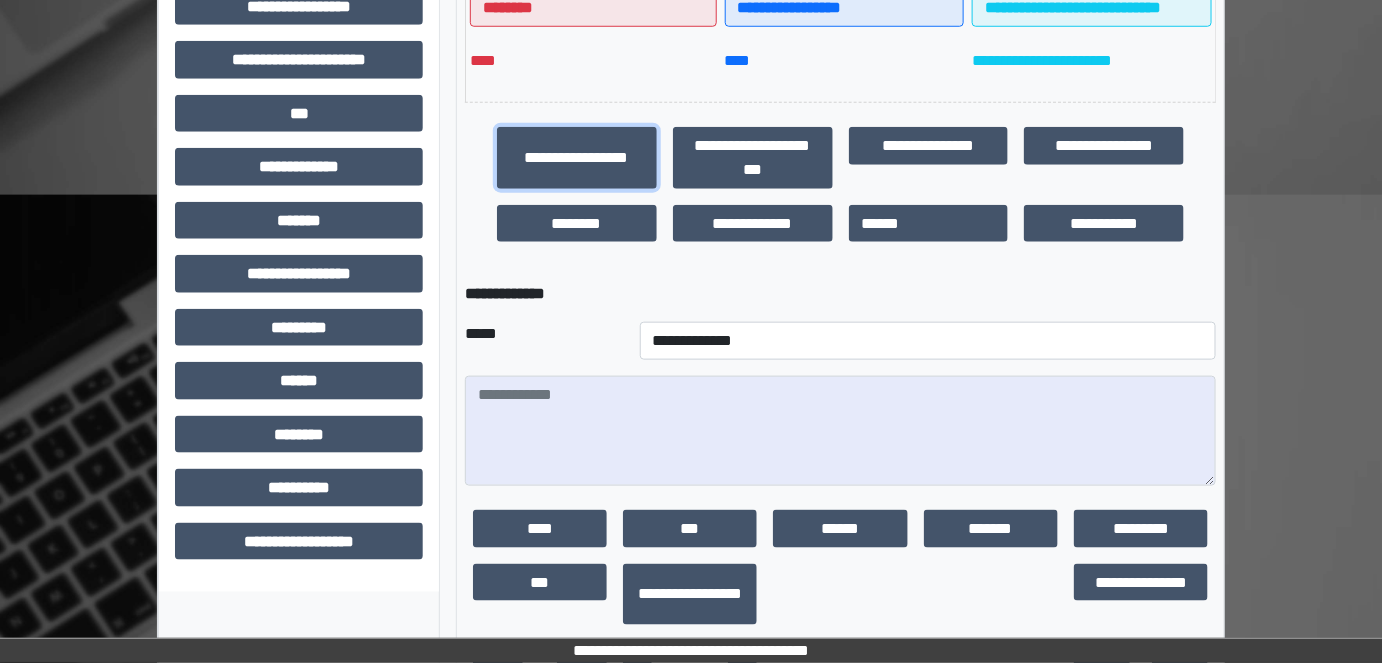 scroll, scrollTop: 636, scrollLeft: 0, axis: vertical 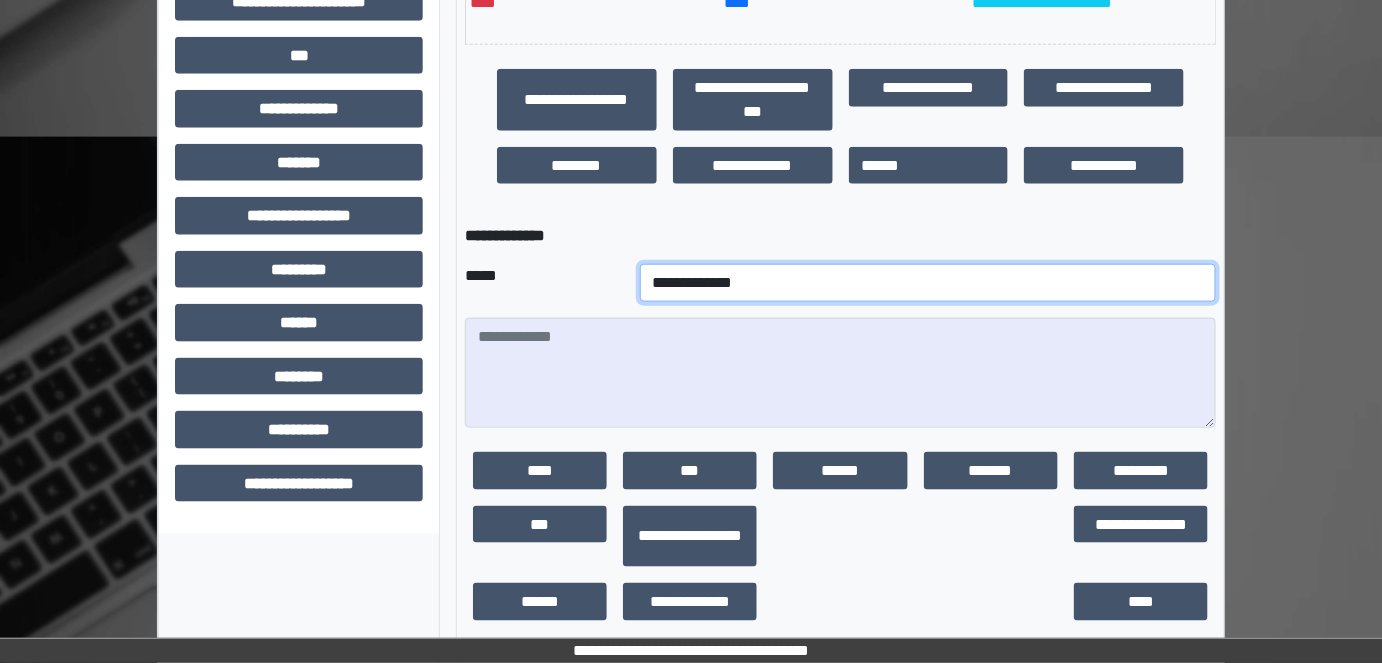 click on "**********" at bounding box center (928, 283) 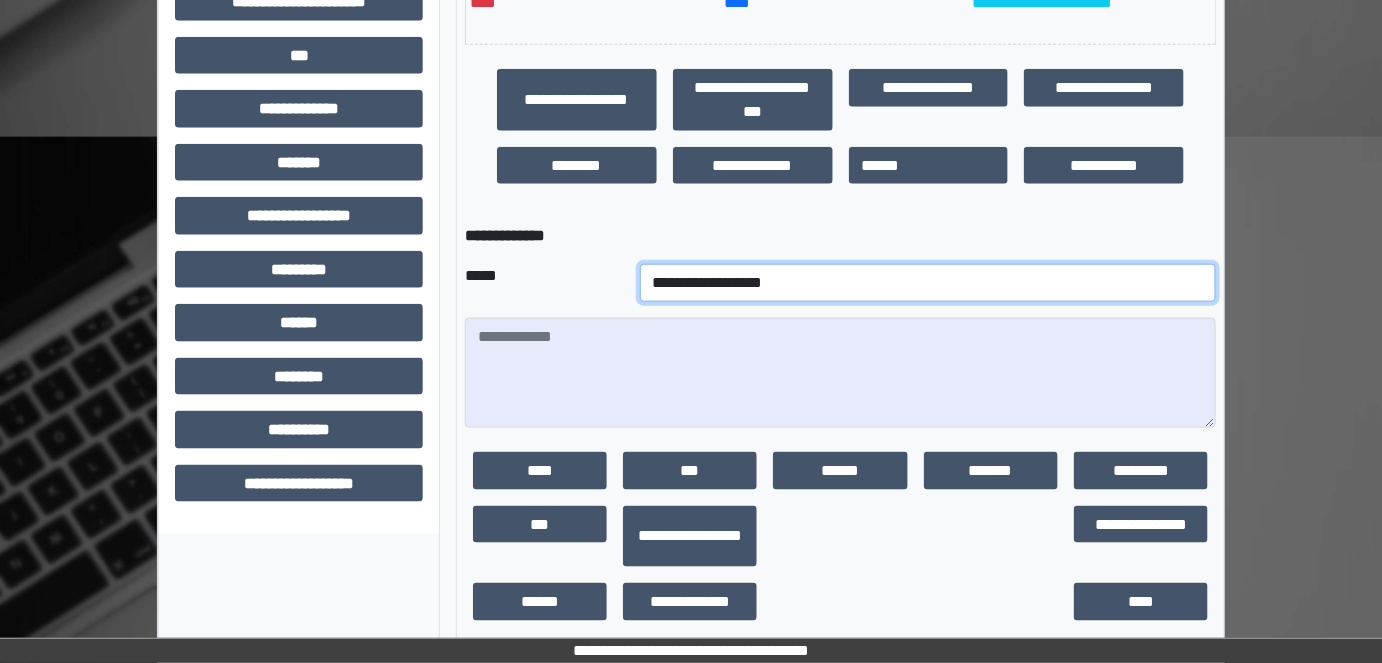 click on "**********" at bounding box center (928, 283) 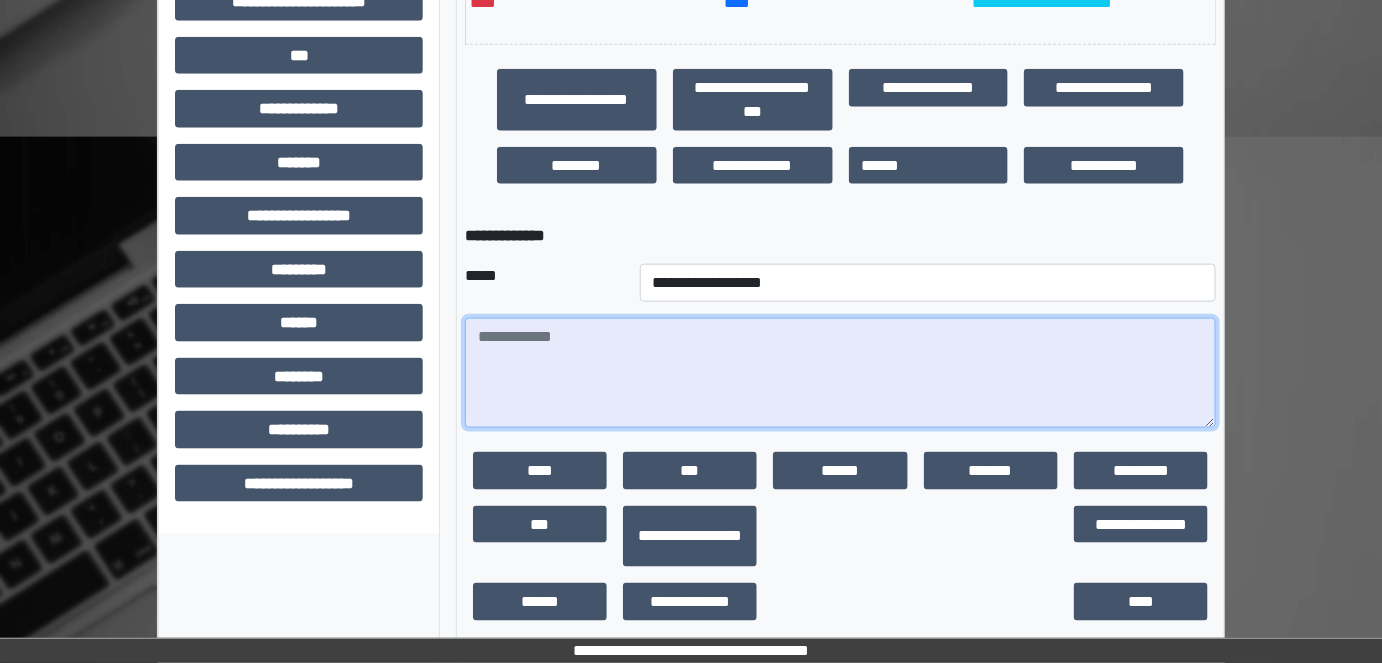 click at bounding box center [841, 373] 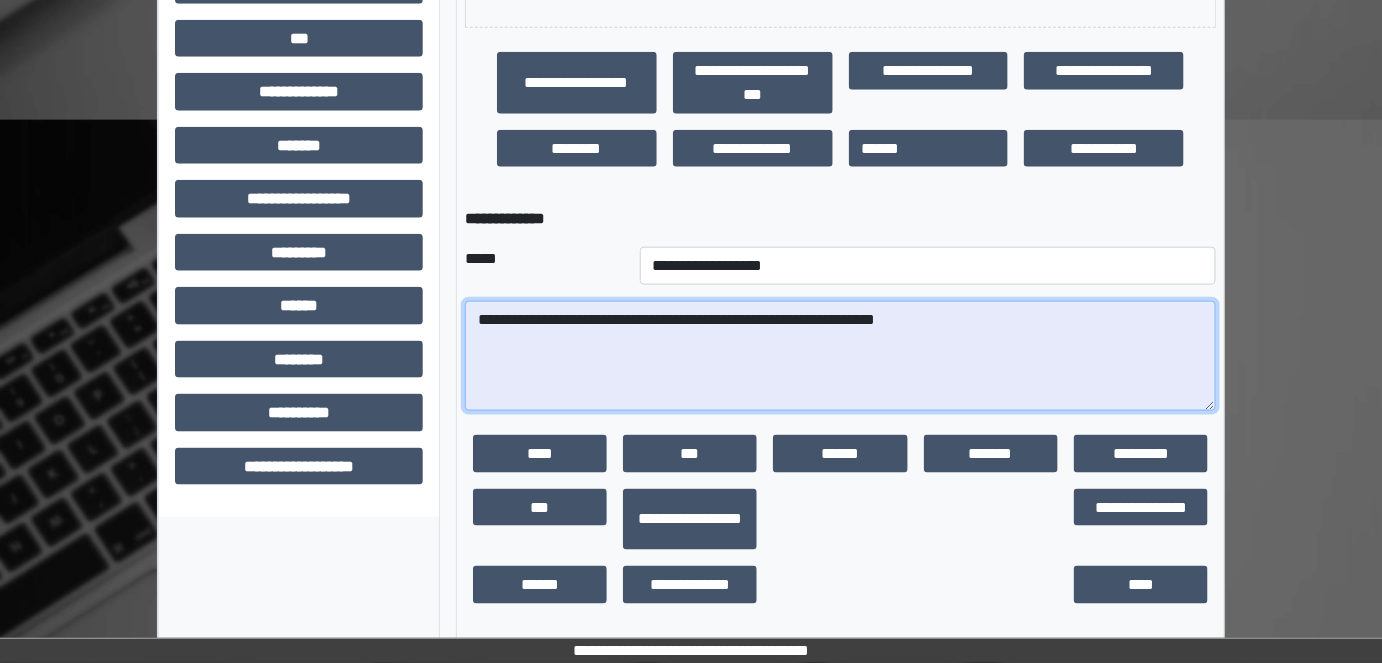 scroll, scrollTop: 657, scrollLeft: 0, axis: vertical 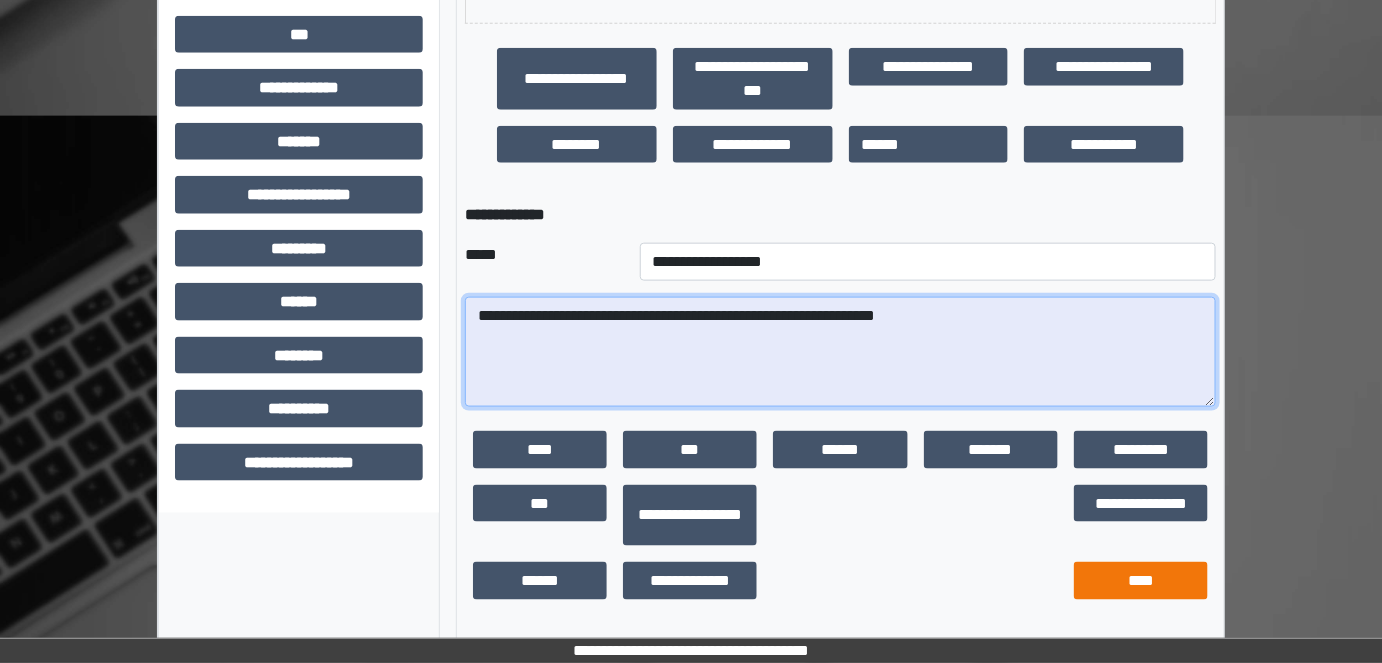 type on "**********" 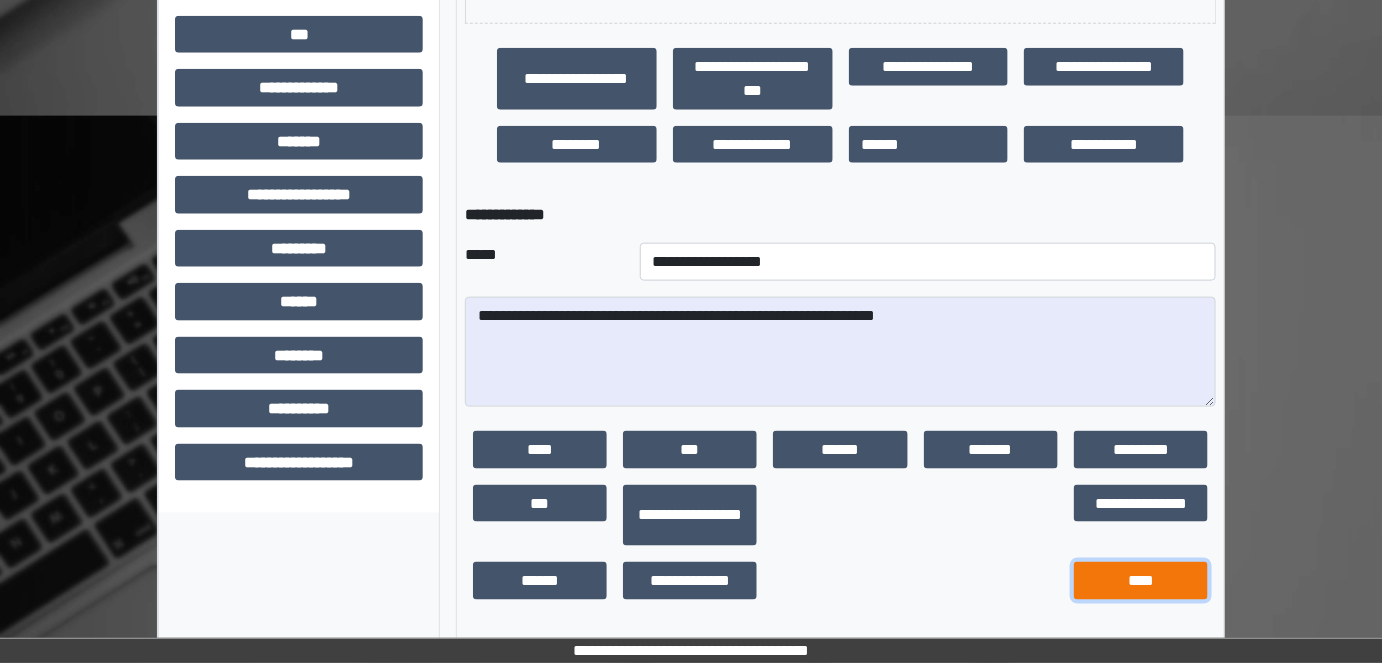 click on "****" at bounding box center [1141, 581] 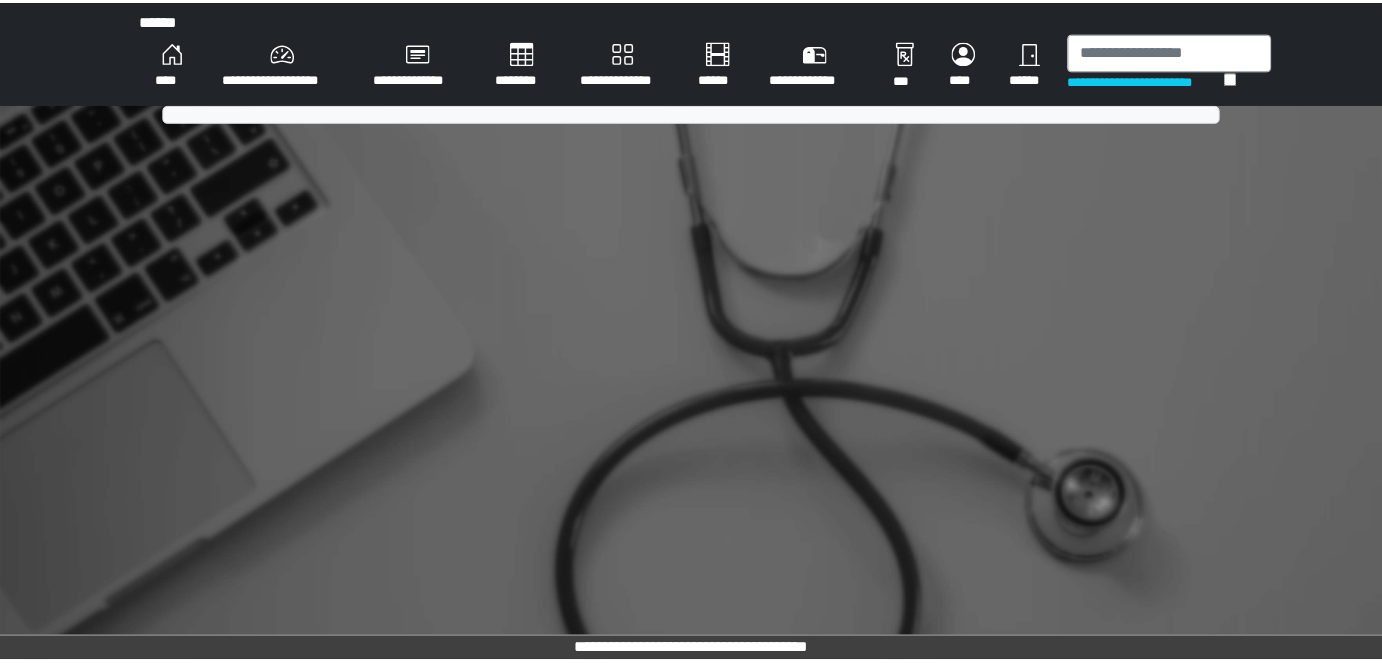 scroll, scrollTop: 0, scrollLeft: 0, axis: both 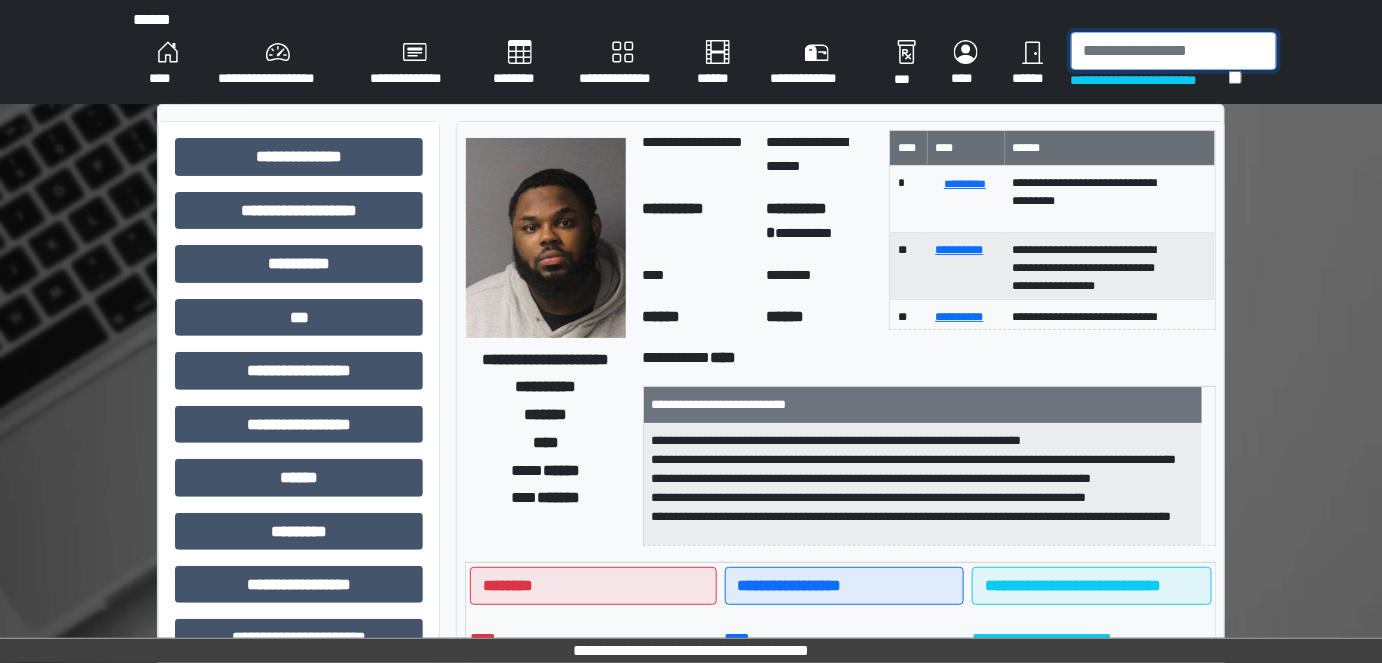 click at bounding box center [1174, 51] 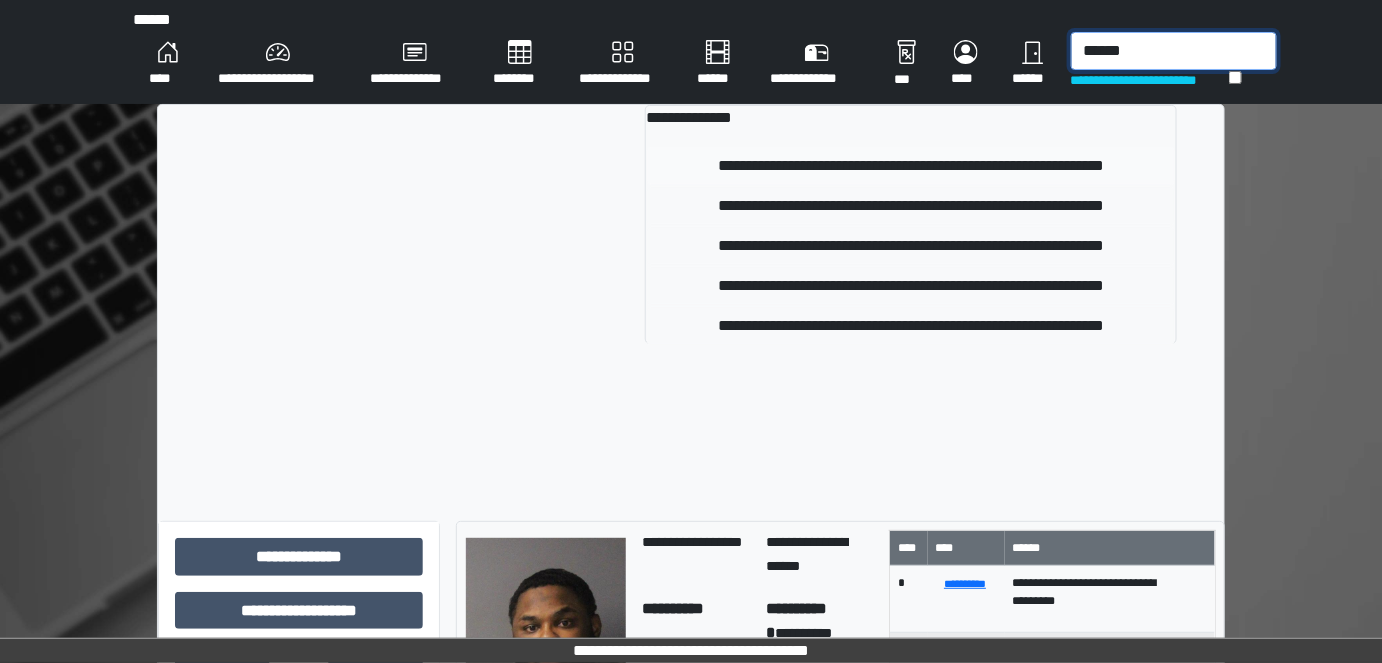 type on "******" 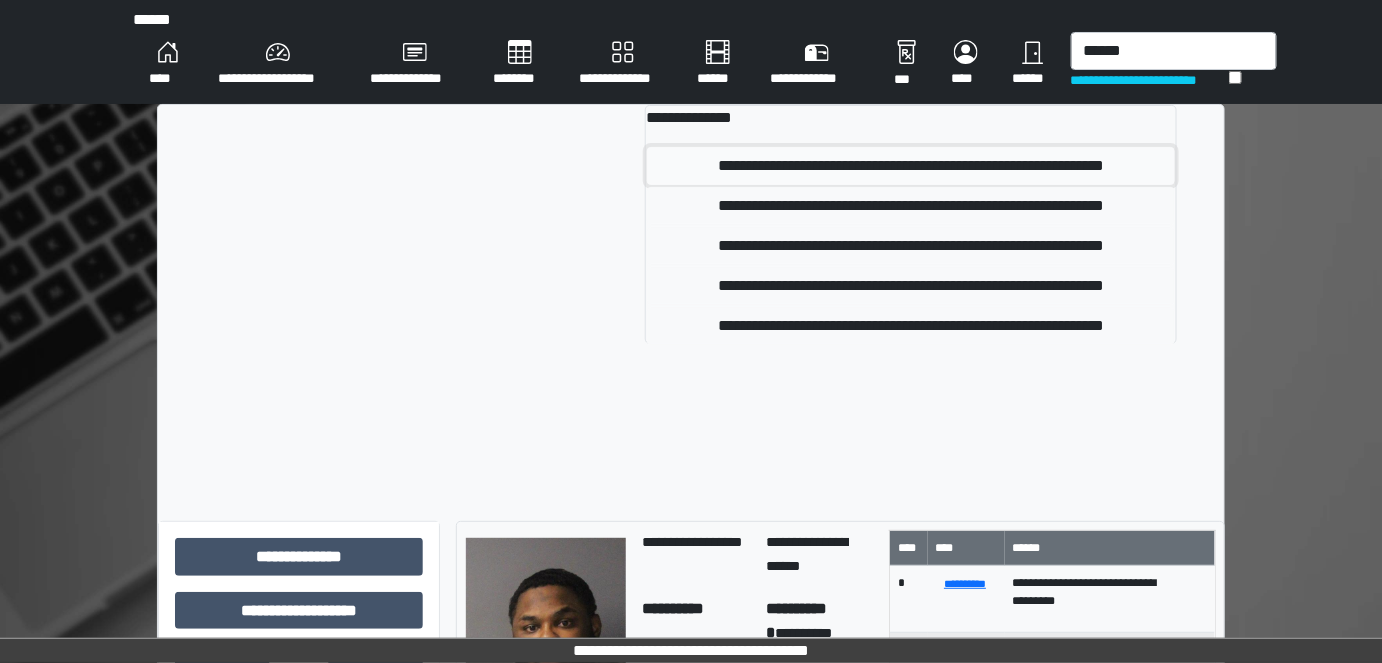 click on "**********" at bounding box center [910, 166] 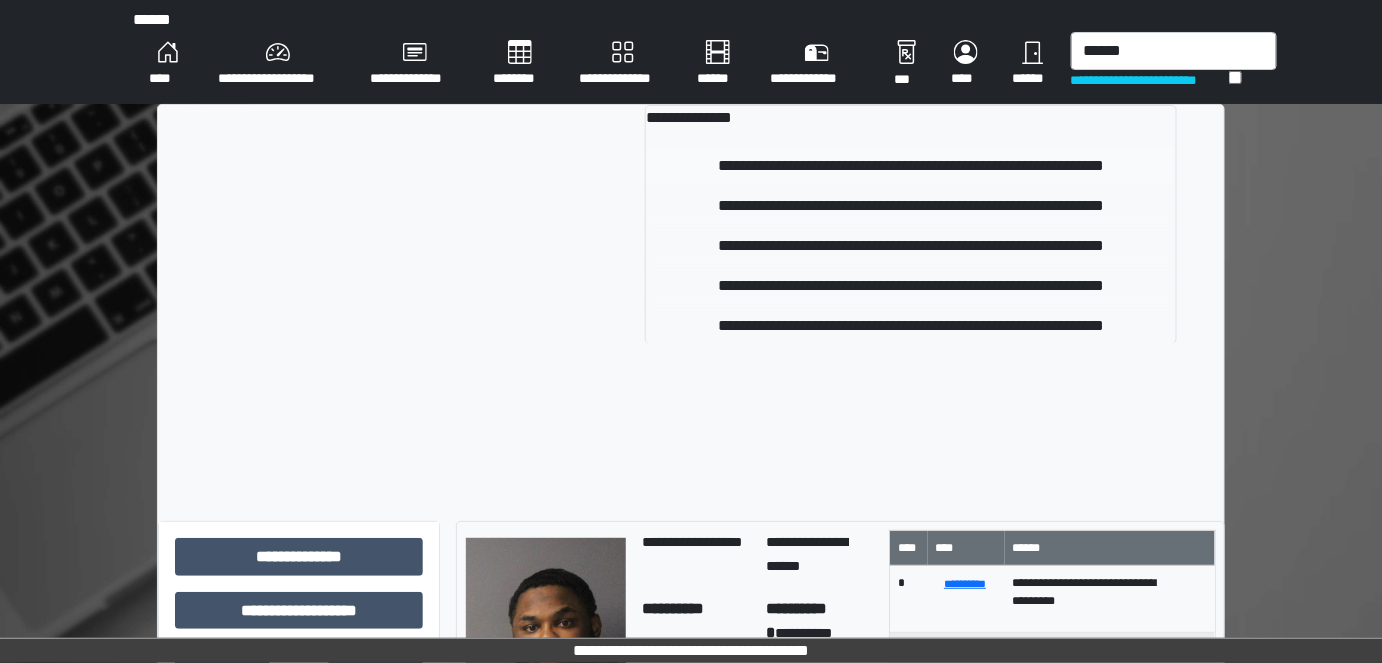 type 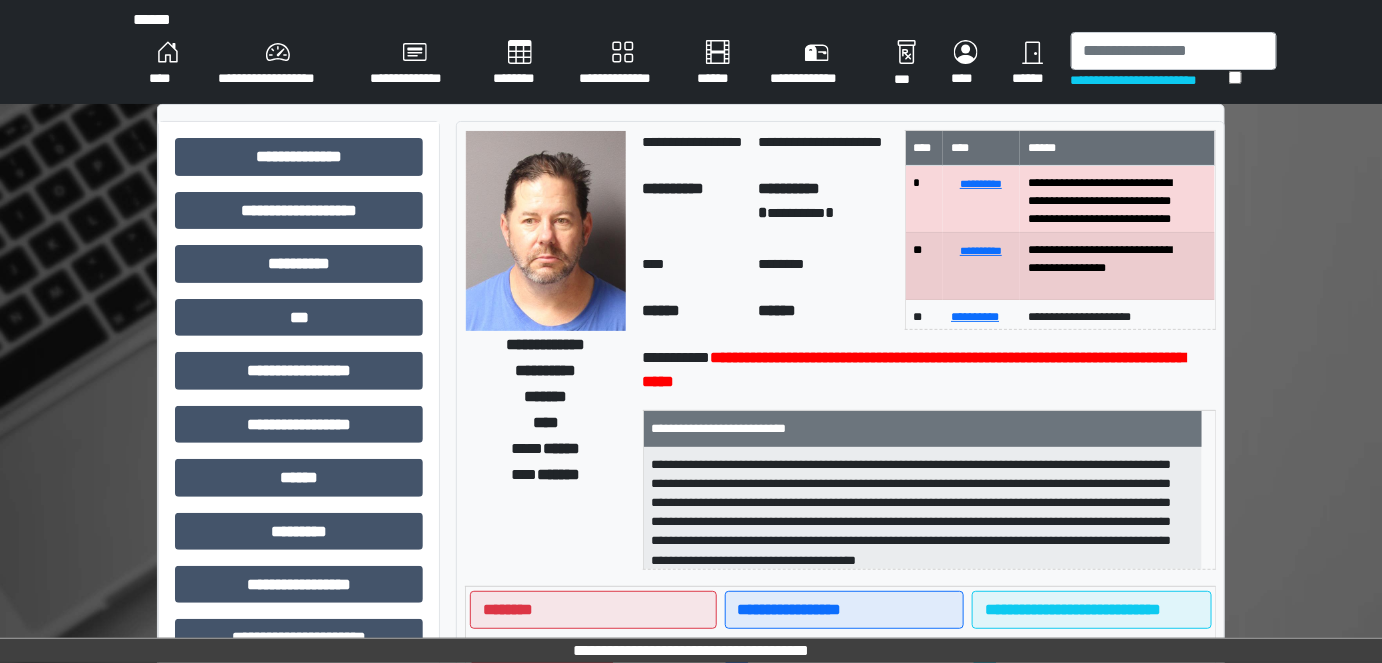 scroll, scrollTop: 1, scrollLeft: 0, axis: vertical 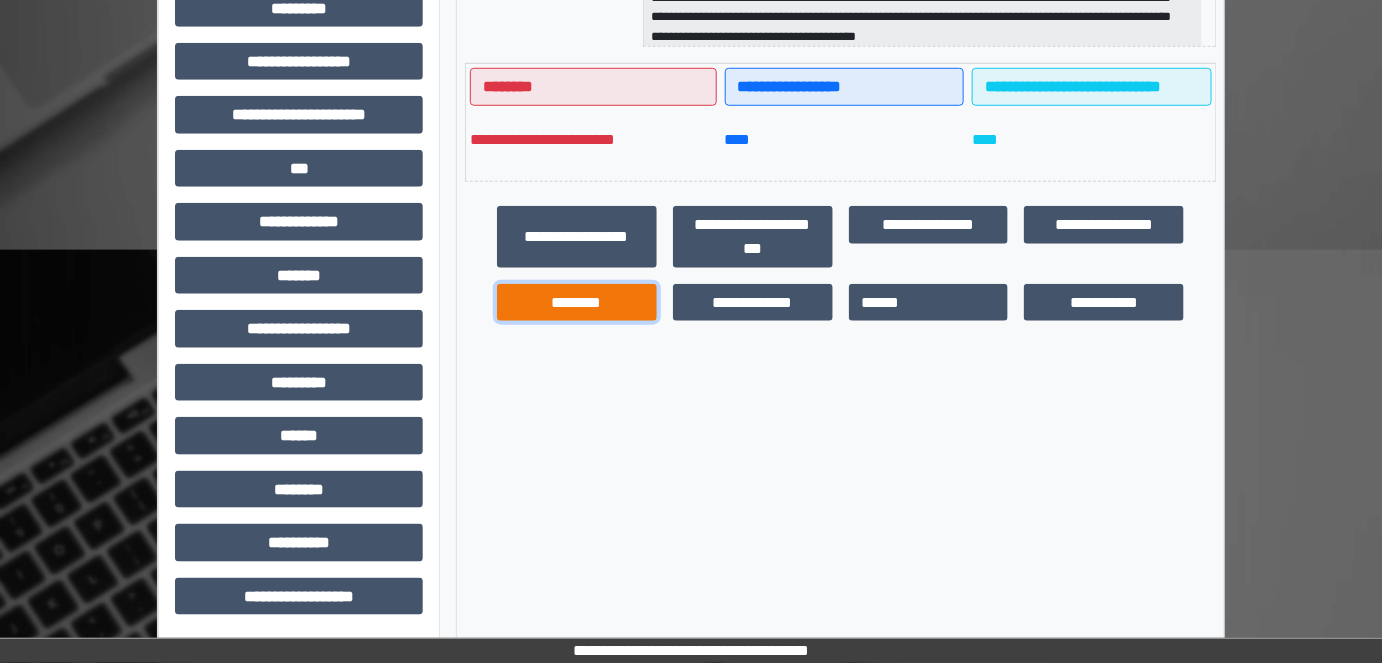 click on "********" at bounding box center (577, 302) 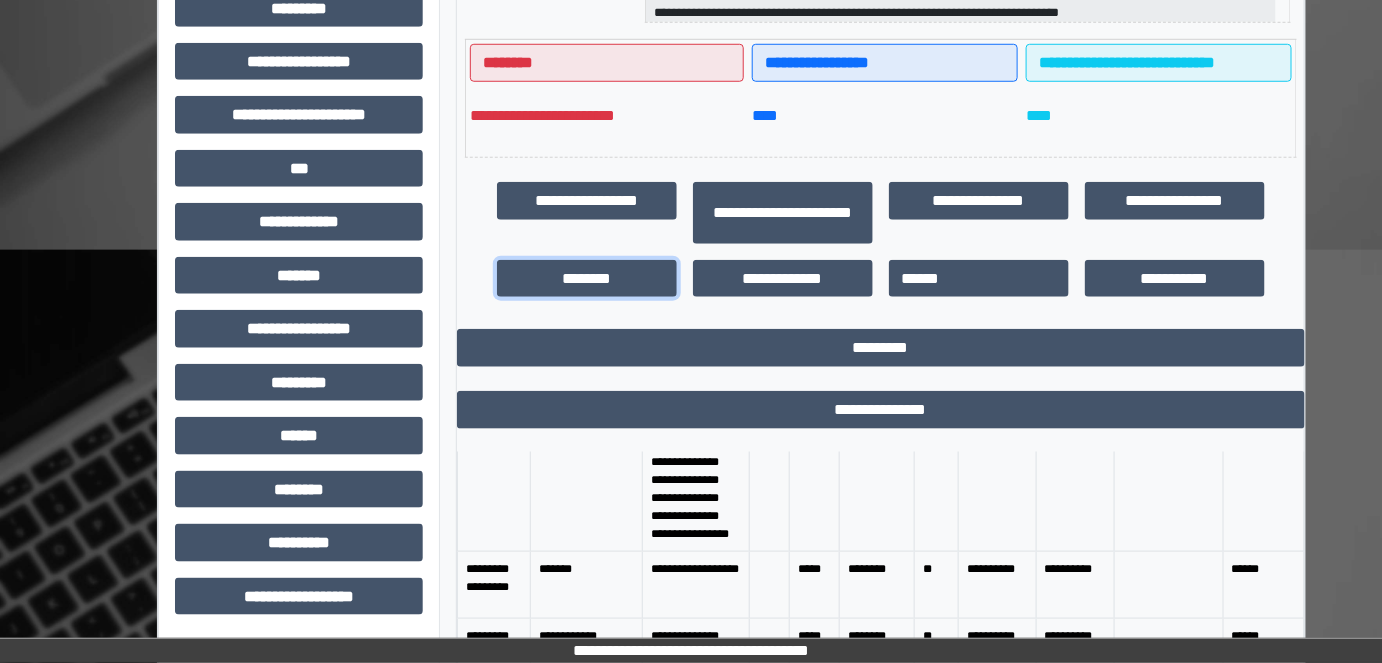 scroll, scrollTop: 272, scrollLeft: 0, axis: vertical 